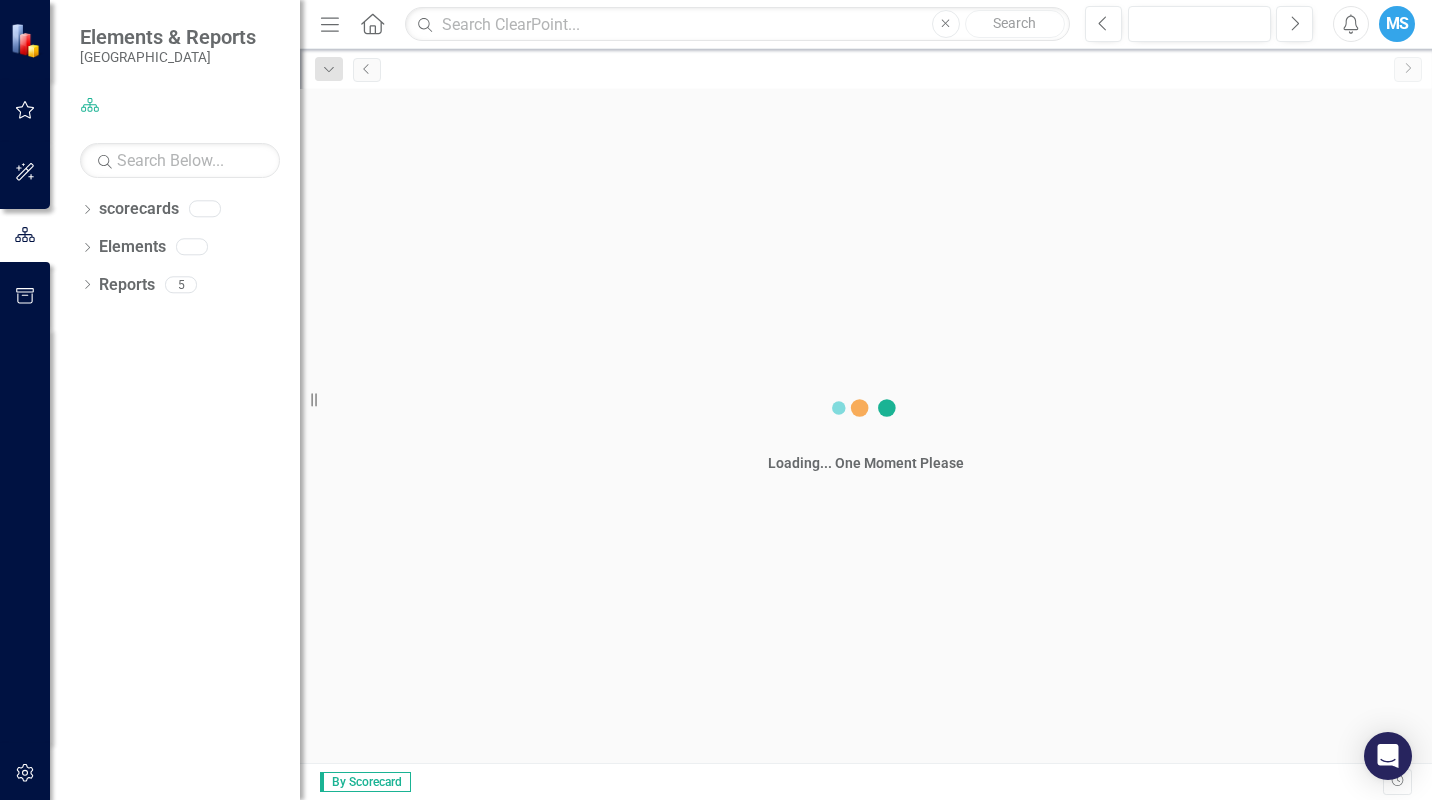 scroll, scrollTop: 0, scrollLeft: 0, axis: both 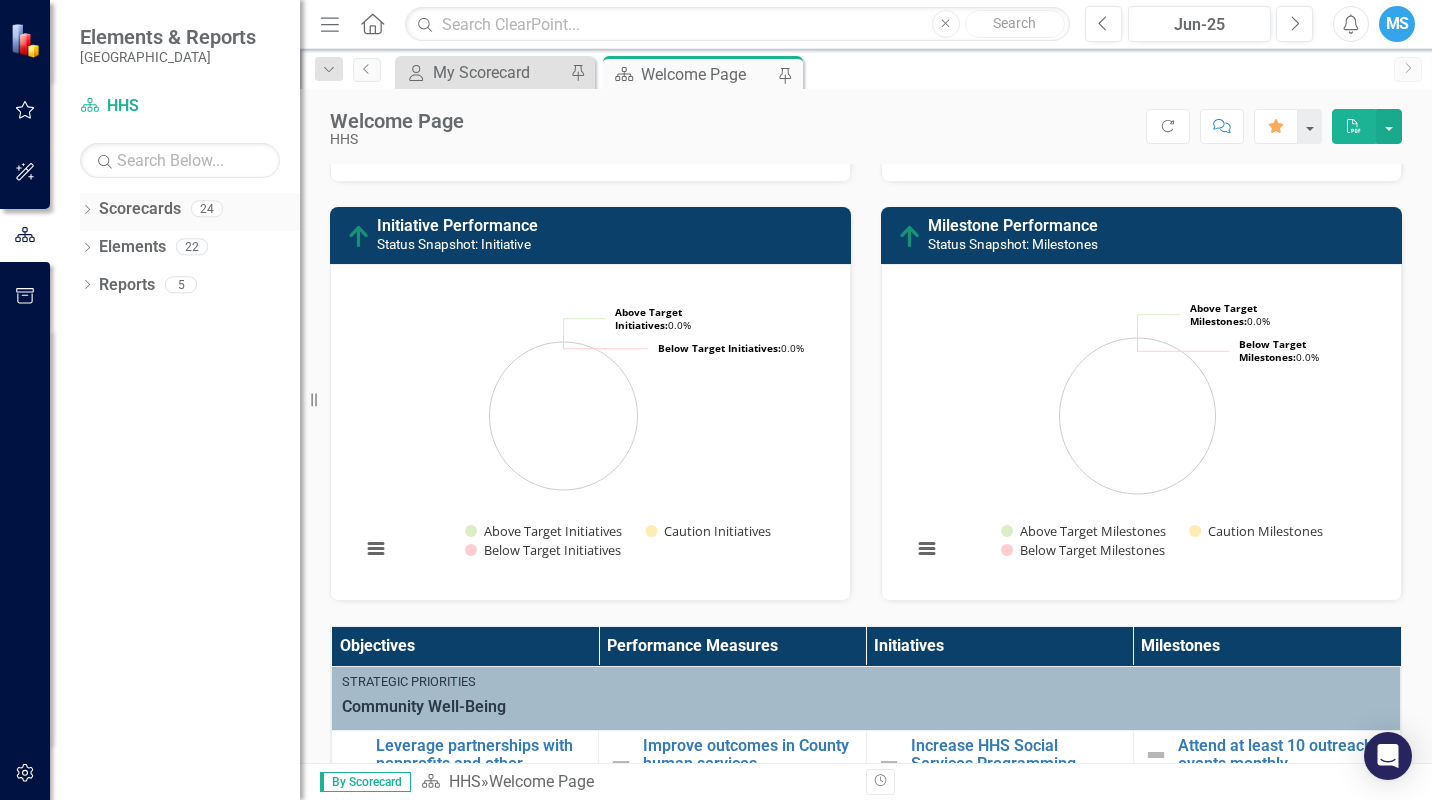 click on "Dropdown" at bounding box center (87, 211) 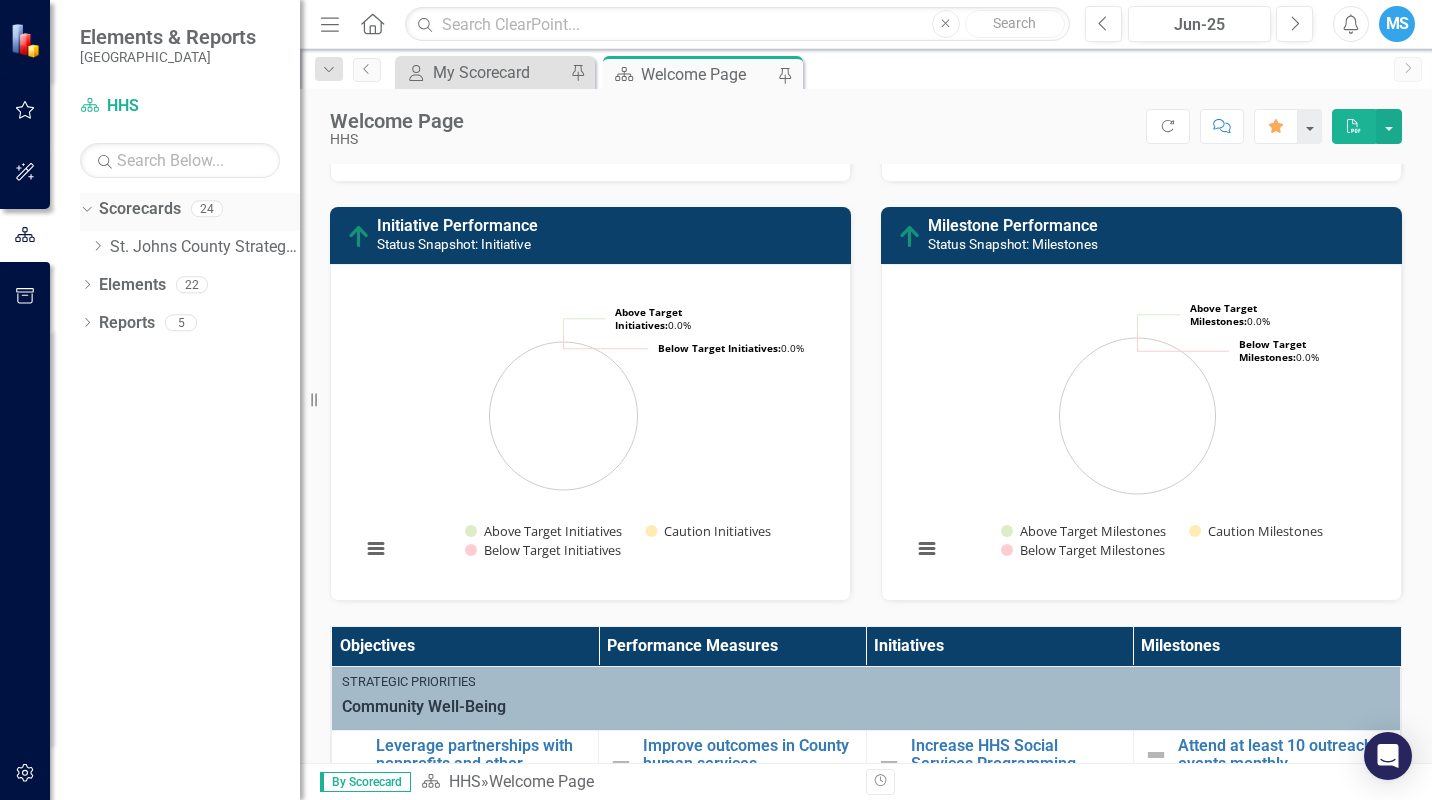 click on "Dropdown Scorecards 24" at bounding box center [190, 212] 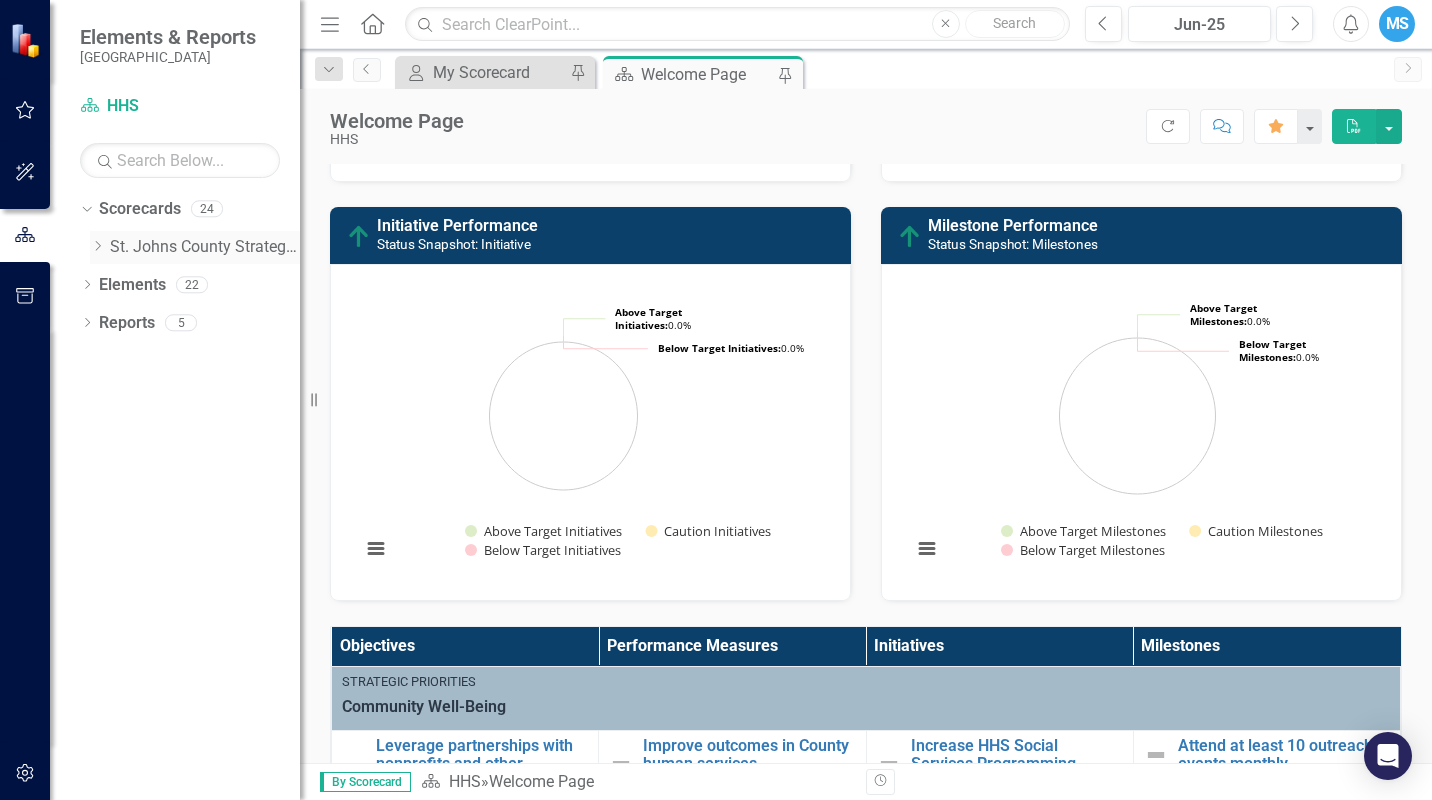 click on "Dropdown St. Johns County Strategic Plan" at bounding box center (195, 247) 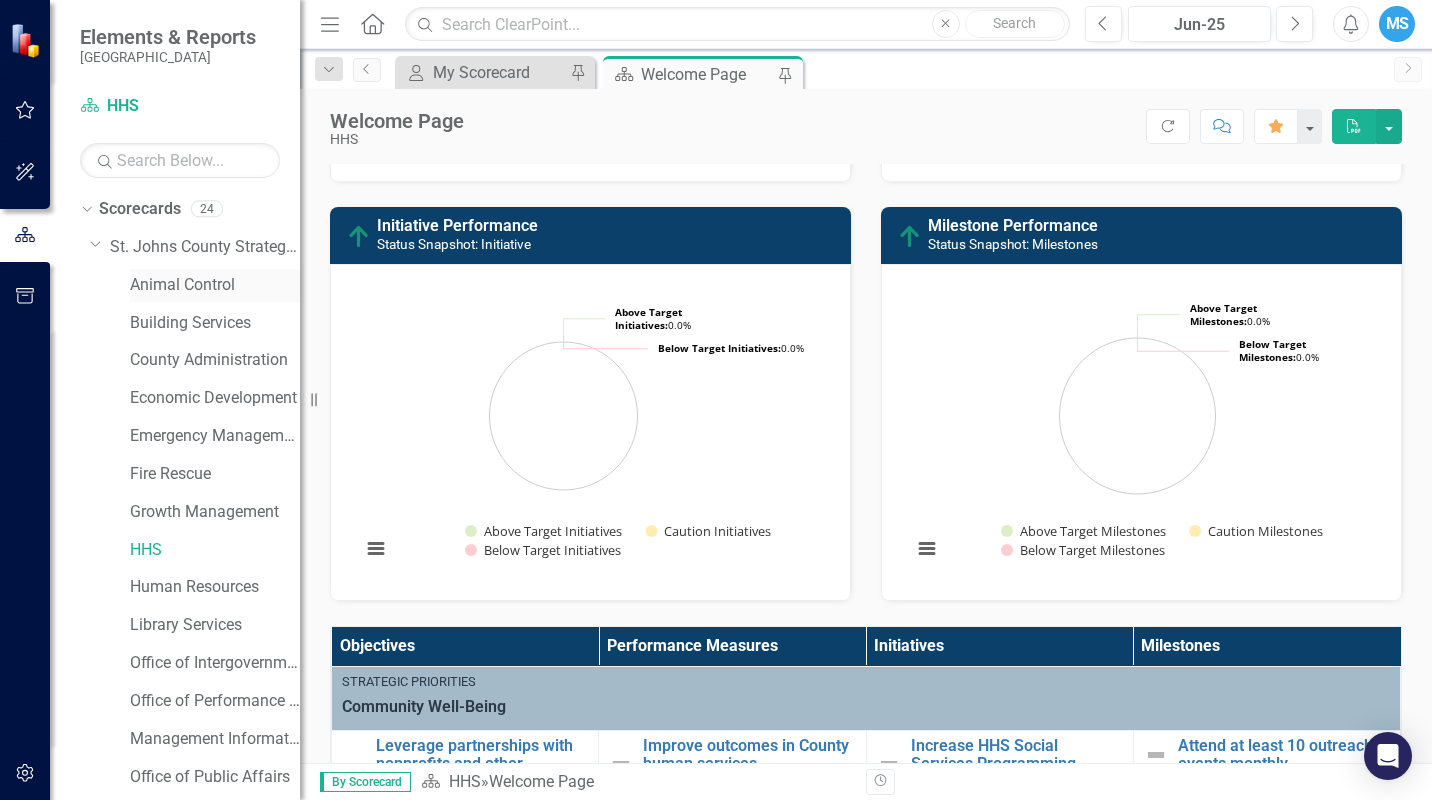 click on "Animal Control" at bounding box center (215, 285) 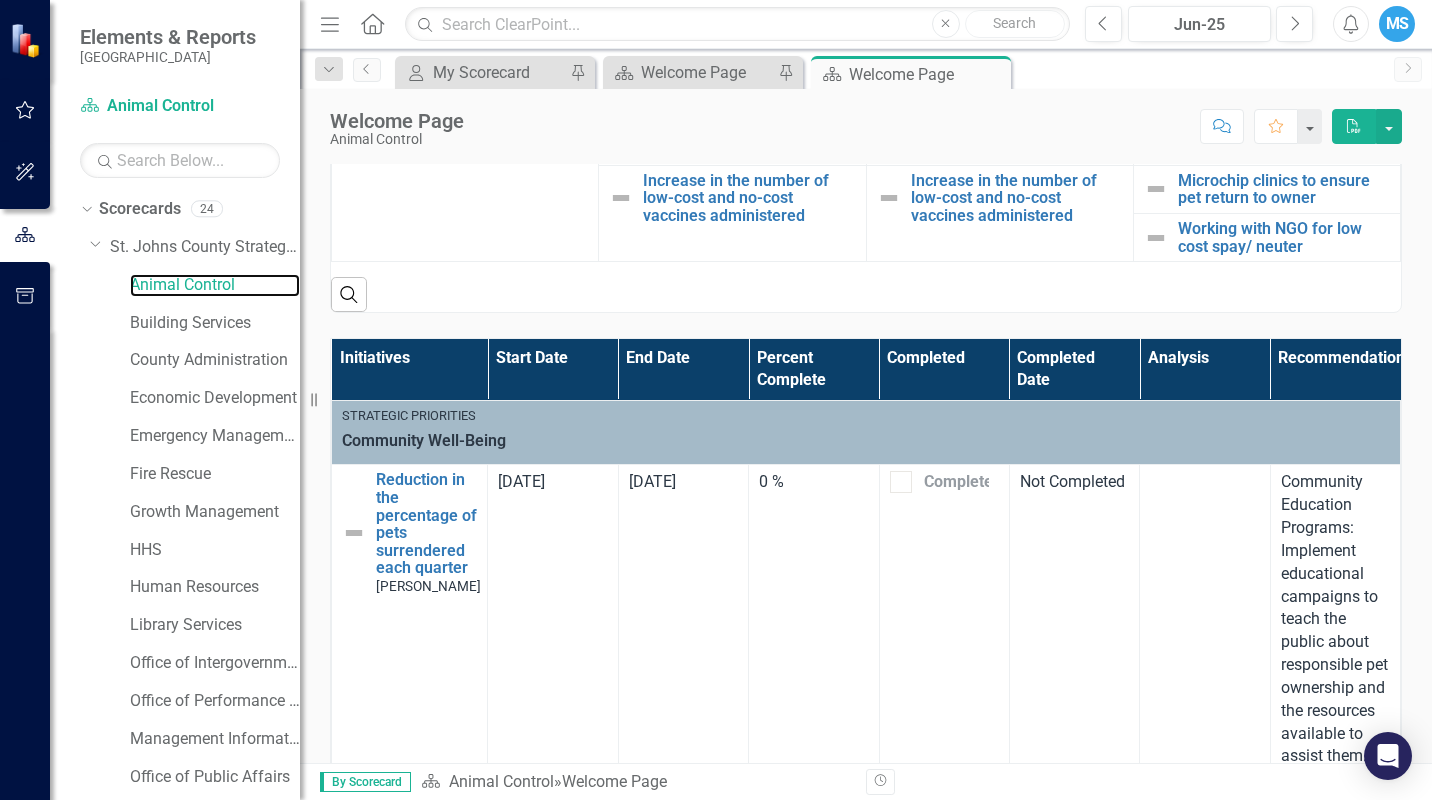 scroll, scrollTop: 838, scrollLeft: 0, axis: vertical 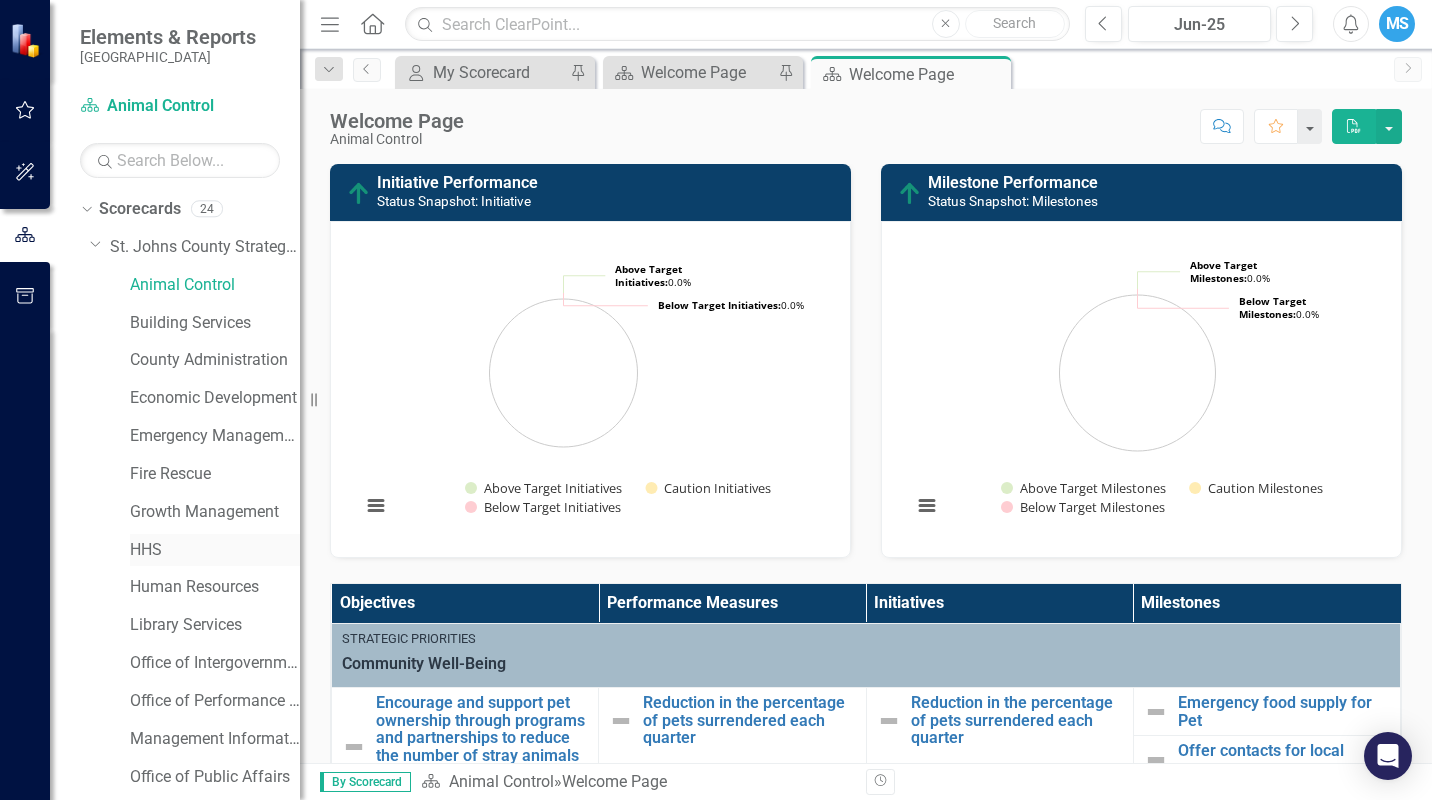 click on "HHS" at bounding box center [215, 550] 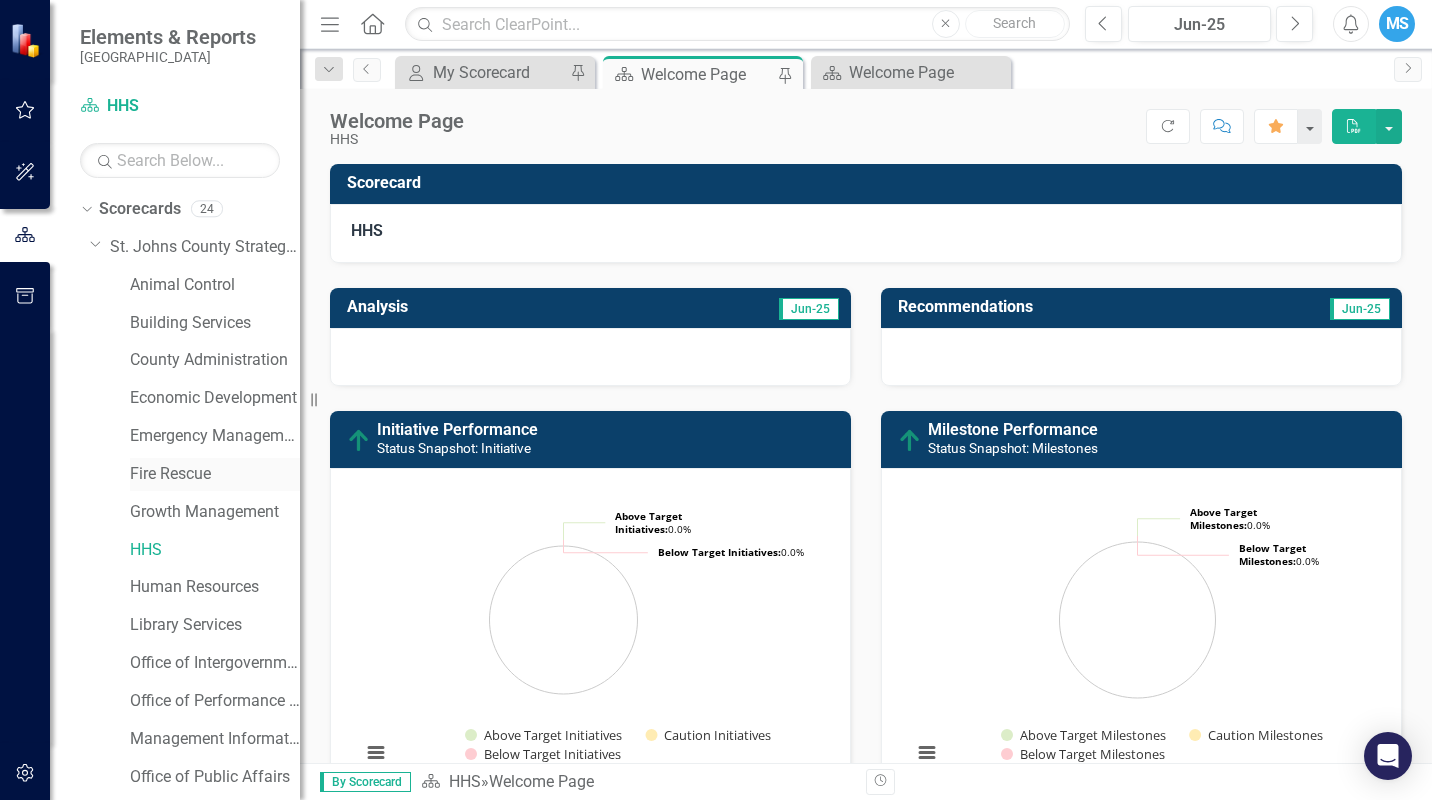 click on "Fire Rescue" at bounding box center [215, 474] 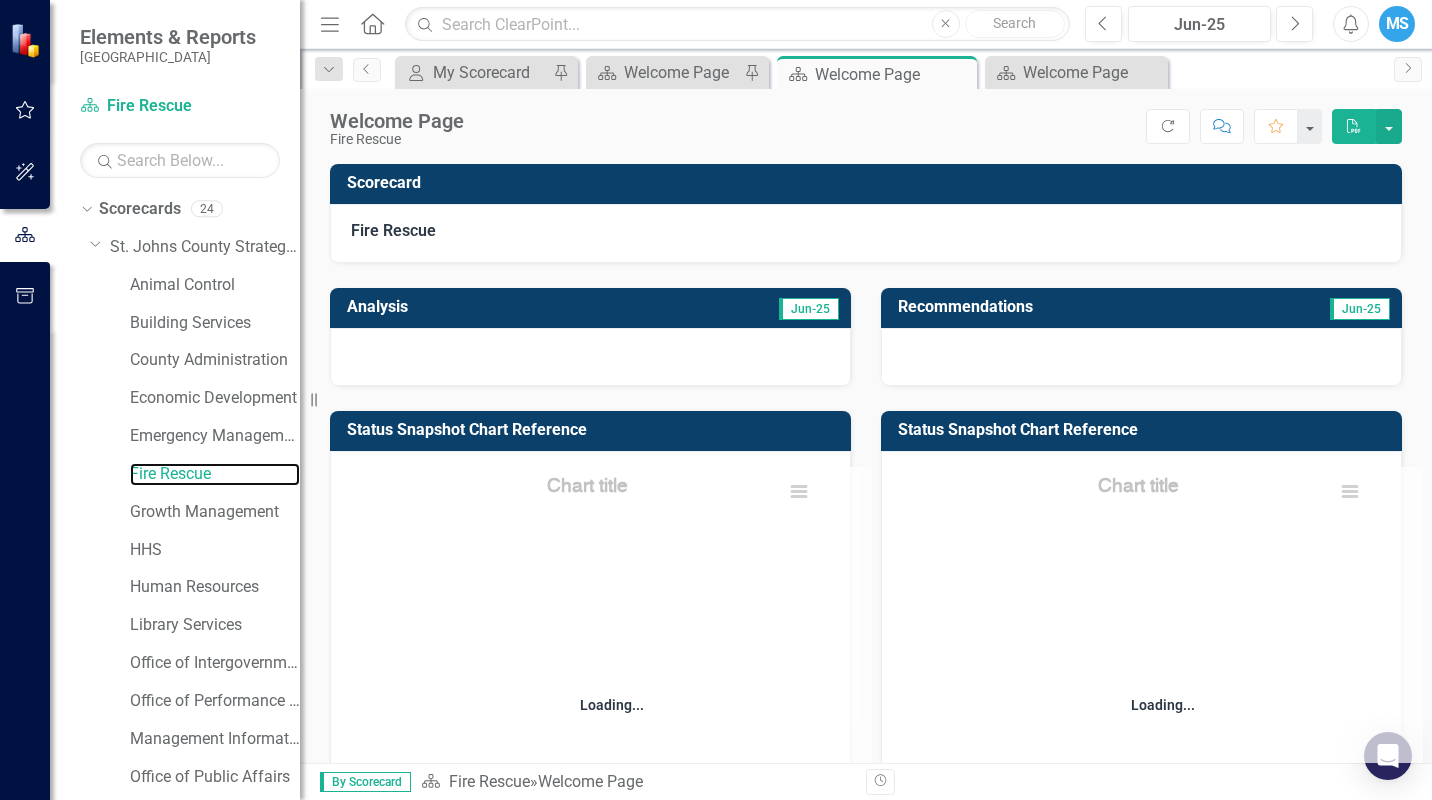 scroll, scrollTop: 396, scrollLeft: 0, axis: vertical 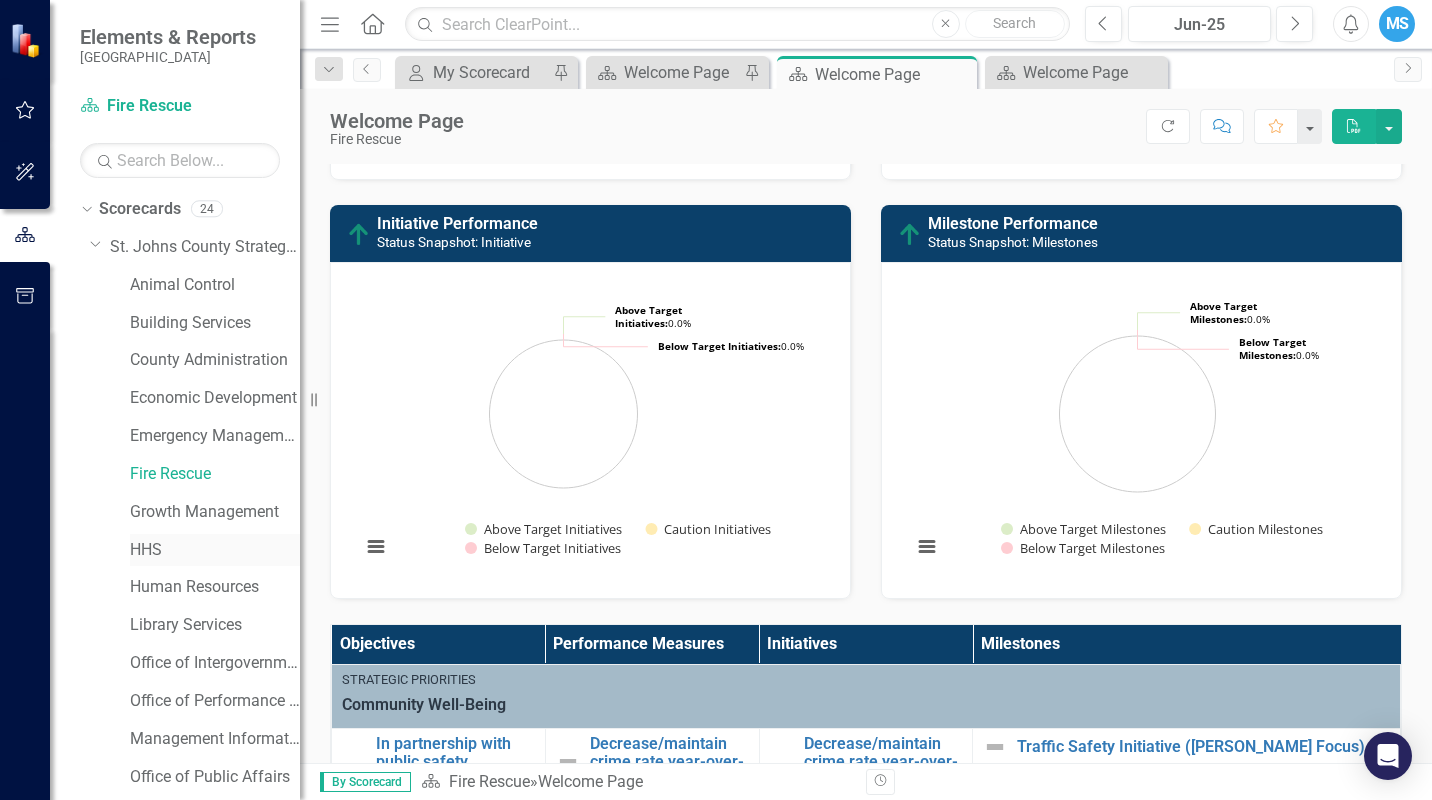 click on "HHS" at bounding box center (215, 550) 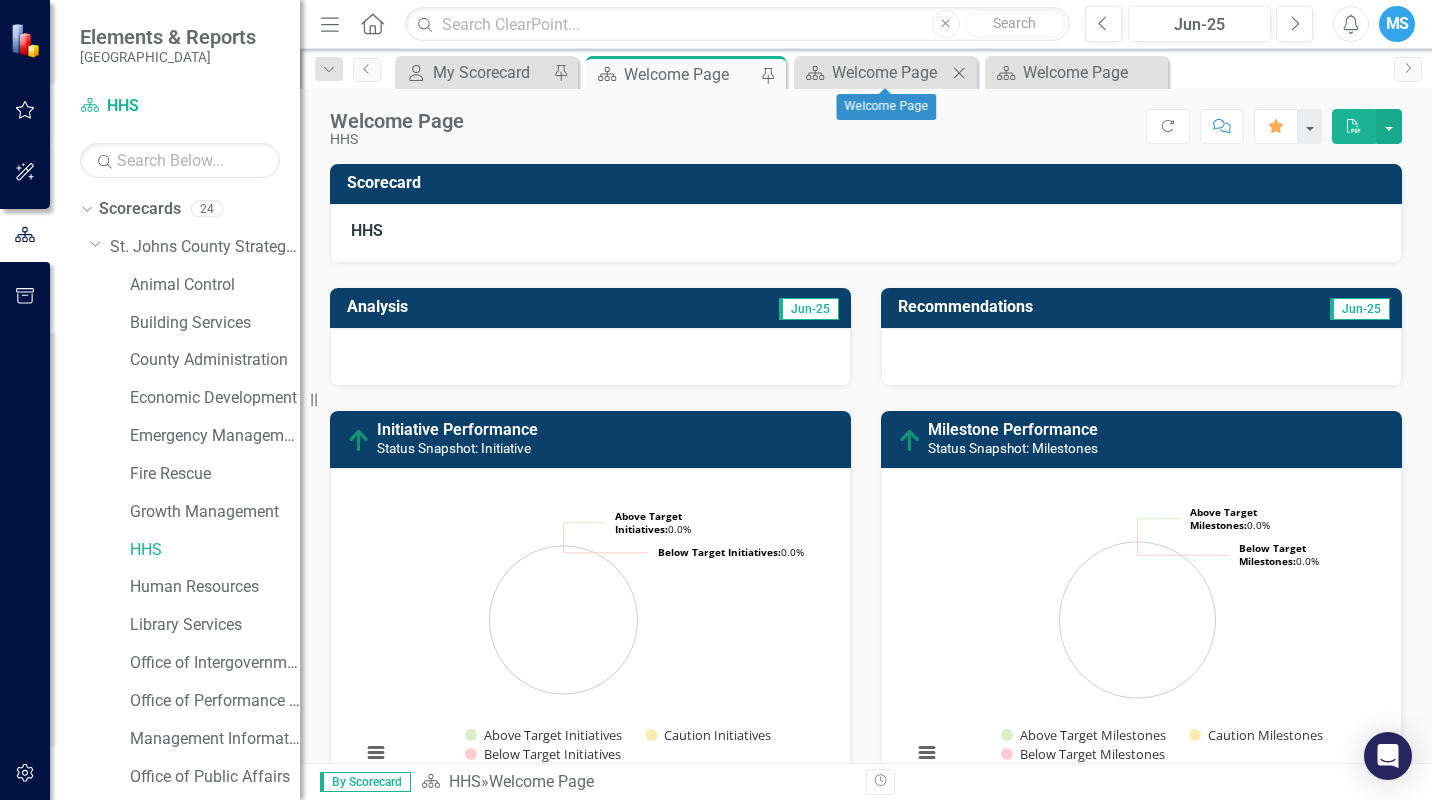 click on "Close" 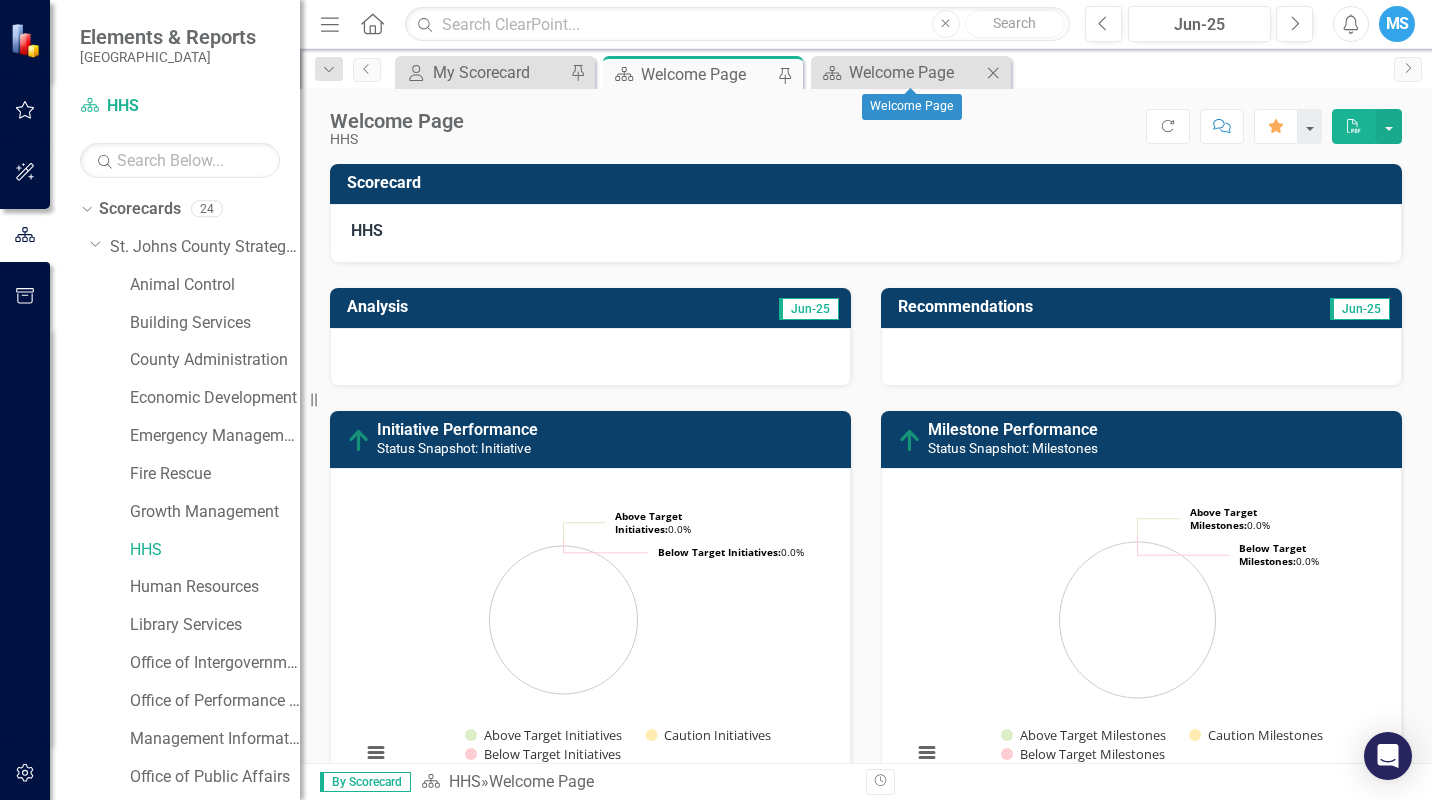 click on "Close" 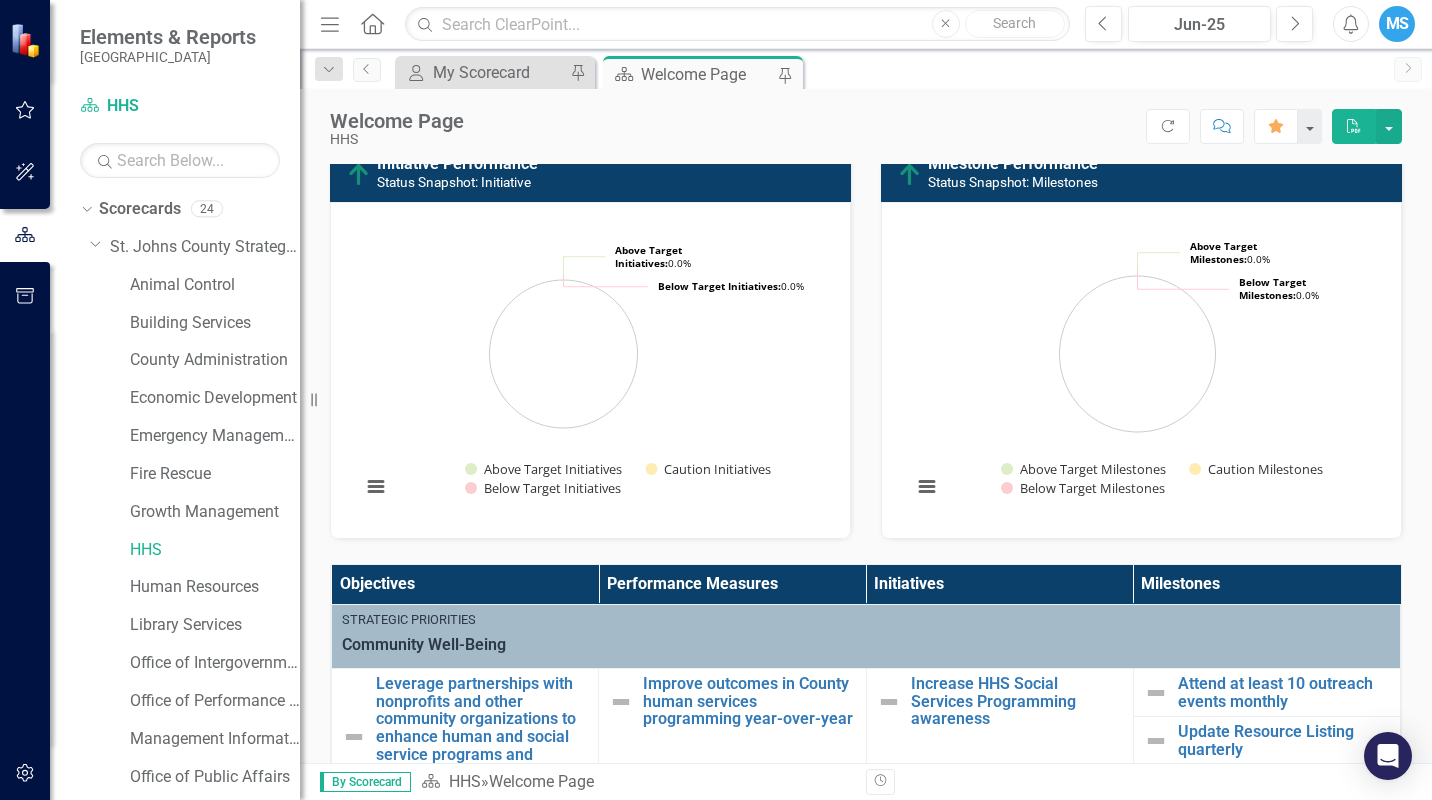 scroll, scrollTop: 712, scrollLeft: 0, axis: vertical 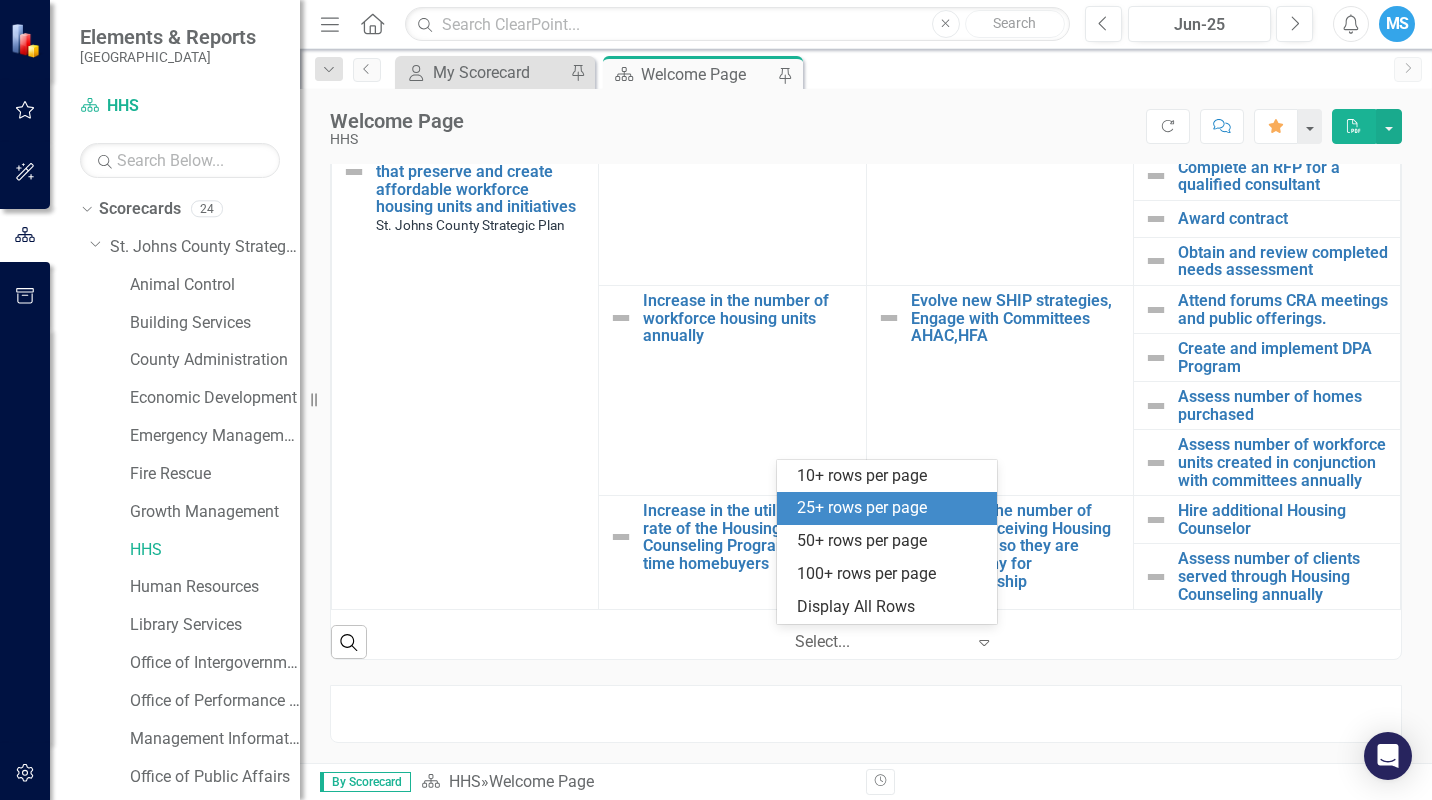click at bounding box center [880, 642] 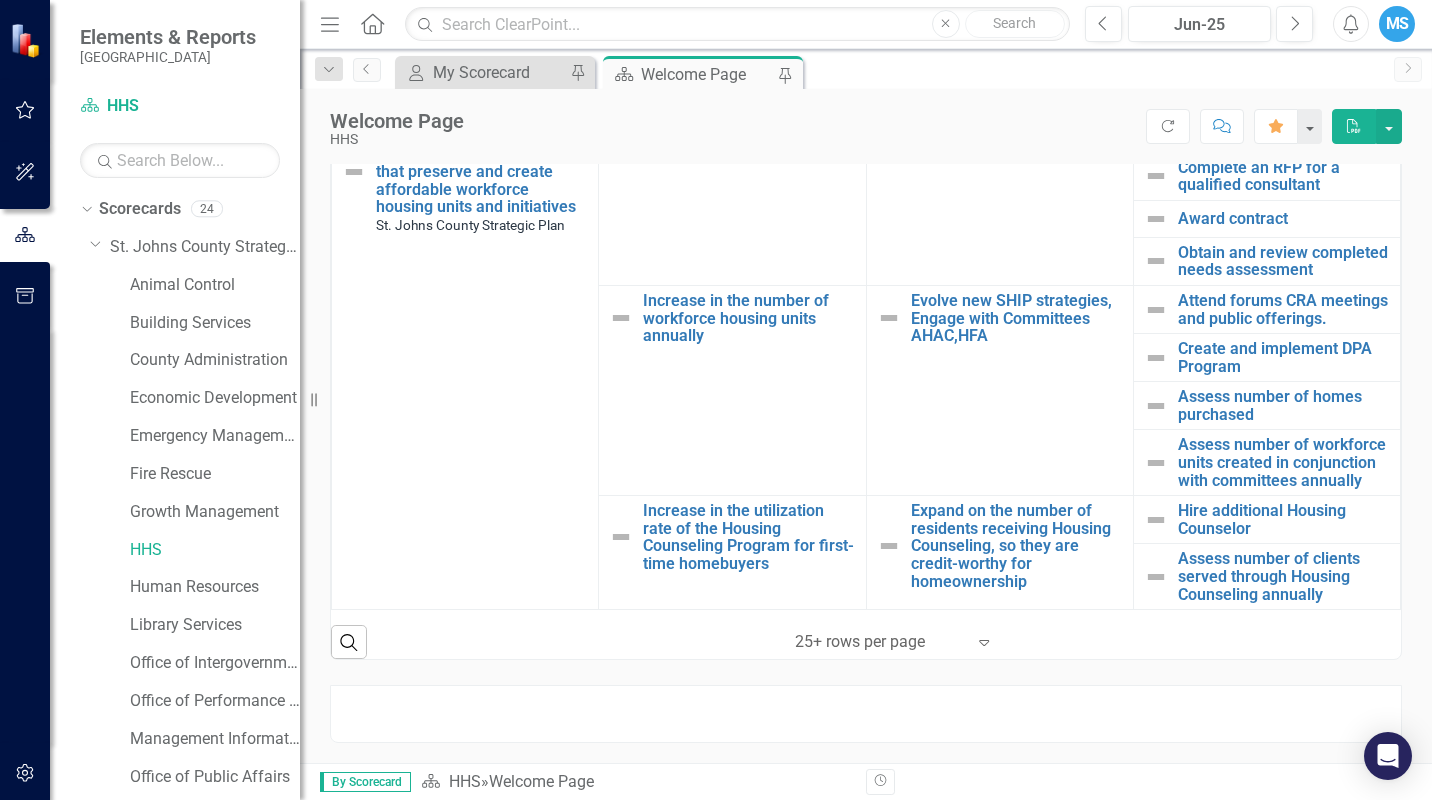 click on "‹ Previous 1 (current) › Next 25+ rows per page Expand" at bounding box center (889, 642) 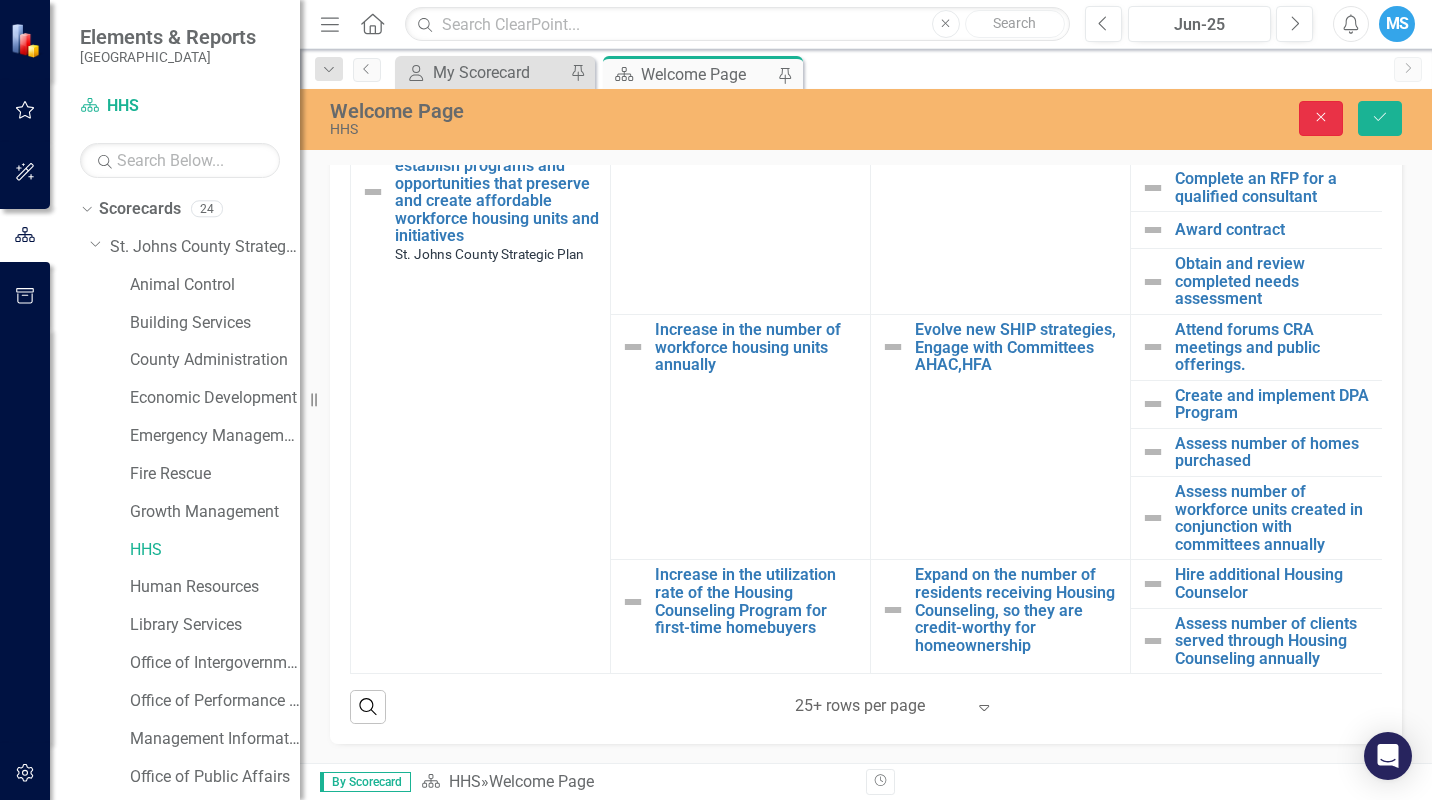 click 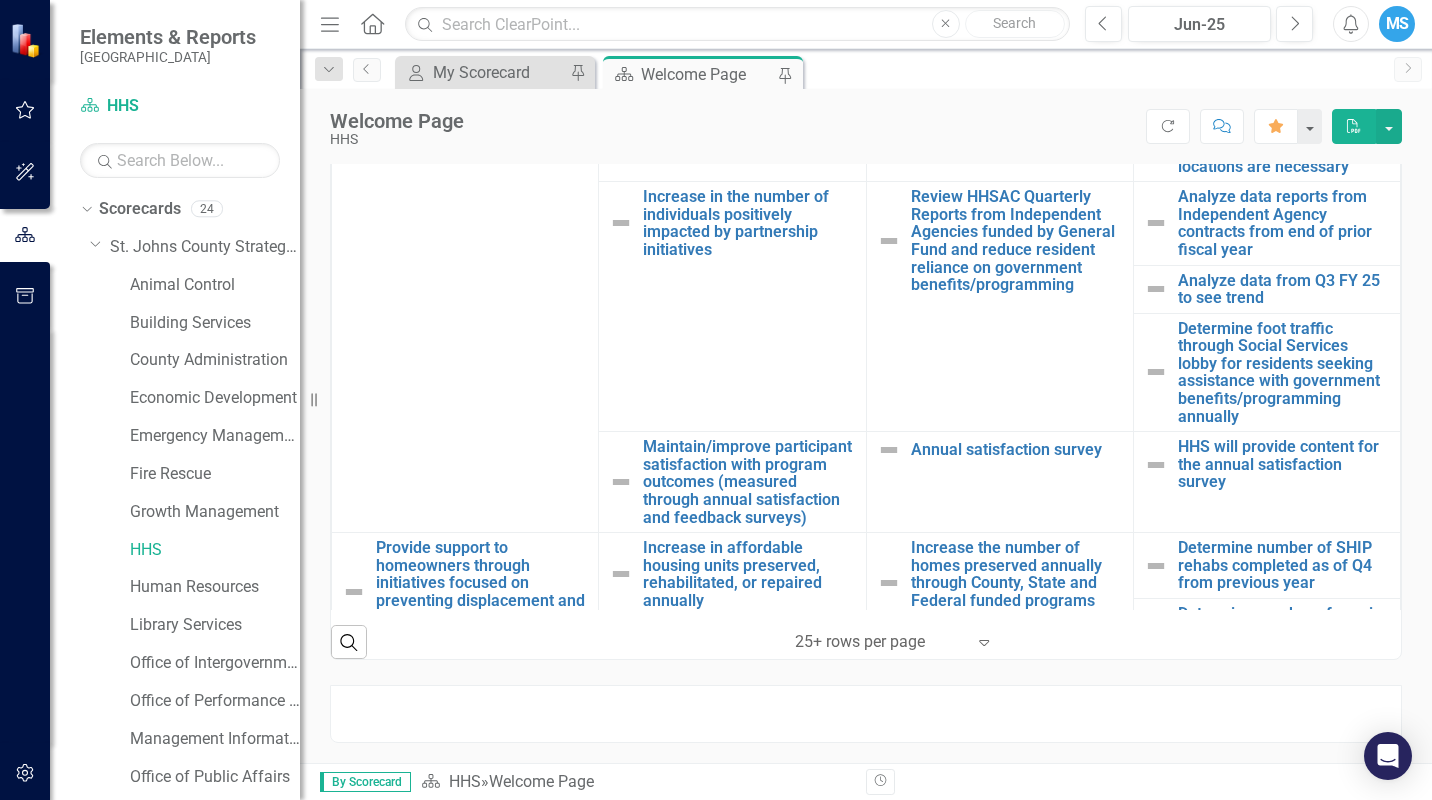 scroll, scrollTop: 0, scrollLeft: 0, axis: both 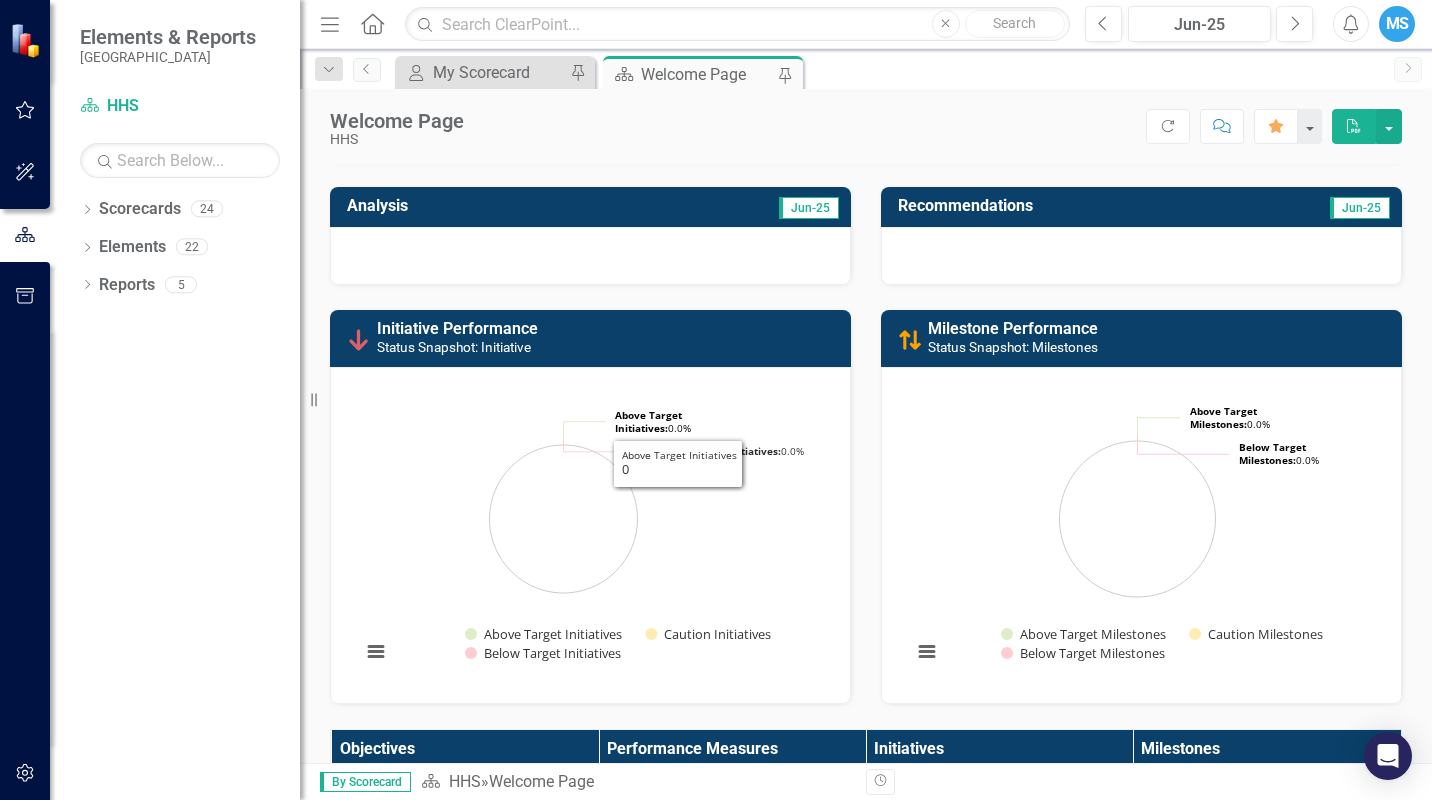 click 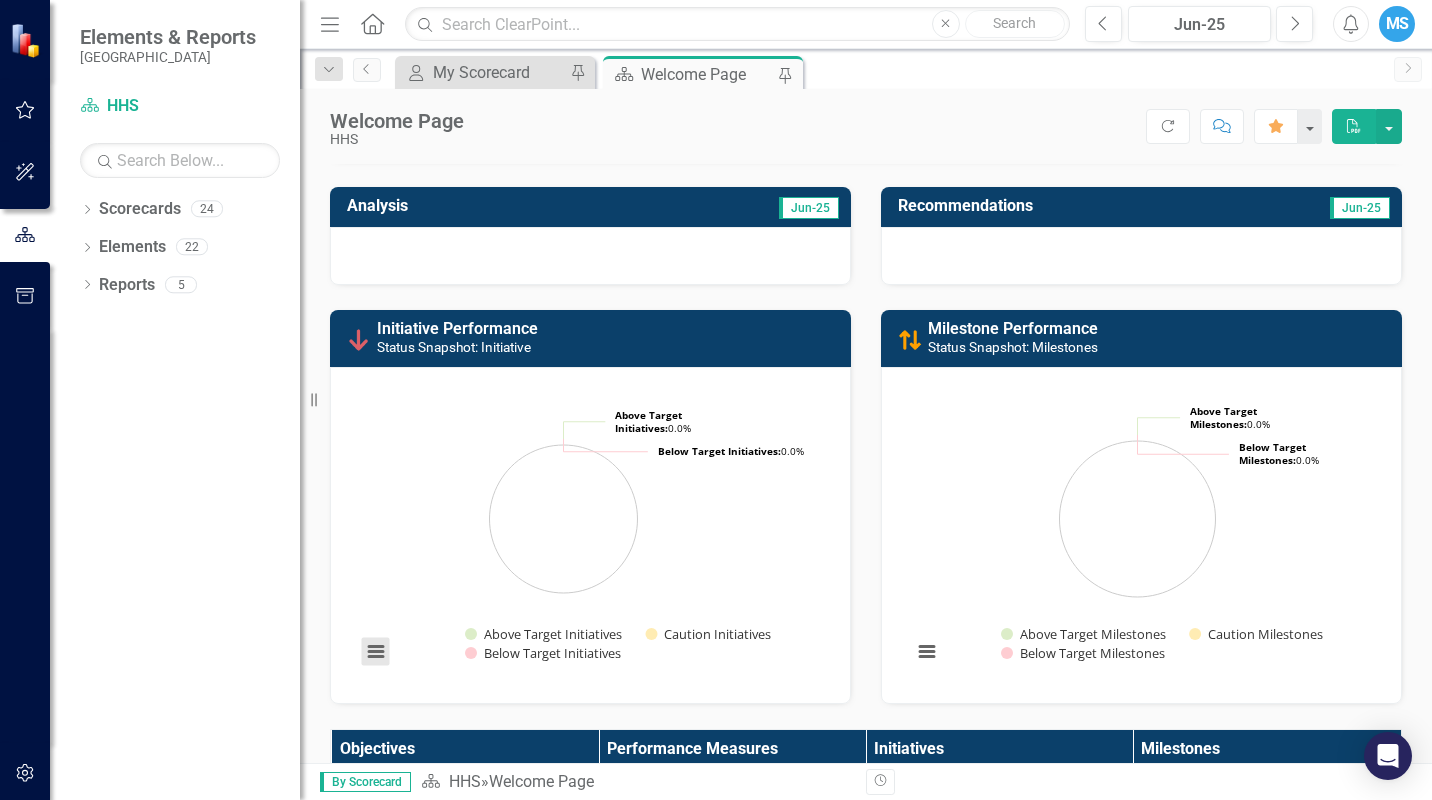 click at bounding box center [376, 652] 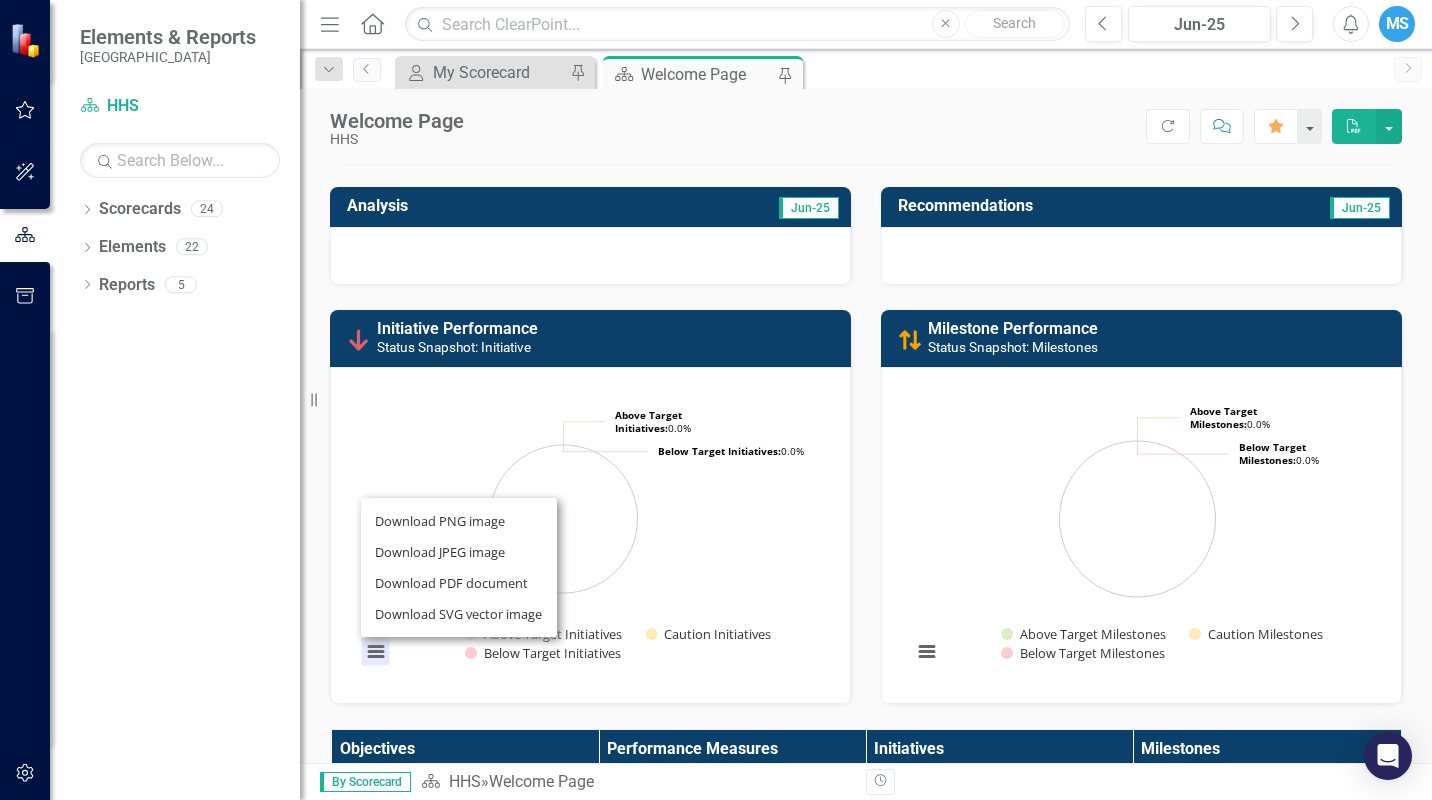 click on "Download PNG image Download JPEG image Download PDF document Download SVG vector image" at bounding box center (459, 567) 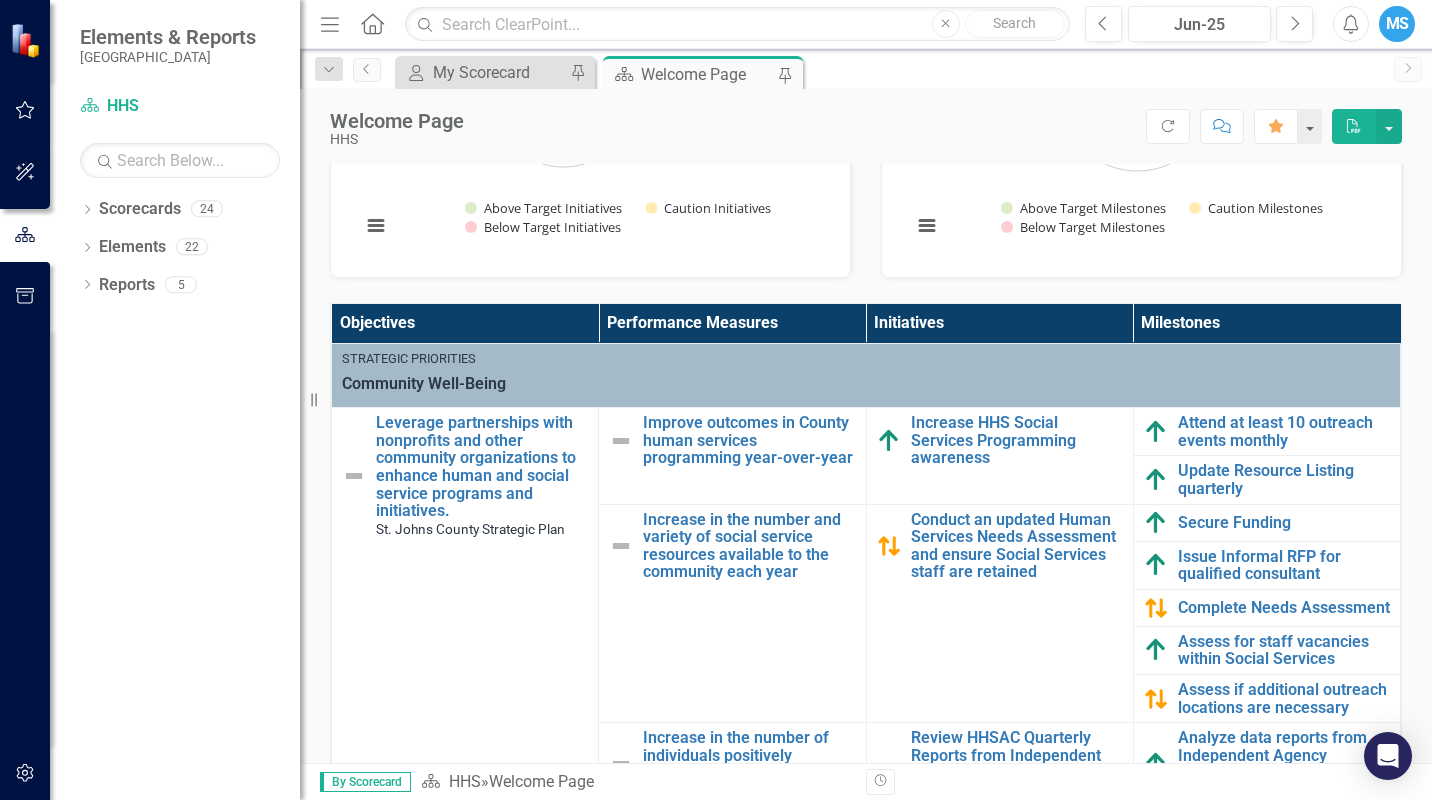 scroll, scrollTop: 0, scrollLeft: 0, axis: both 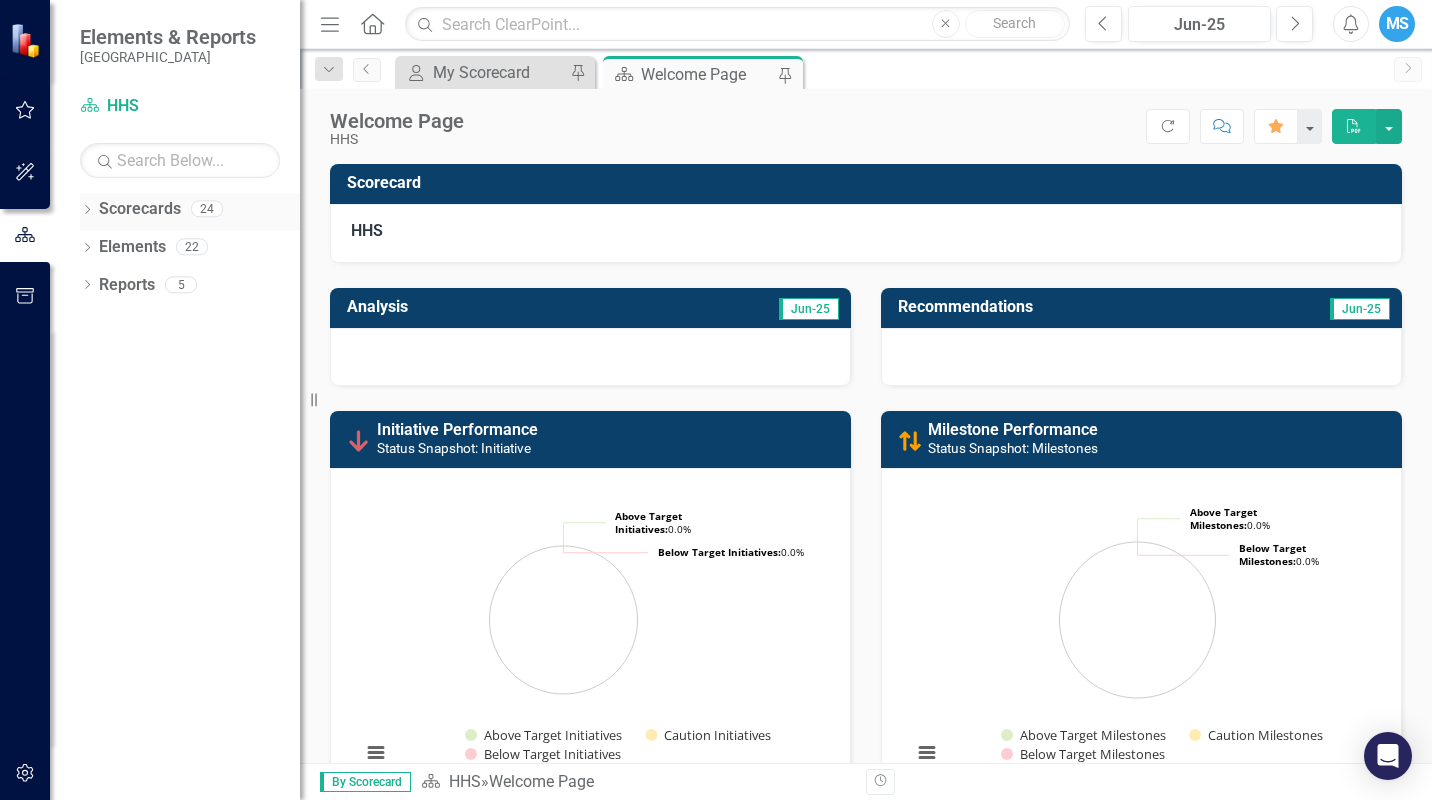 click on "Dropdown" at bounding box center [87, 211] 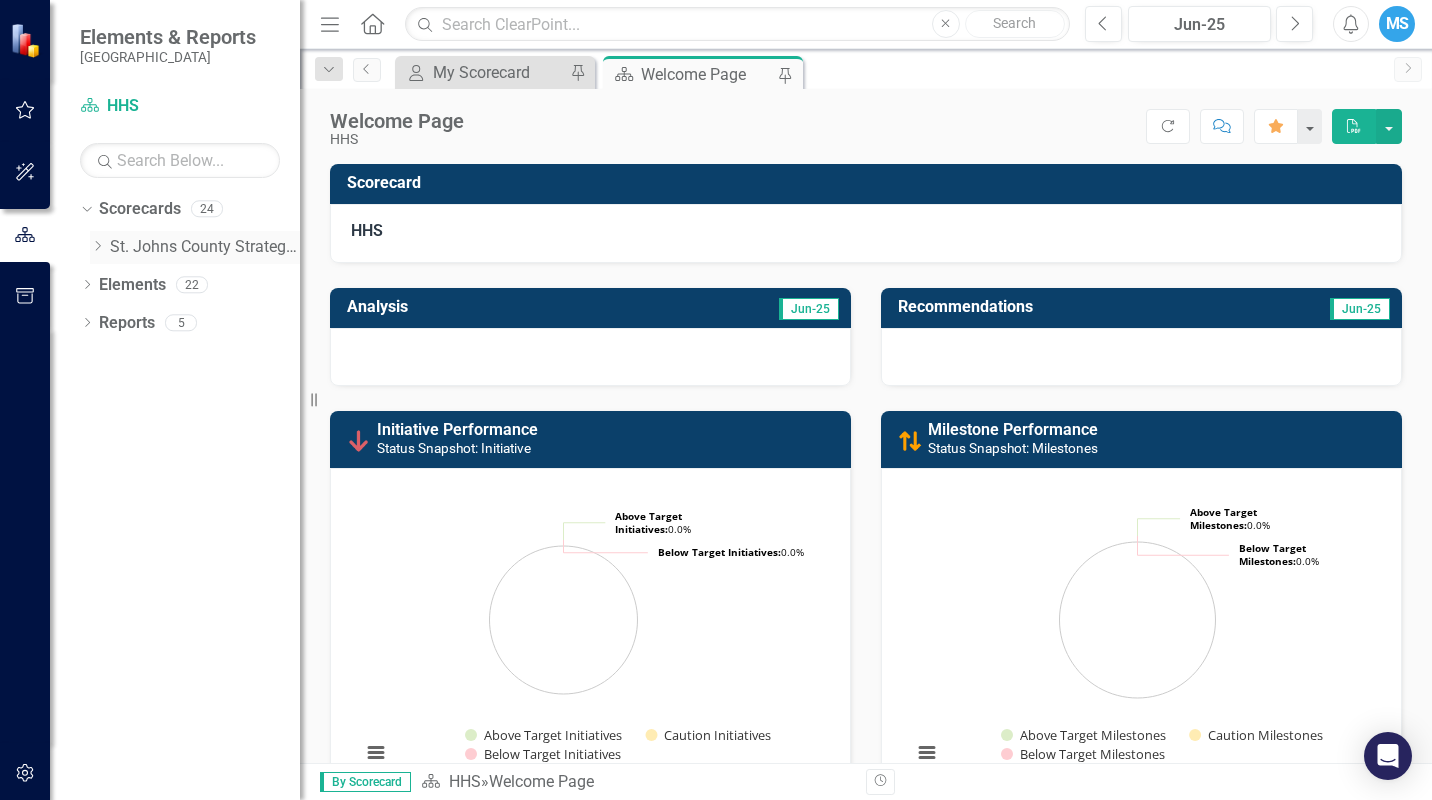 click on "Dropdown" 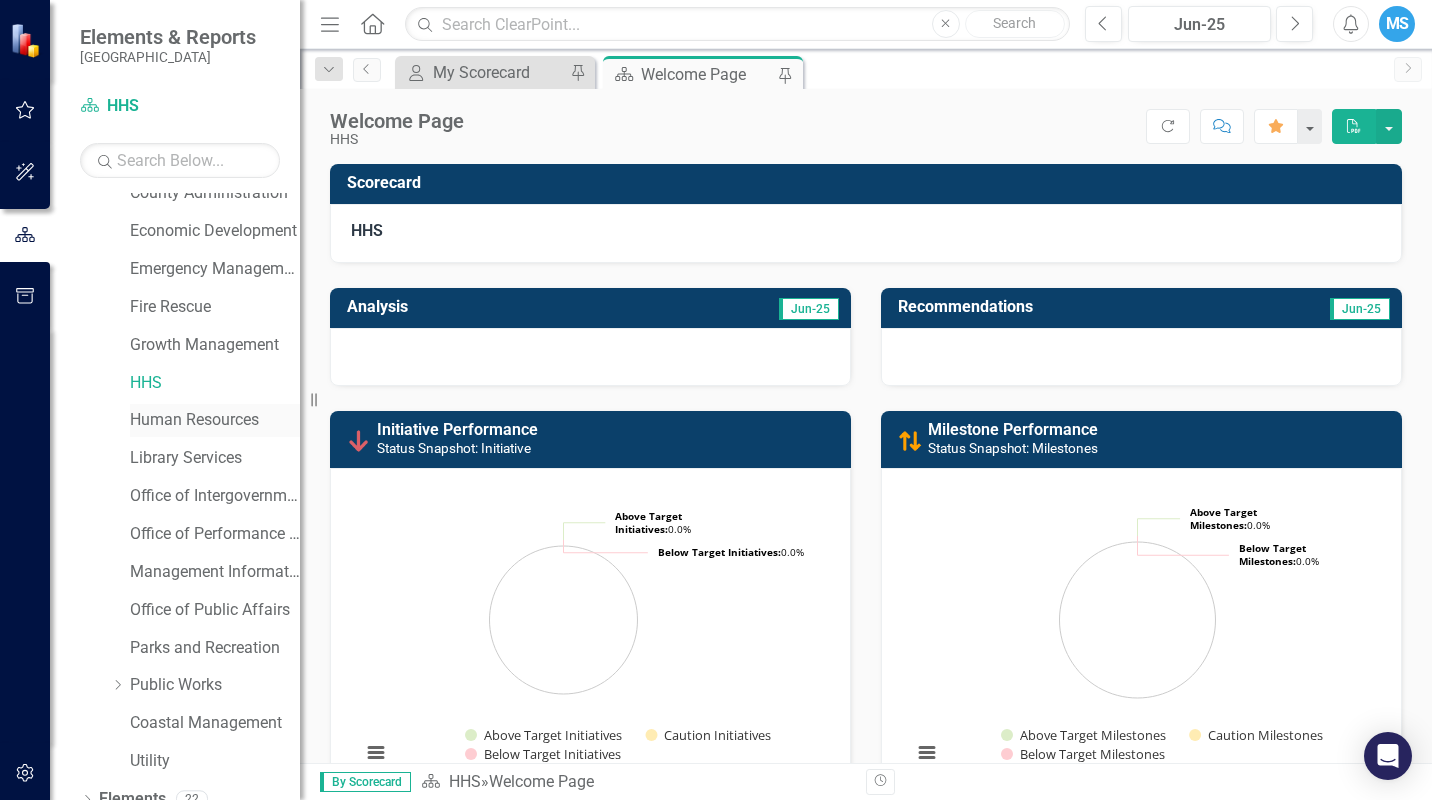 scroll, scrollTop: 225, scrollLeft: 0, axis: vertical 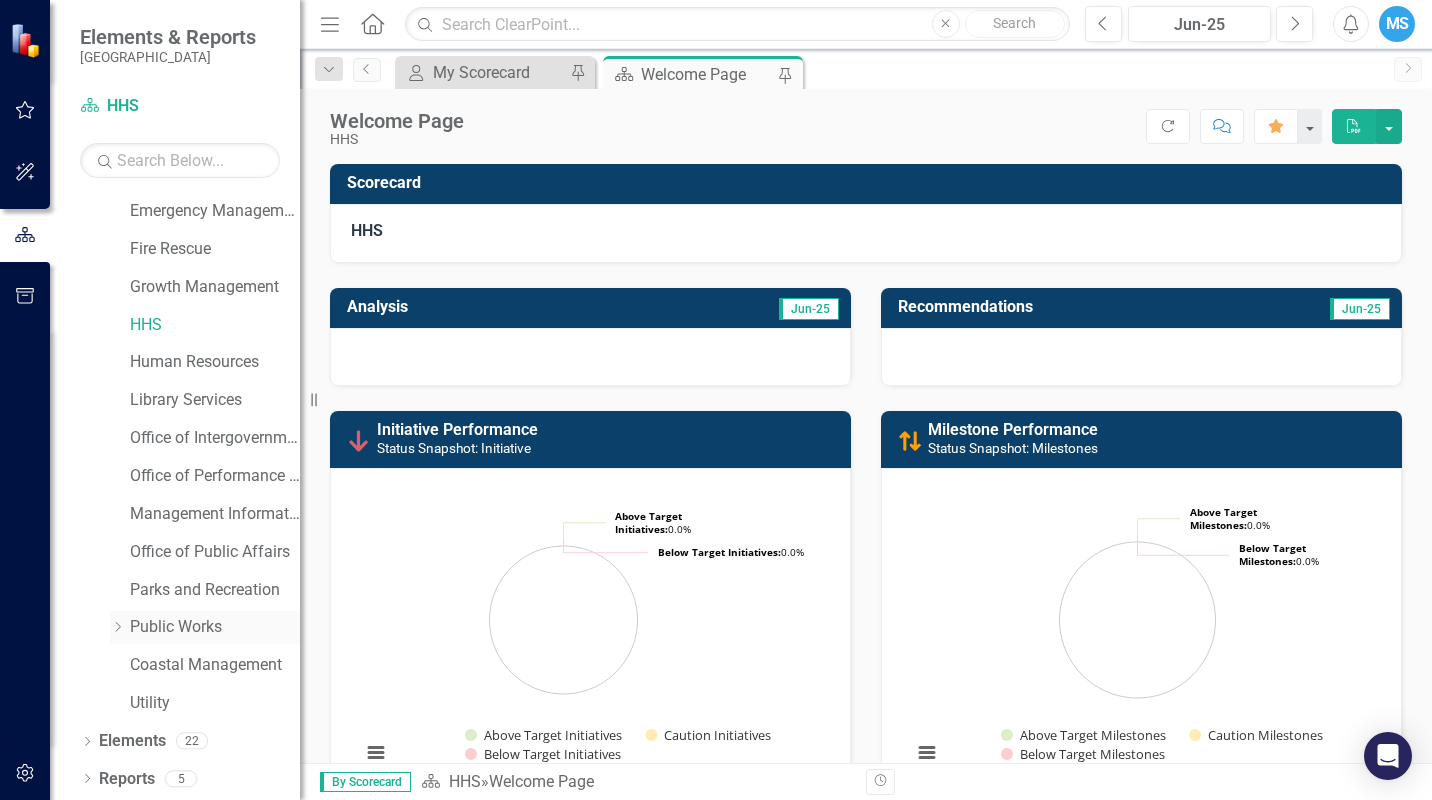 click on "Dropdown Public Works" at bounding box center (205, 627) 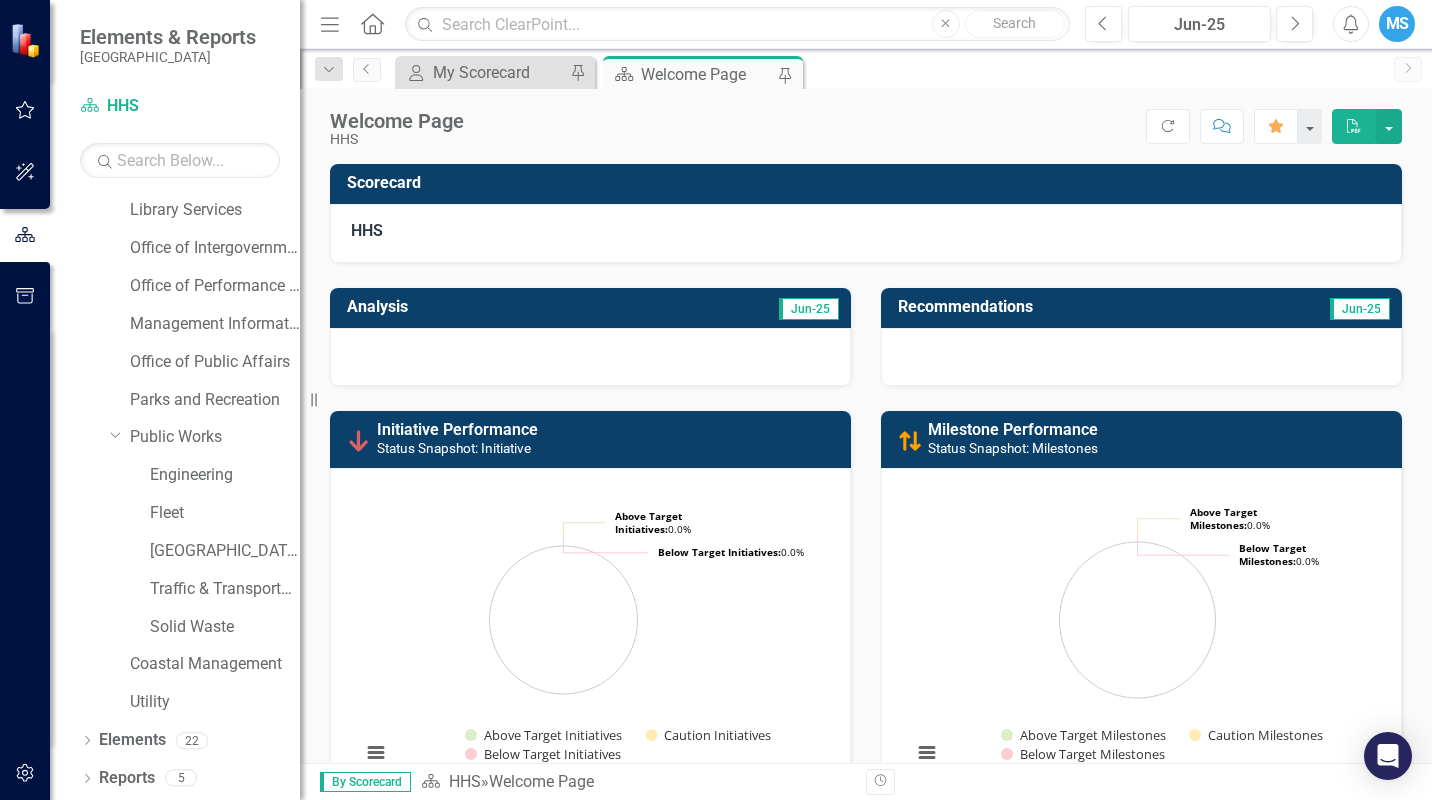 scroll, scrollTop: 408, scrollLeft: 0, axis: vertical 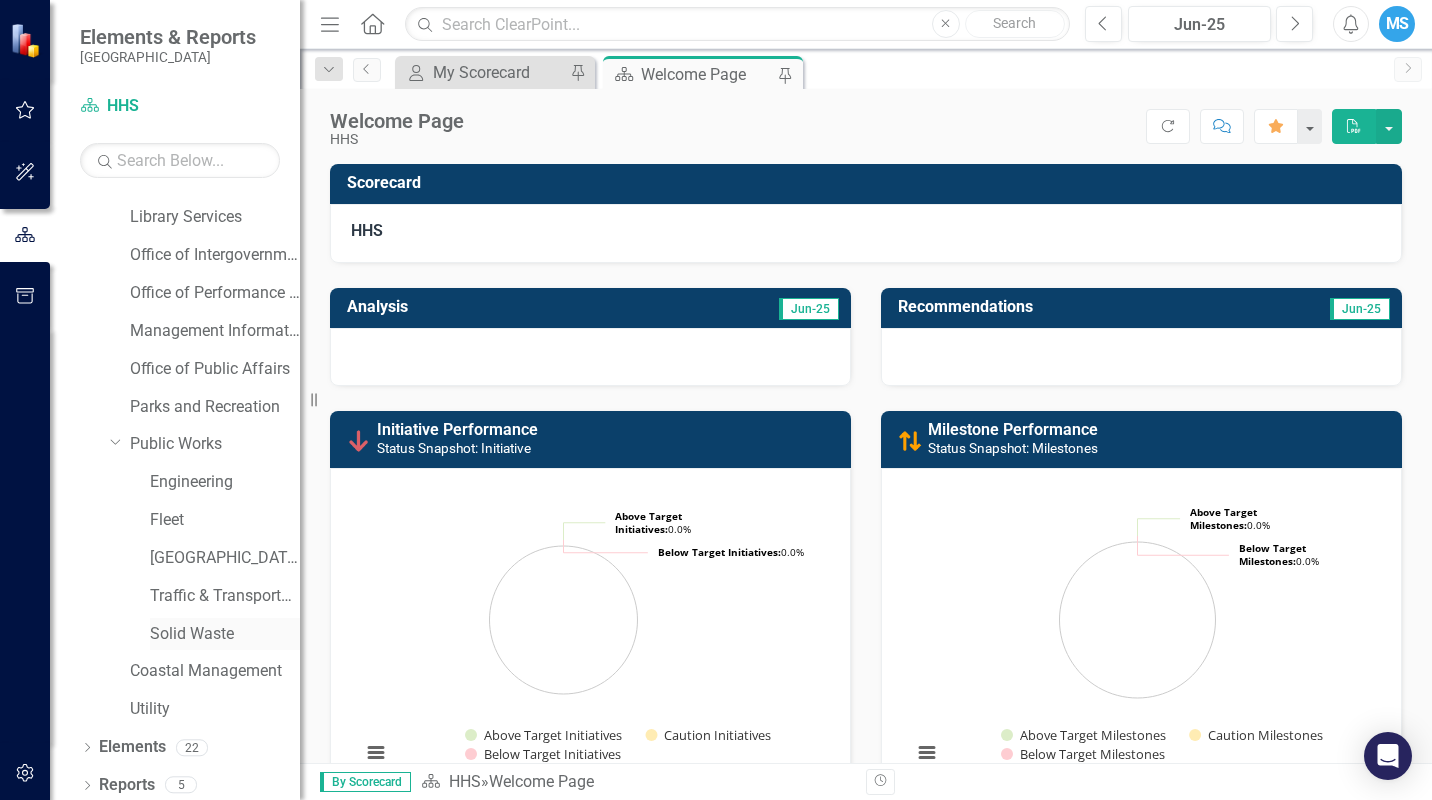 click on "Solid Waste" at bounding box center (225, 634) 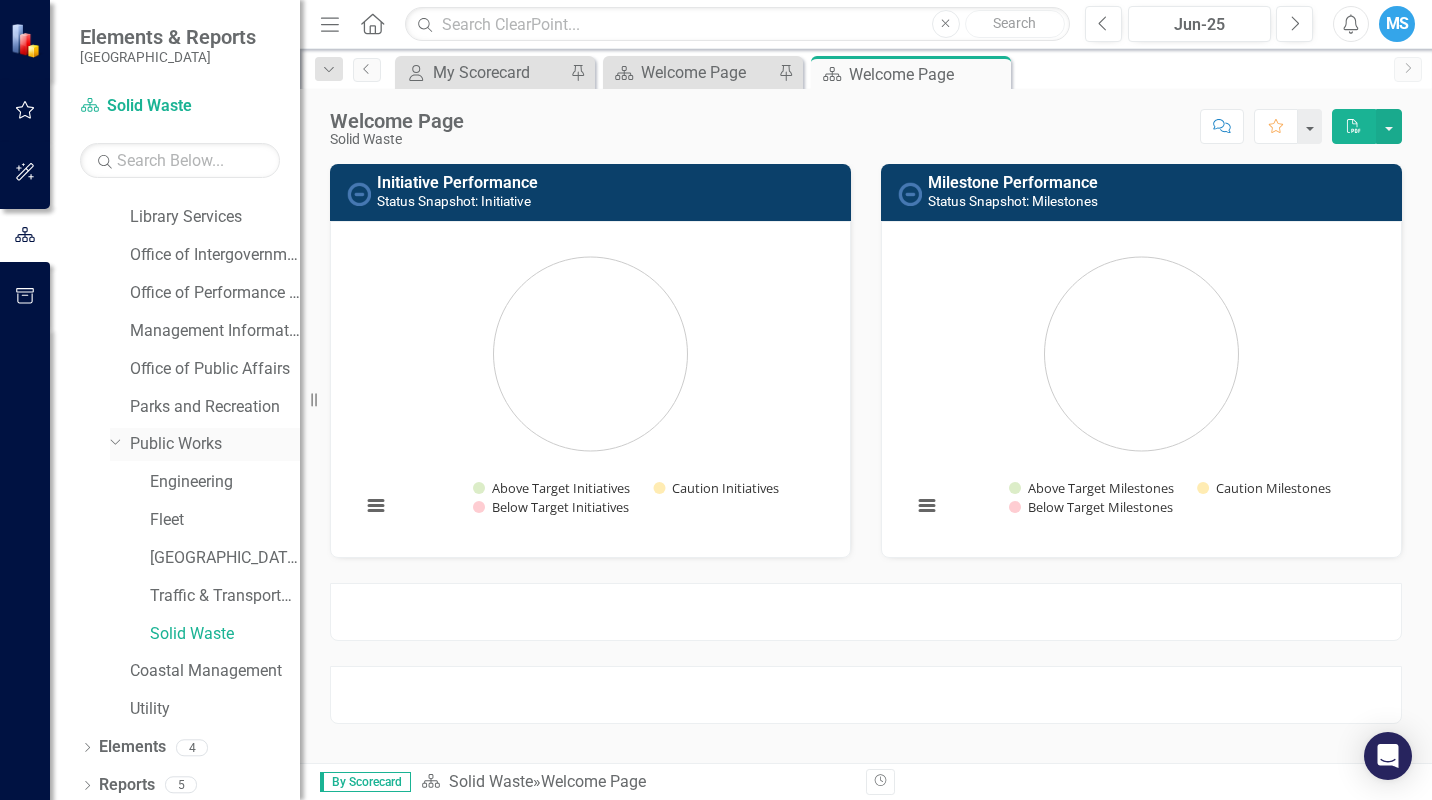 click on "Public Works" at bounding box center (215, 444) 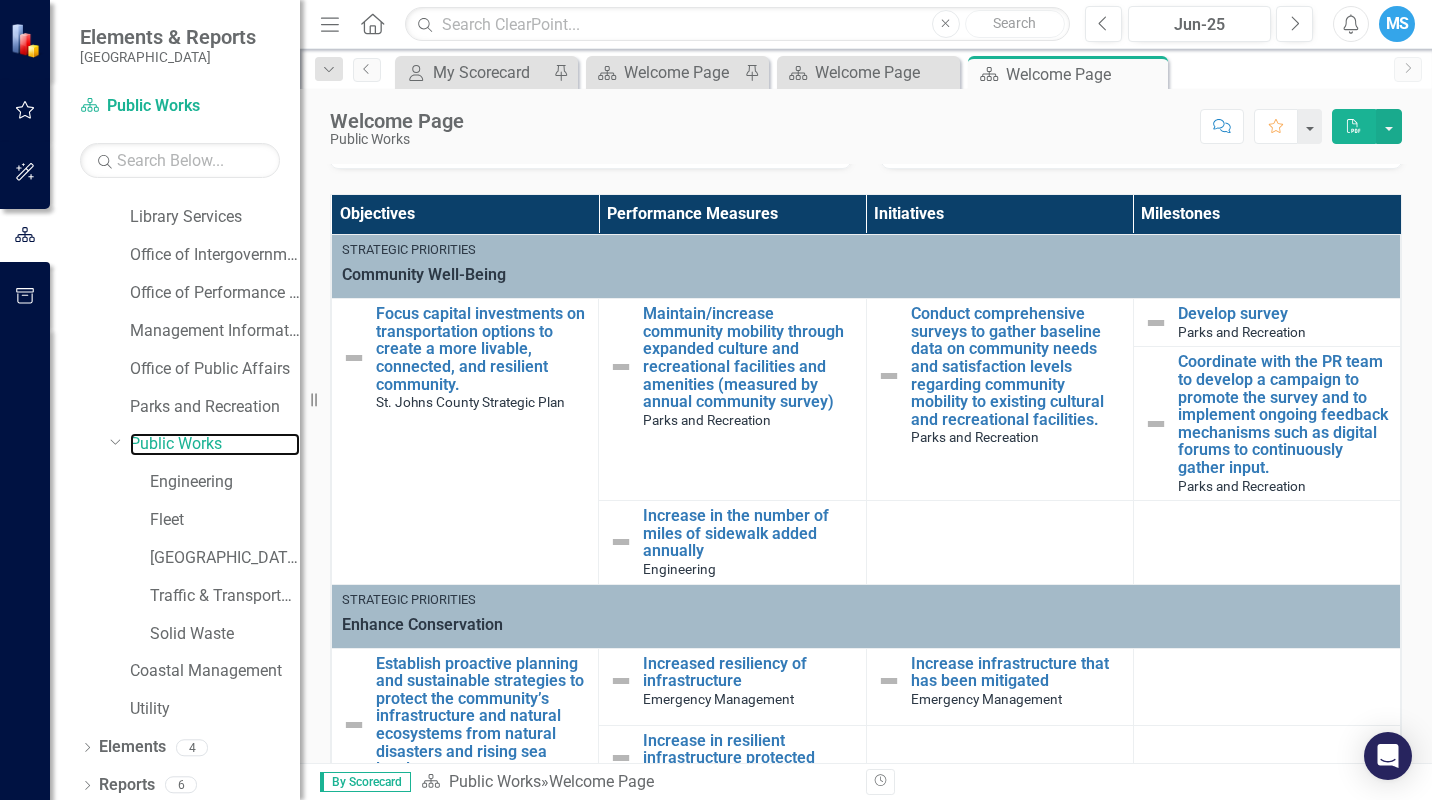 scroll, scrollTop: 635, scrollLeft: 0, axis: vertical 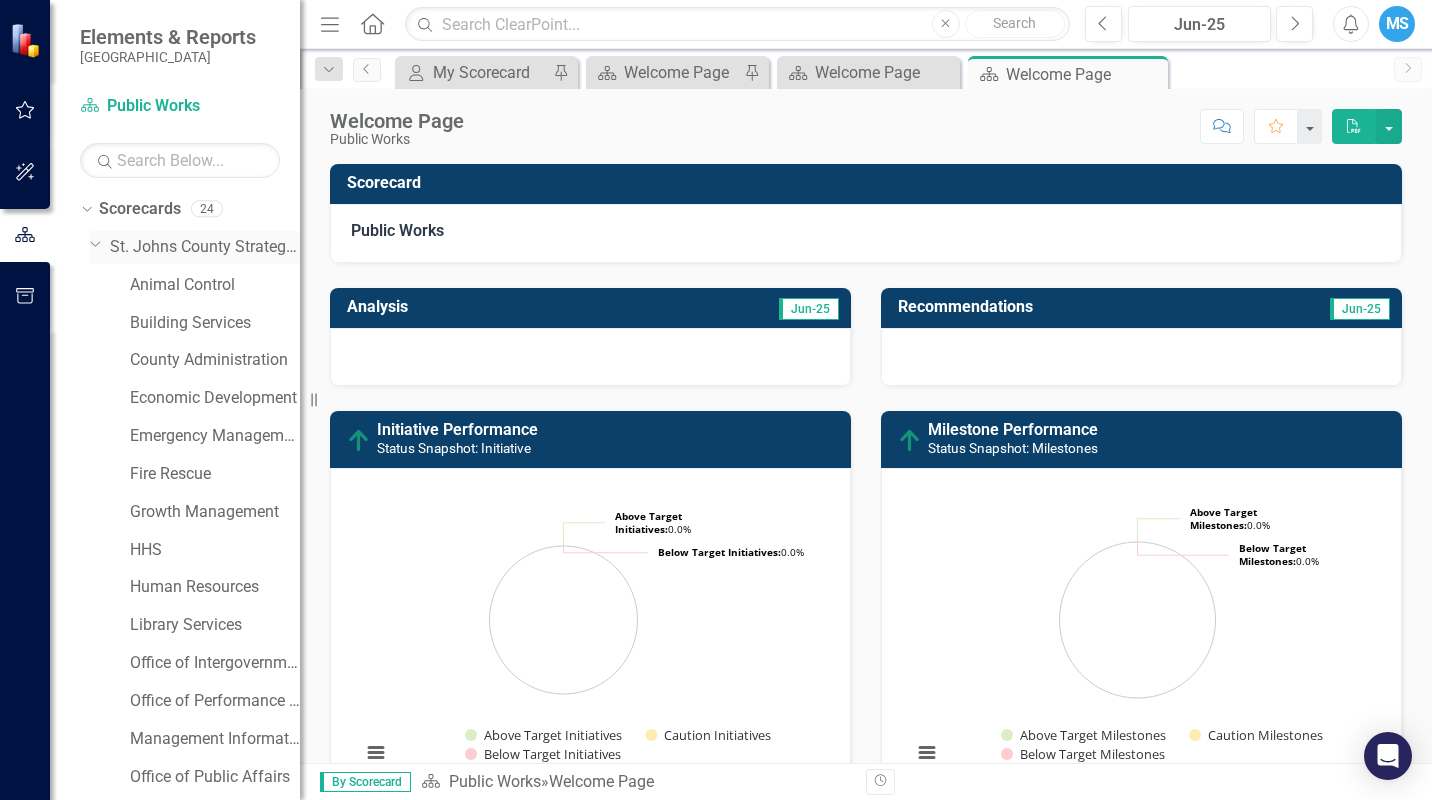 click on "St. Johns County Strategic Plan" at bounding box center [205, 247] 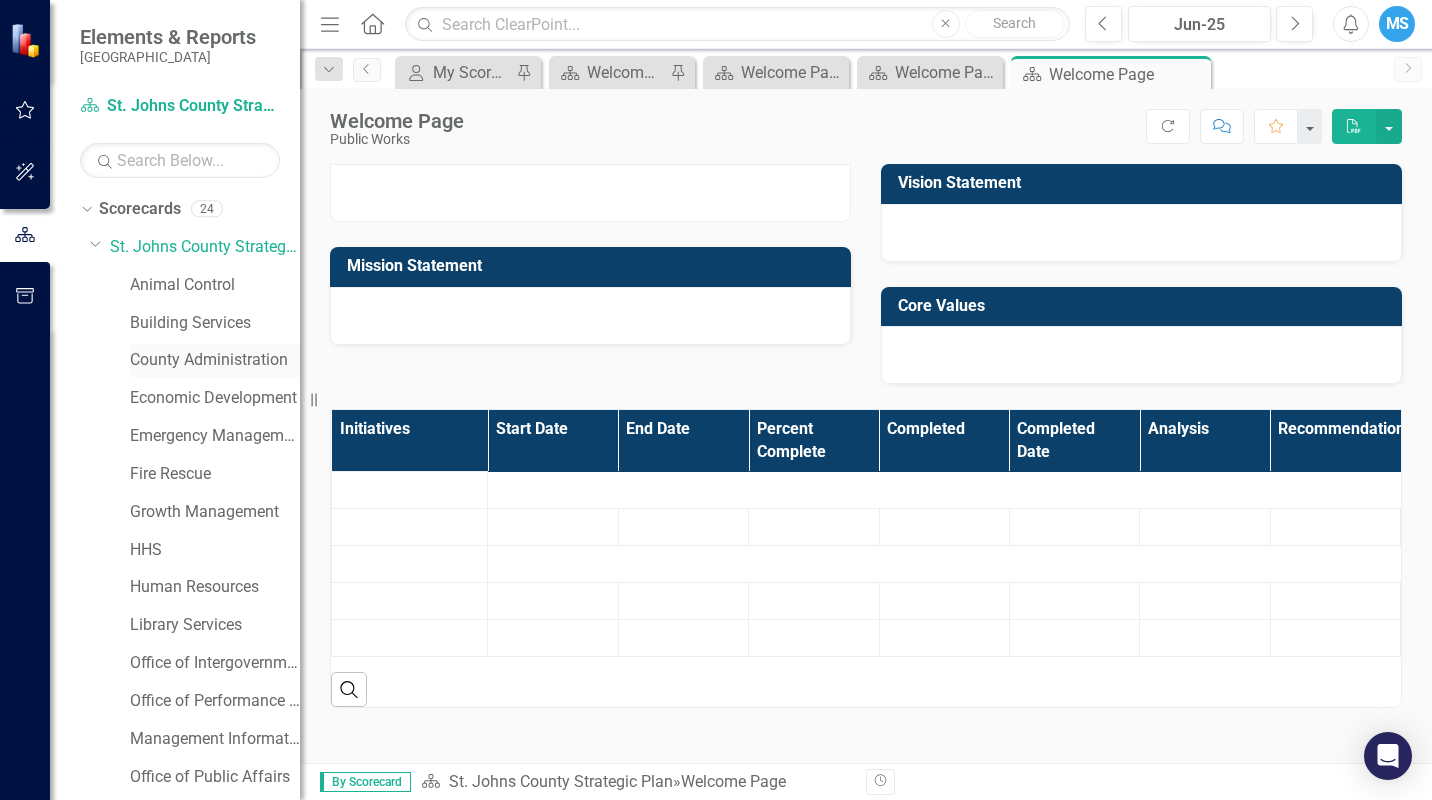 click on "County Administration" at bounding box center (215, 360) 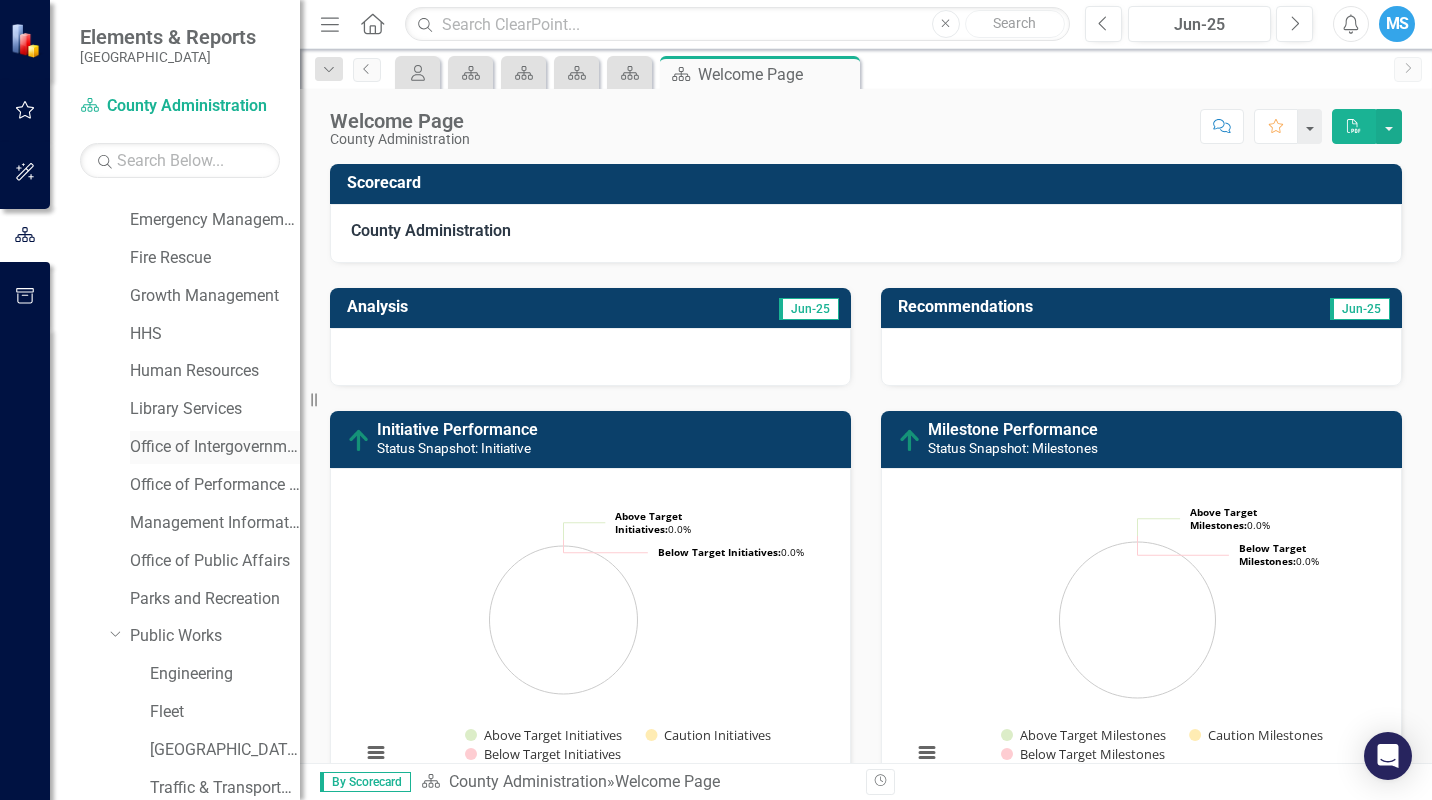 scroll, scrollTop: 217, scrollLeft: 0, axis: vertical 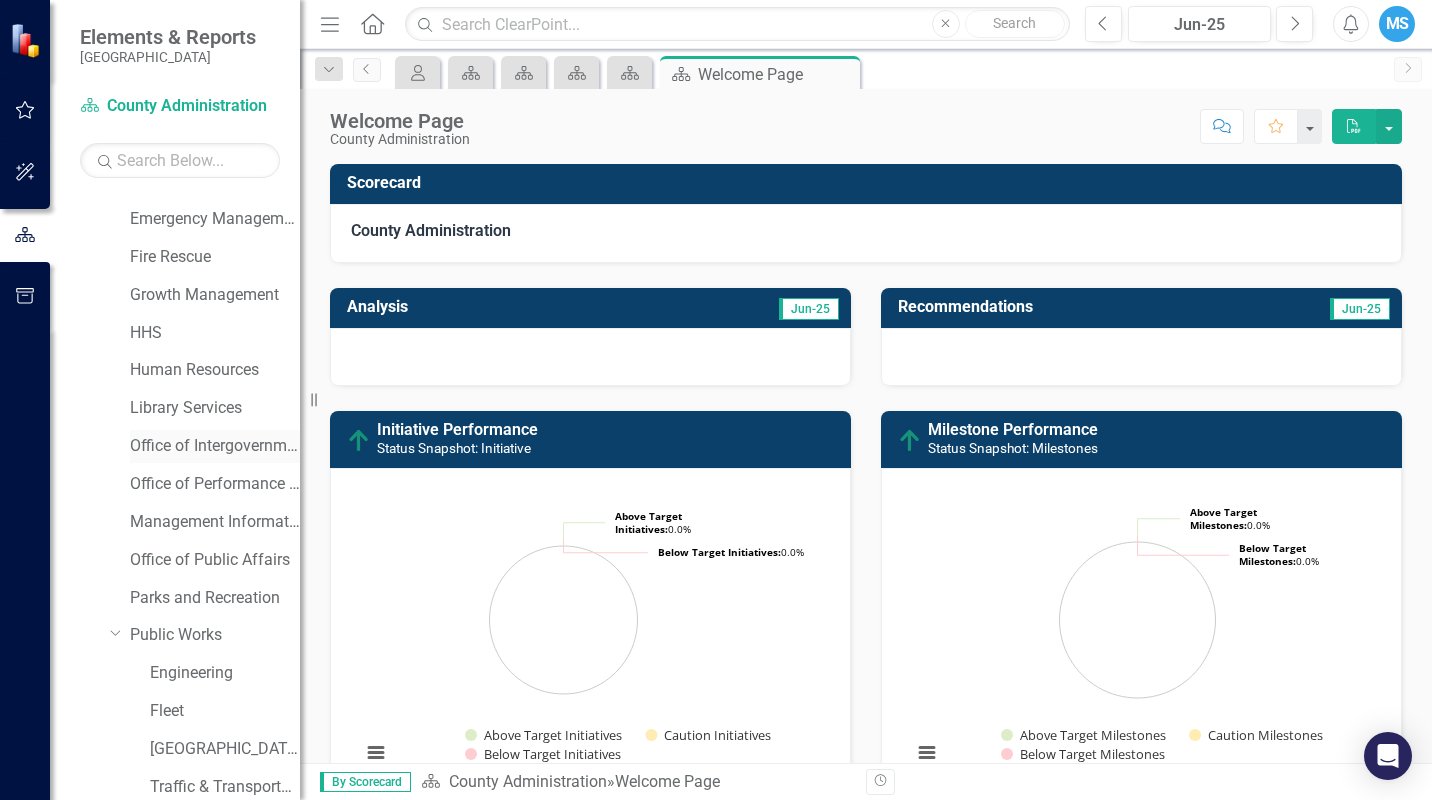 click on "Office of Intergovernmental Affairs" at bounding box center [215, 446] 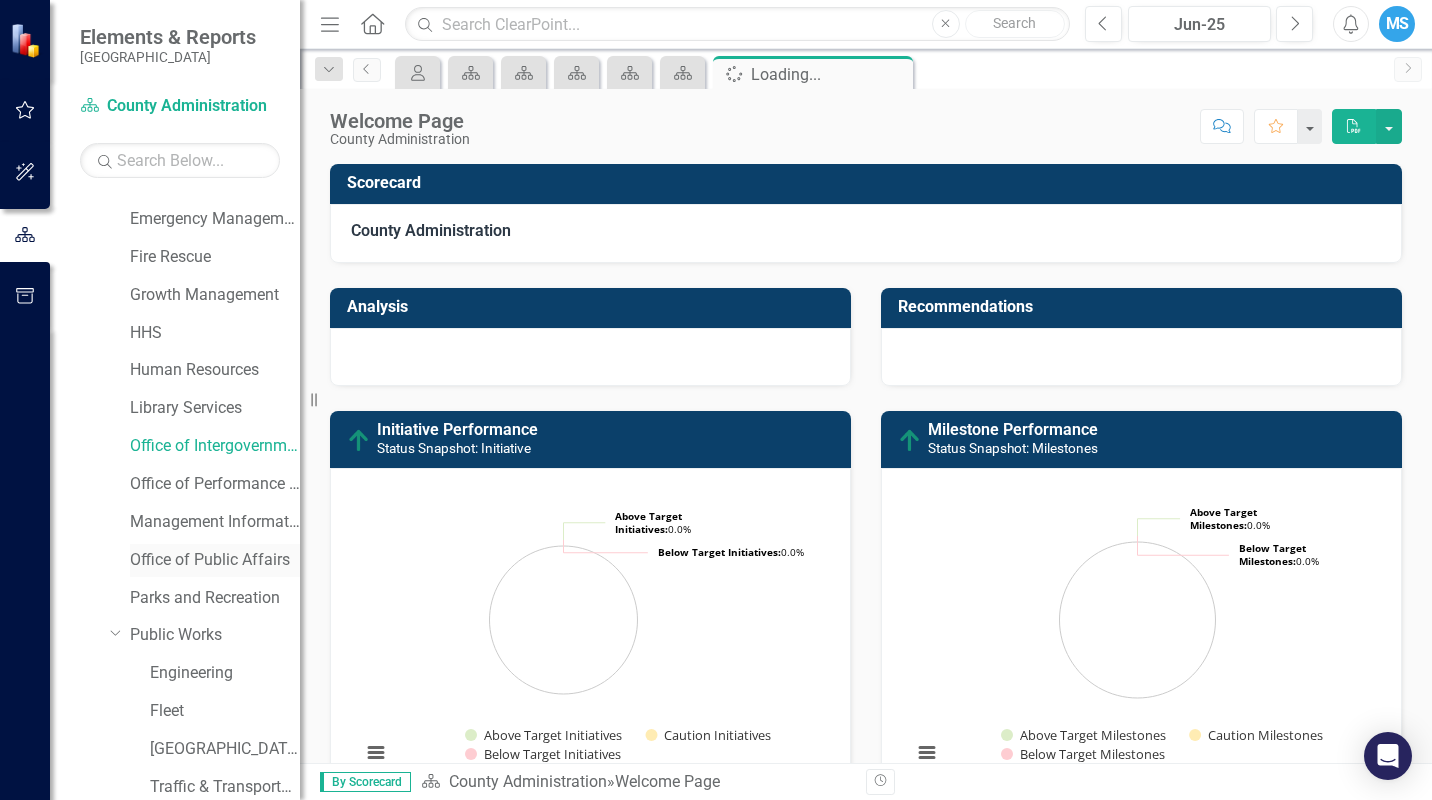 click on "Office of Public Affairs" at bounding box center [215, 560] 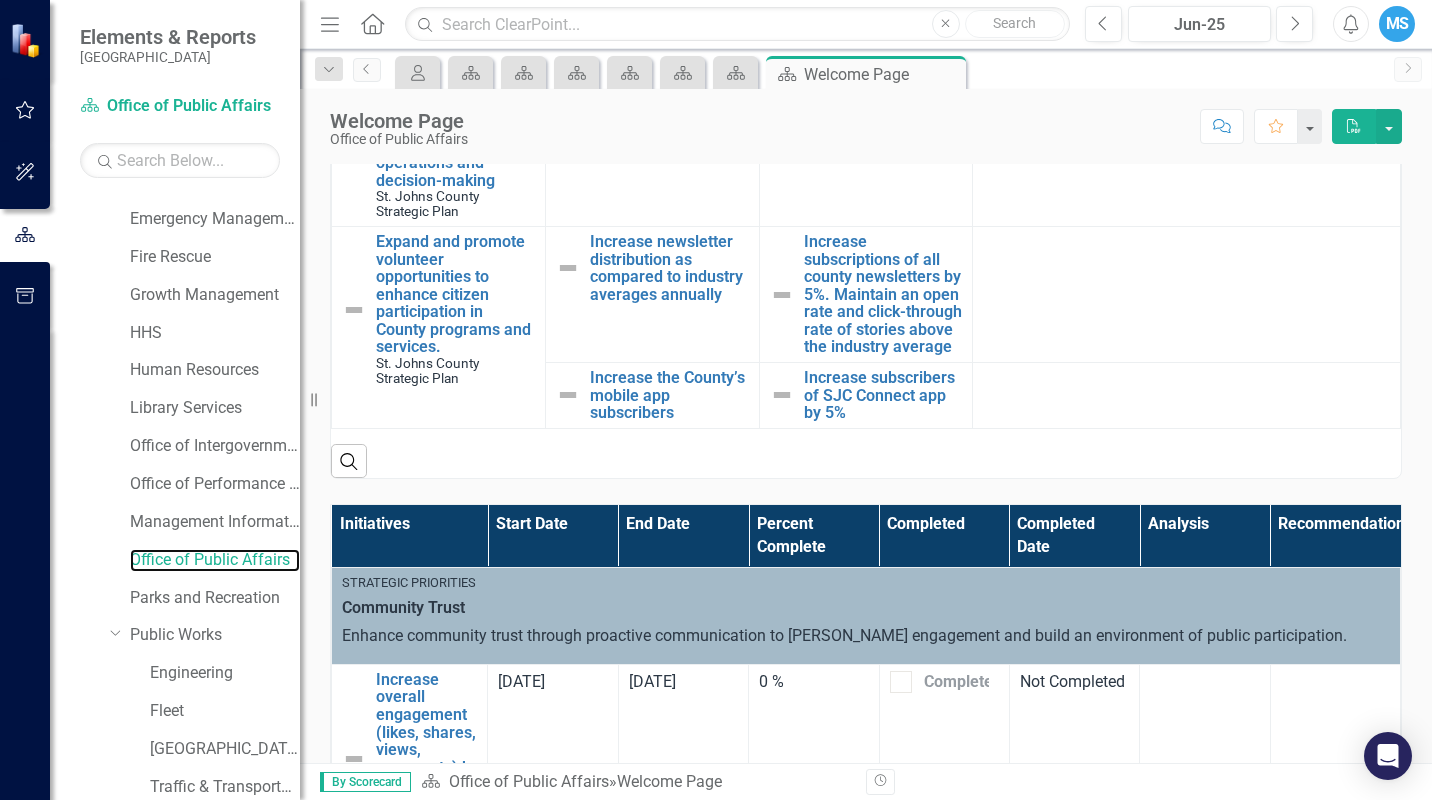 scroll, scrollTop: 944, scrollLeft: 0, axis: vertical 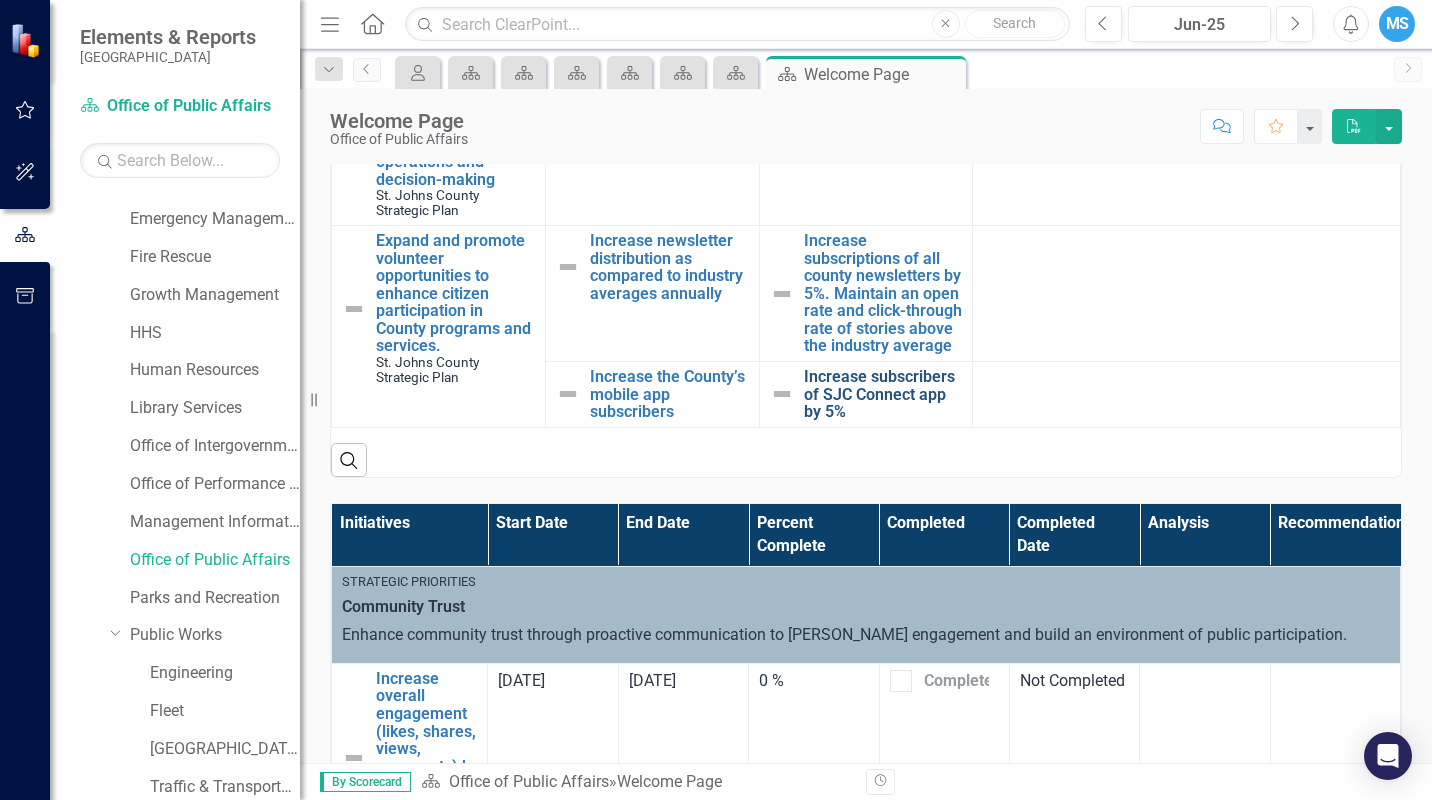 click on "Increase subscribers of SJC Connect app by 5%" at bounding box center (883, 394) 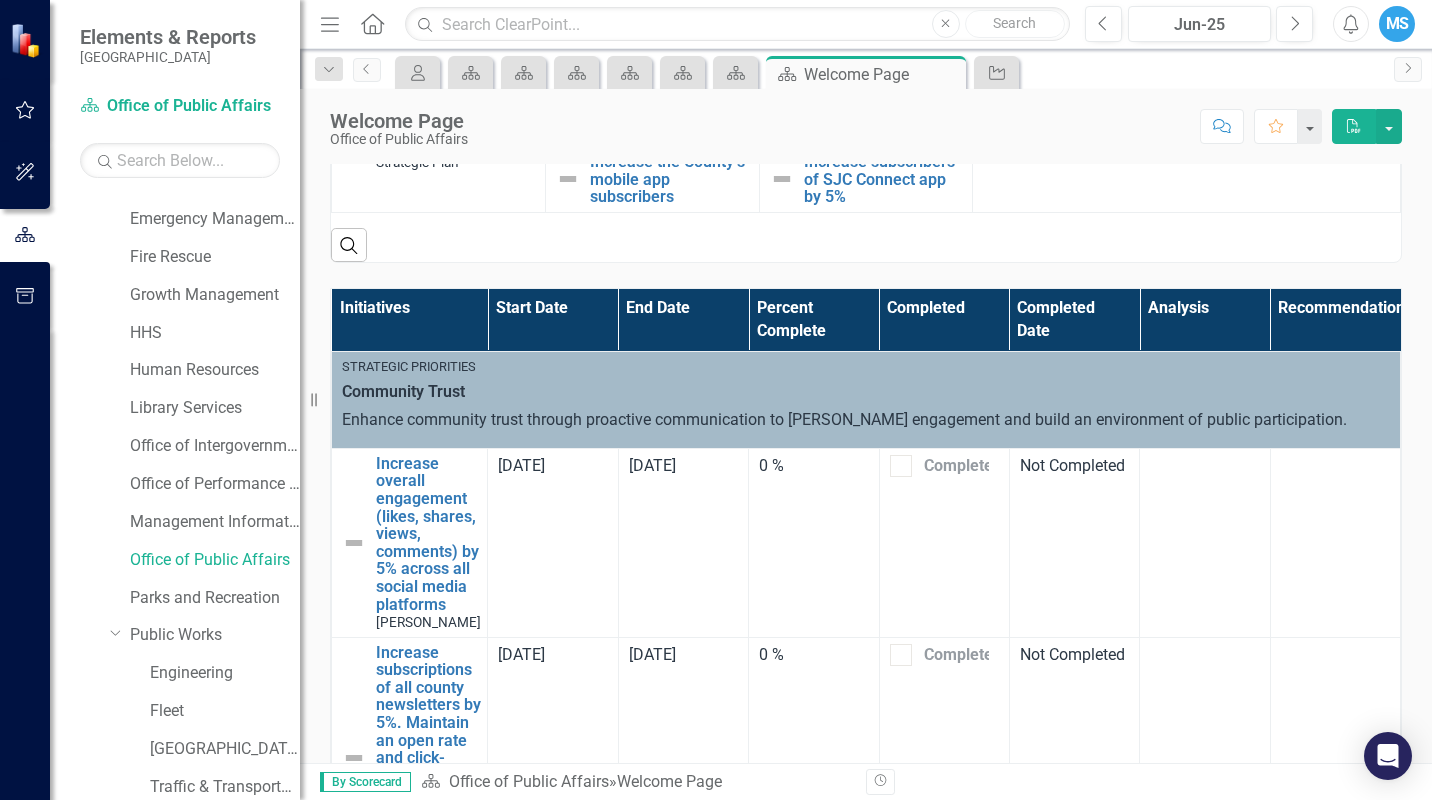 scroll, scrollTop: 1163, scrollLeft: 0, axis: vertical 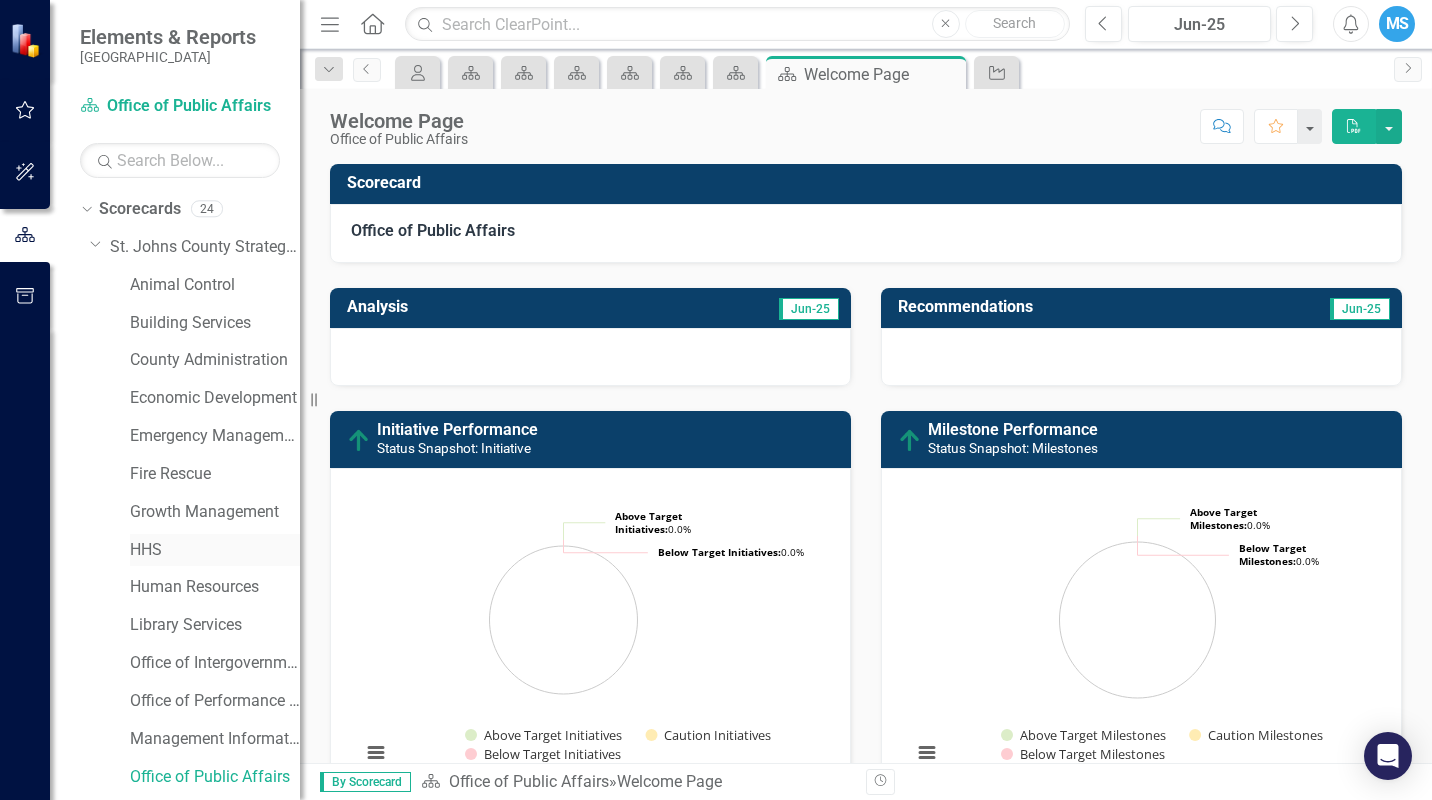 click on "HHS" at bounding box center [215, 550] 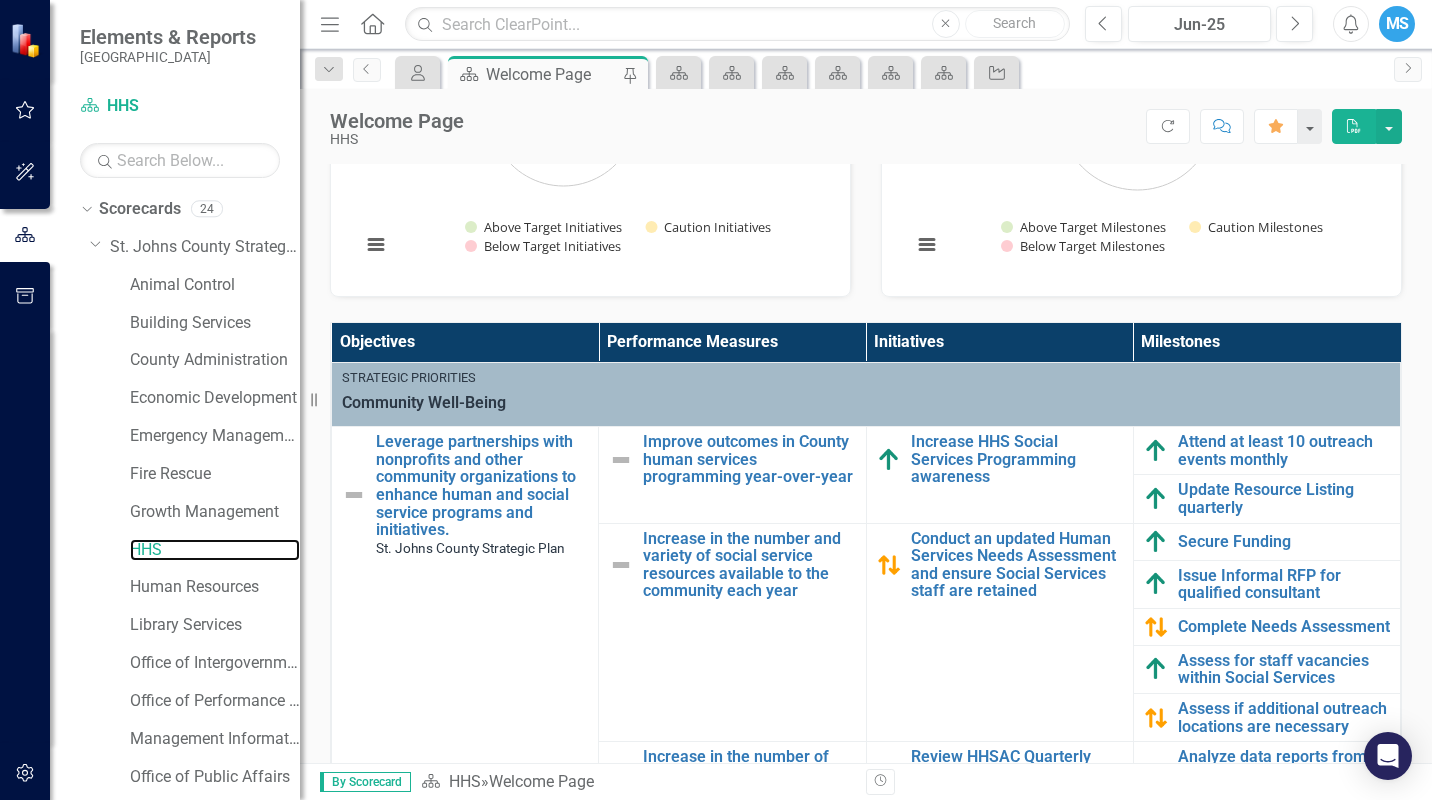 scroll, scrollTop: 514, scrollLeft: 0, axis: vertical 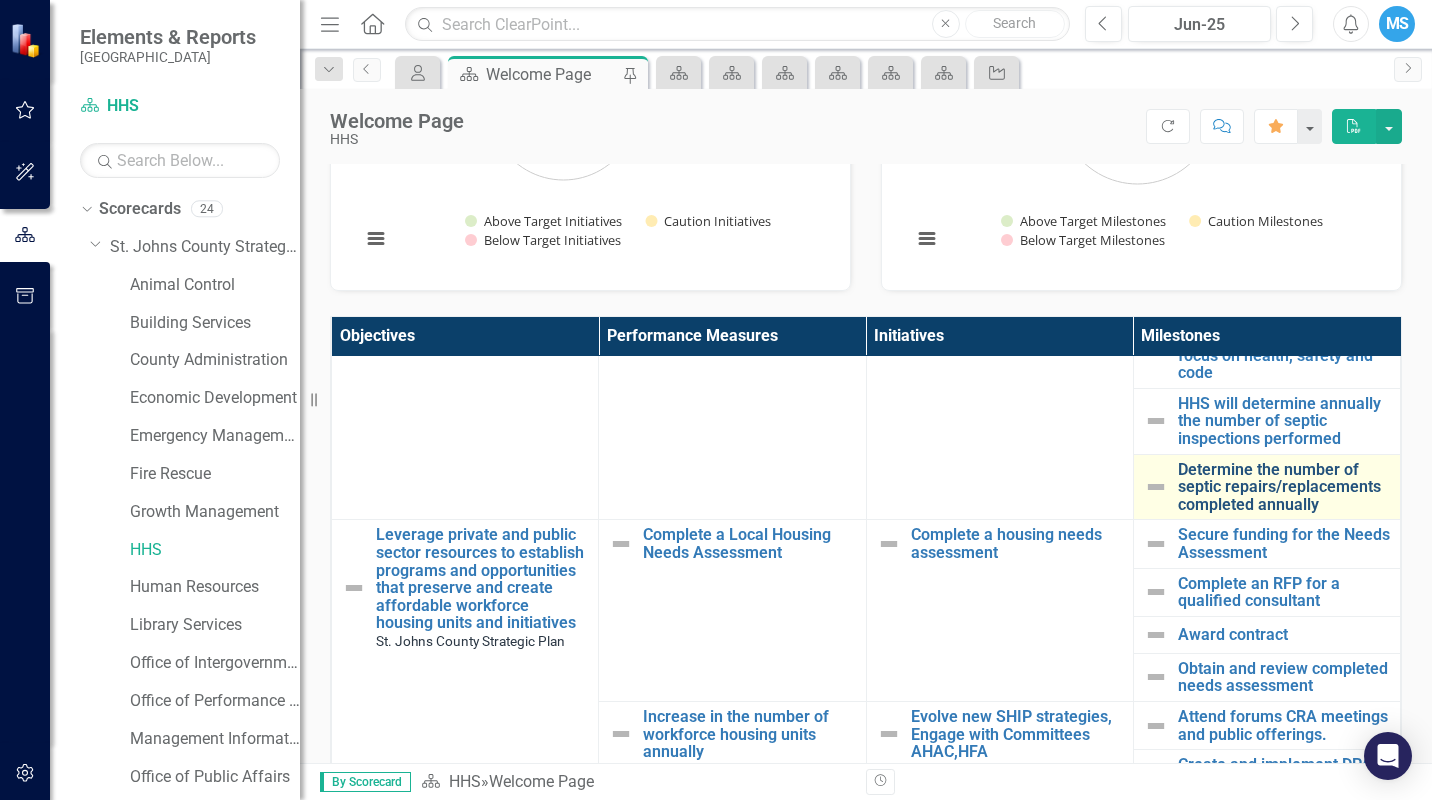 click on "Determine the number of septic repairs/replacements completed annually" at bounding box center (1284, 487) 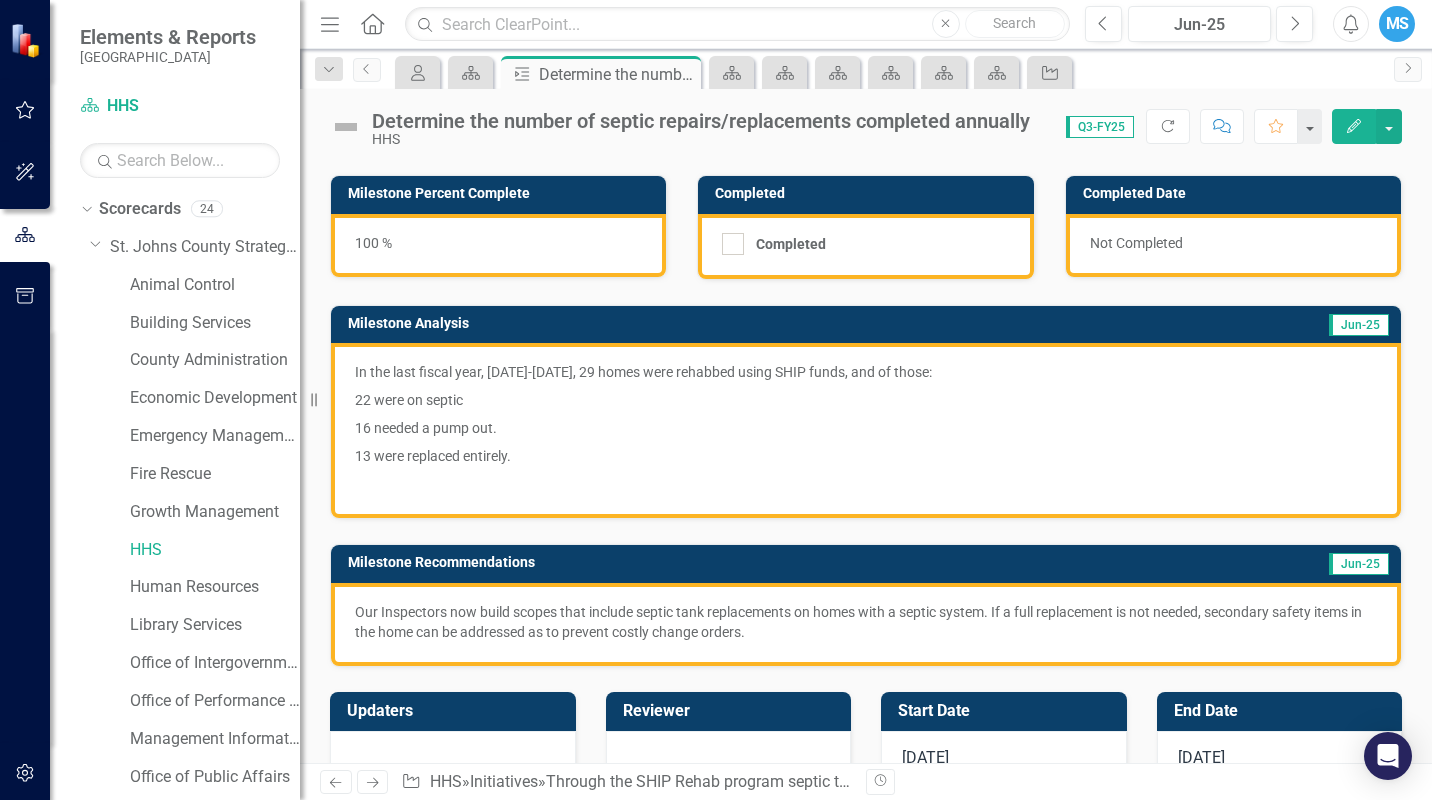 scroll, scrollTop: 117, scrollLeft: 0, axis: vertical 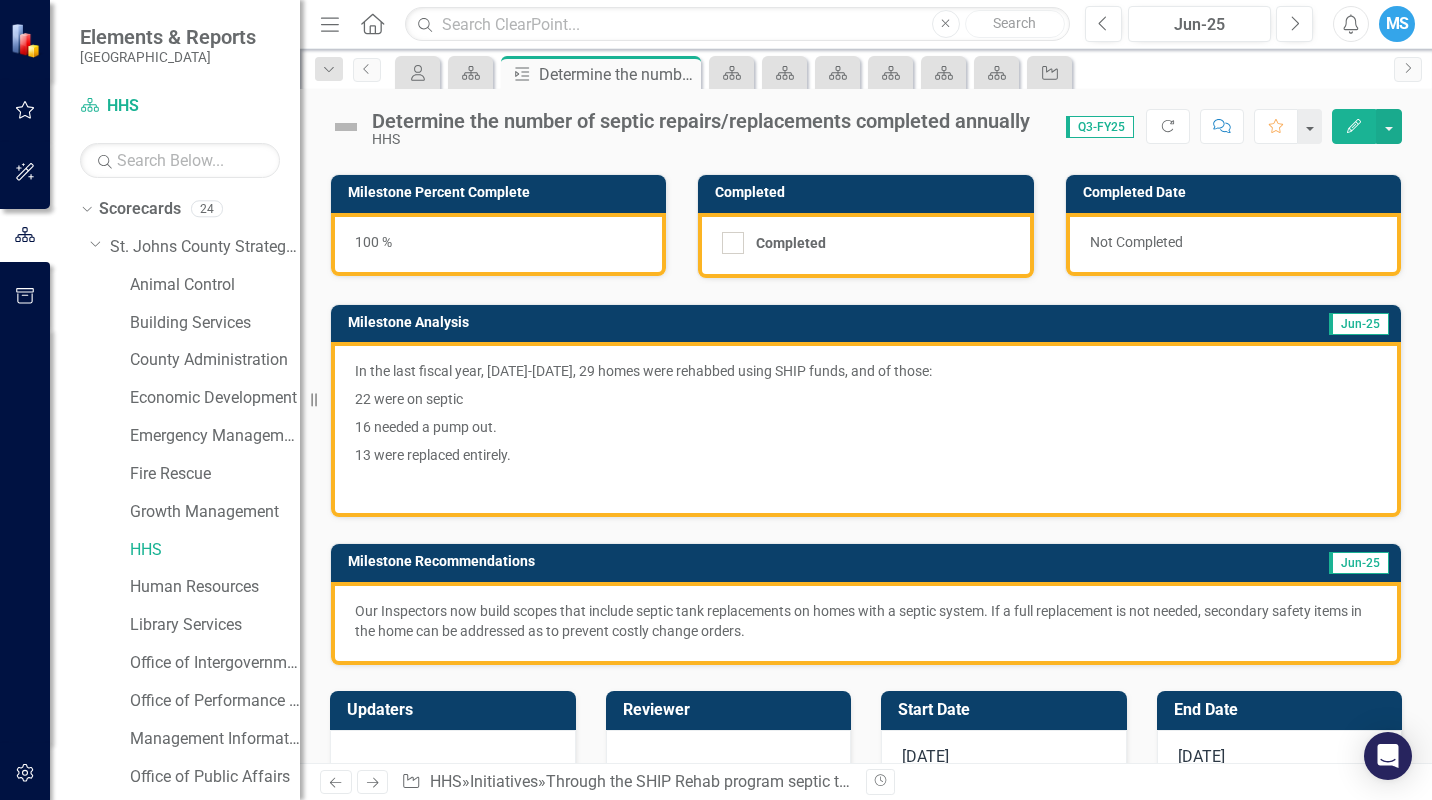 checkbox on "true" 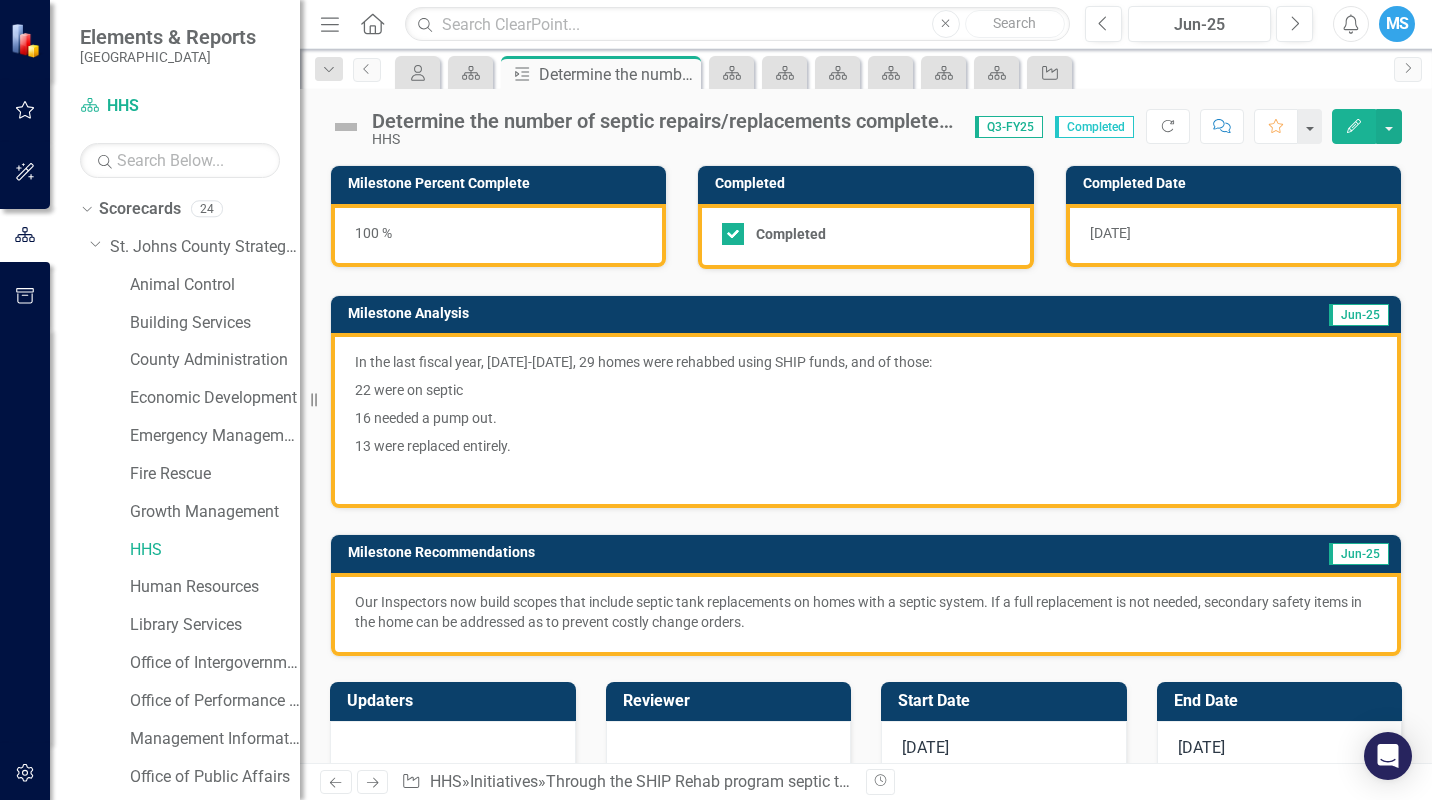 scroll, scrollTop: 127, scrollLeft: 0, axis: vertical 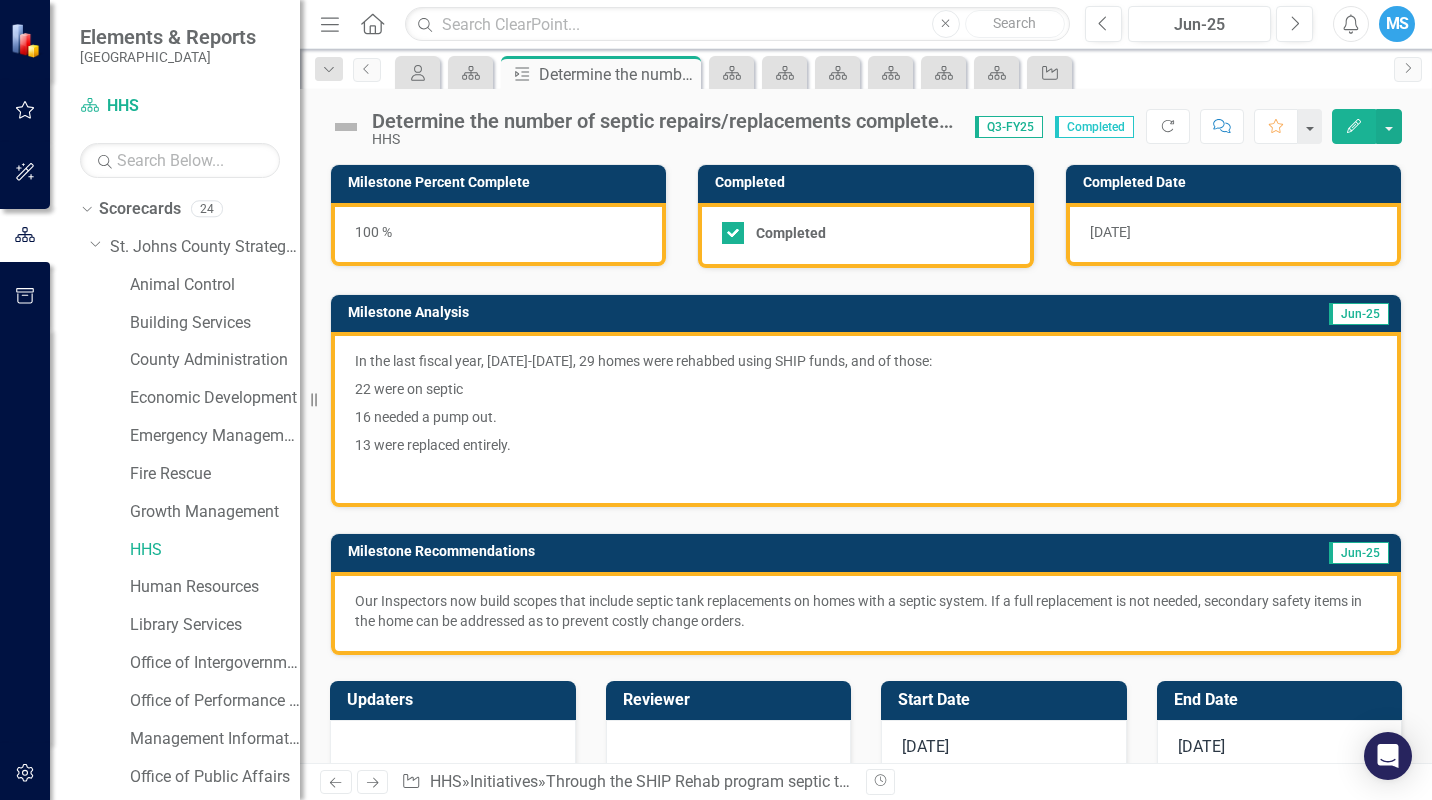 click on "13 were replaced entirely." at bounding box center [866, 445] 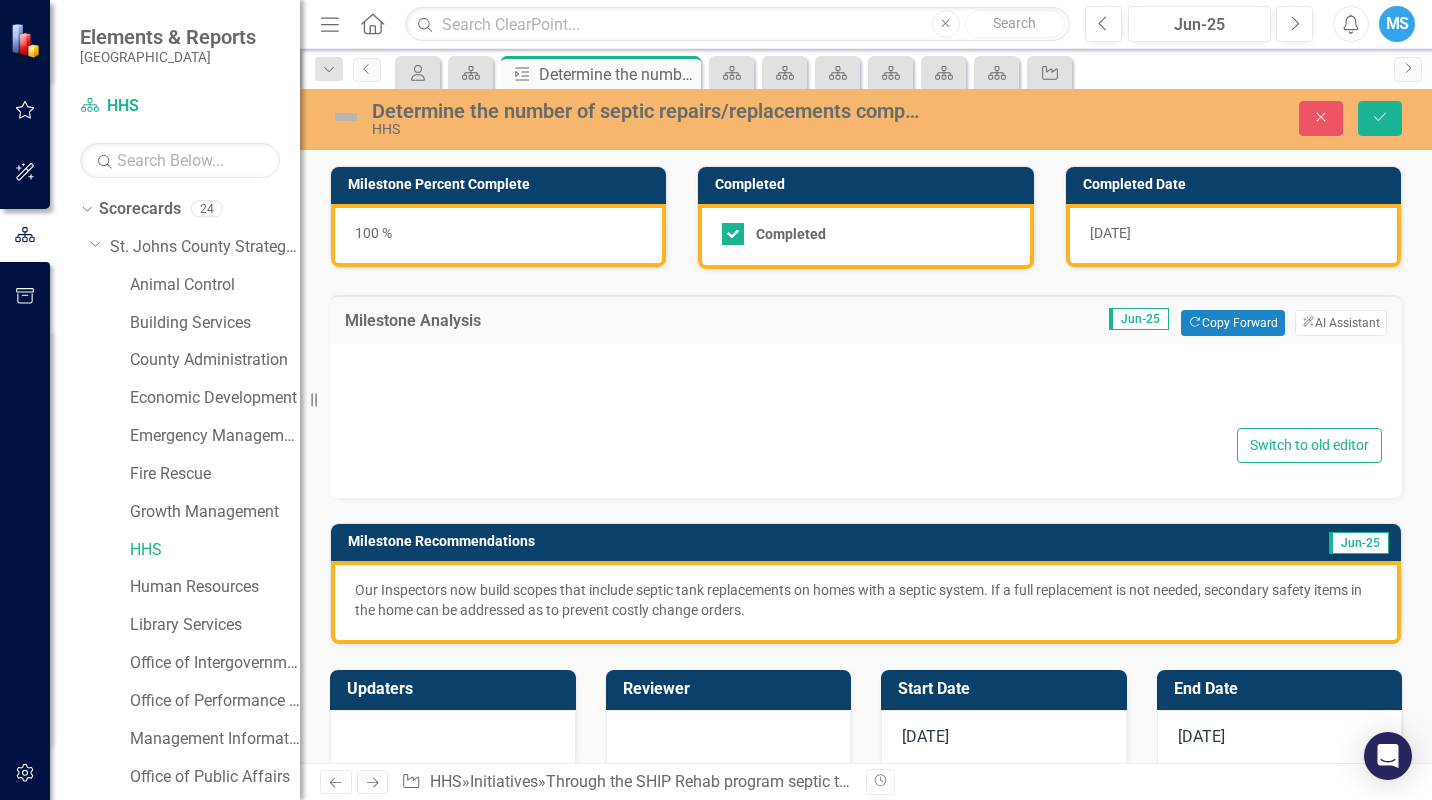 type on "<p>In the last fiscal year, [DATE]-[DATE], 29 homes were rehabbed using SHIP funds, and of those:</p>
<p>22 were on septic</p>
<p>16 needed a pump out.</p>
<p>13 were replaced entirely.</p>
<p>&nbsp;</p>" 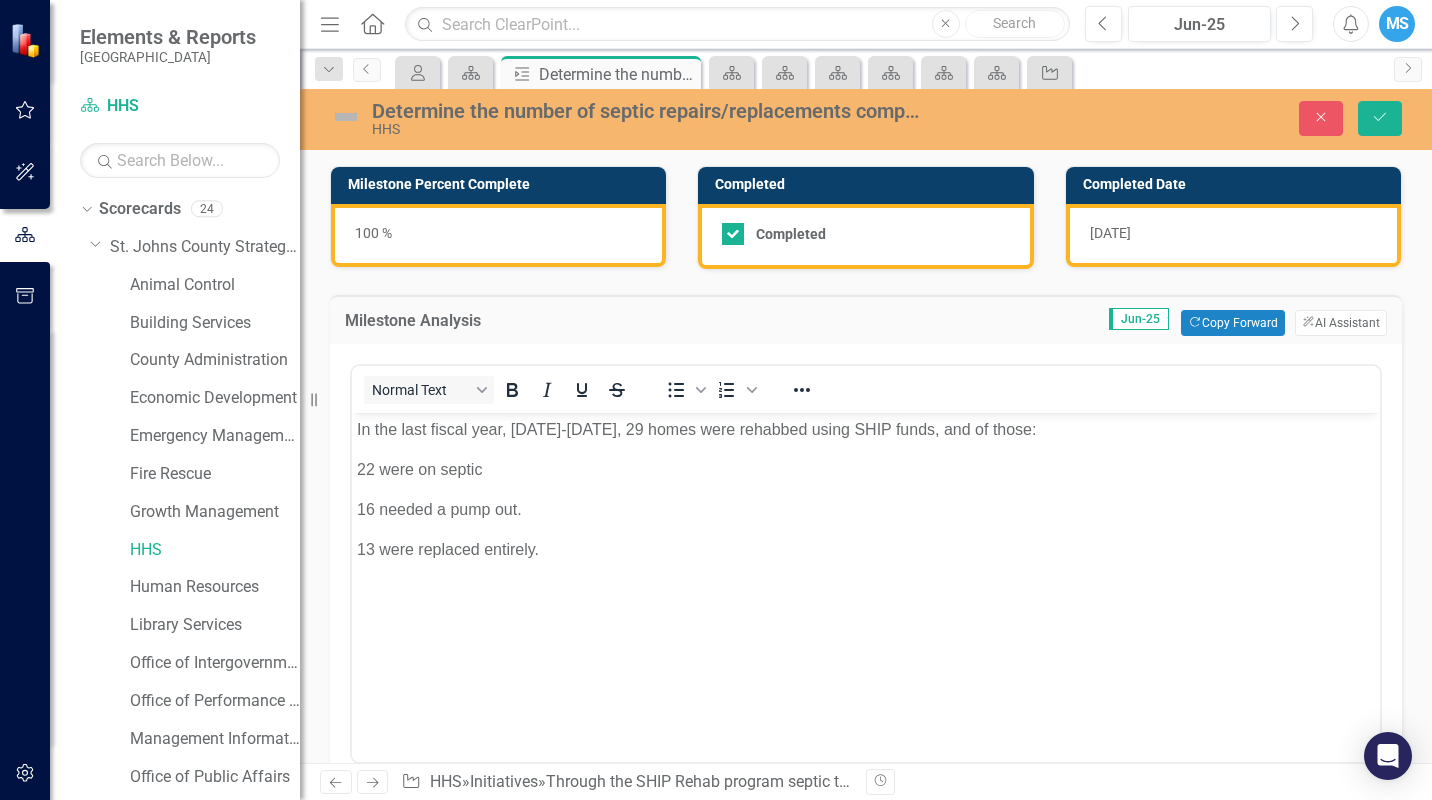 scroll, scrollTop: 0, scrollLeft: 0, axis: both 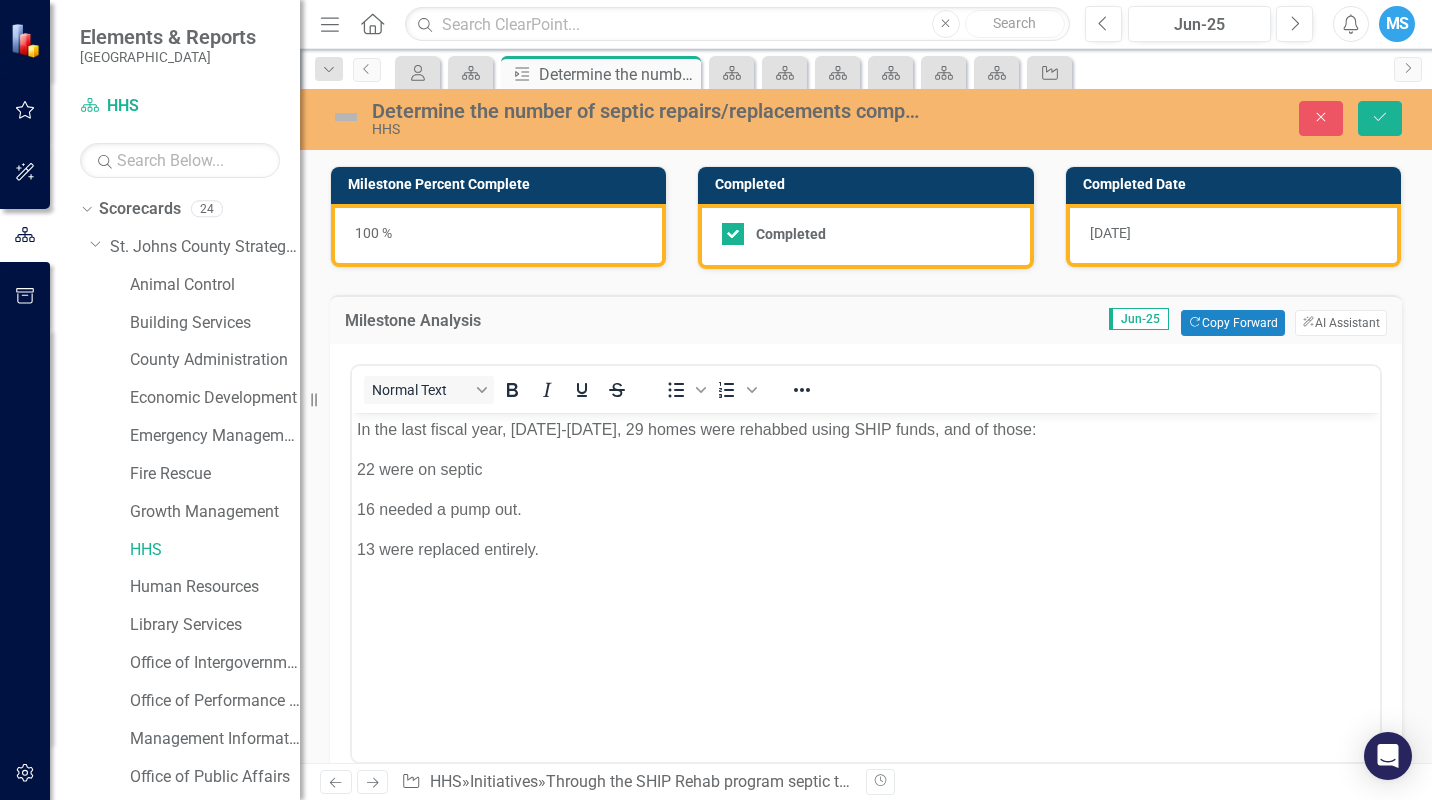 click on "In the last fiscal year, [DATE]-[DATE], 29 homes were rehabbed using SHIP funds, and of those: 22 were on septic 16 needed a pump out. 13 were replaced entirely." at bounding box center [866, 563] 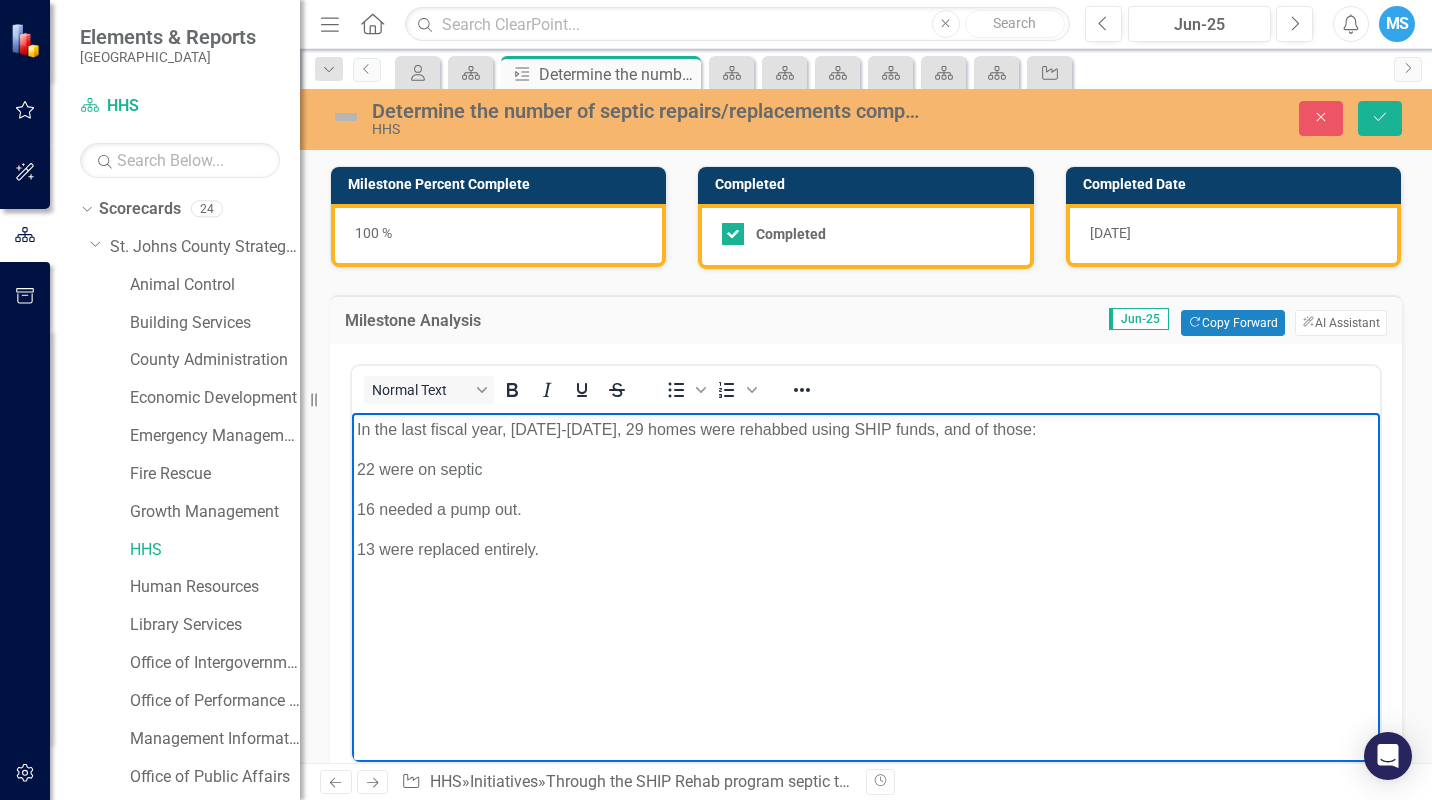click on "In the last fiscal year, [DATE]-[DATE], 29 homes were rehabbed using SHIP funds, and of those: 22 were on septic 16 needed a pump out. 13 were replaced entirely." at bounding box center (866, 563) 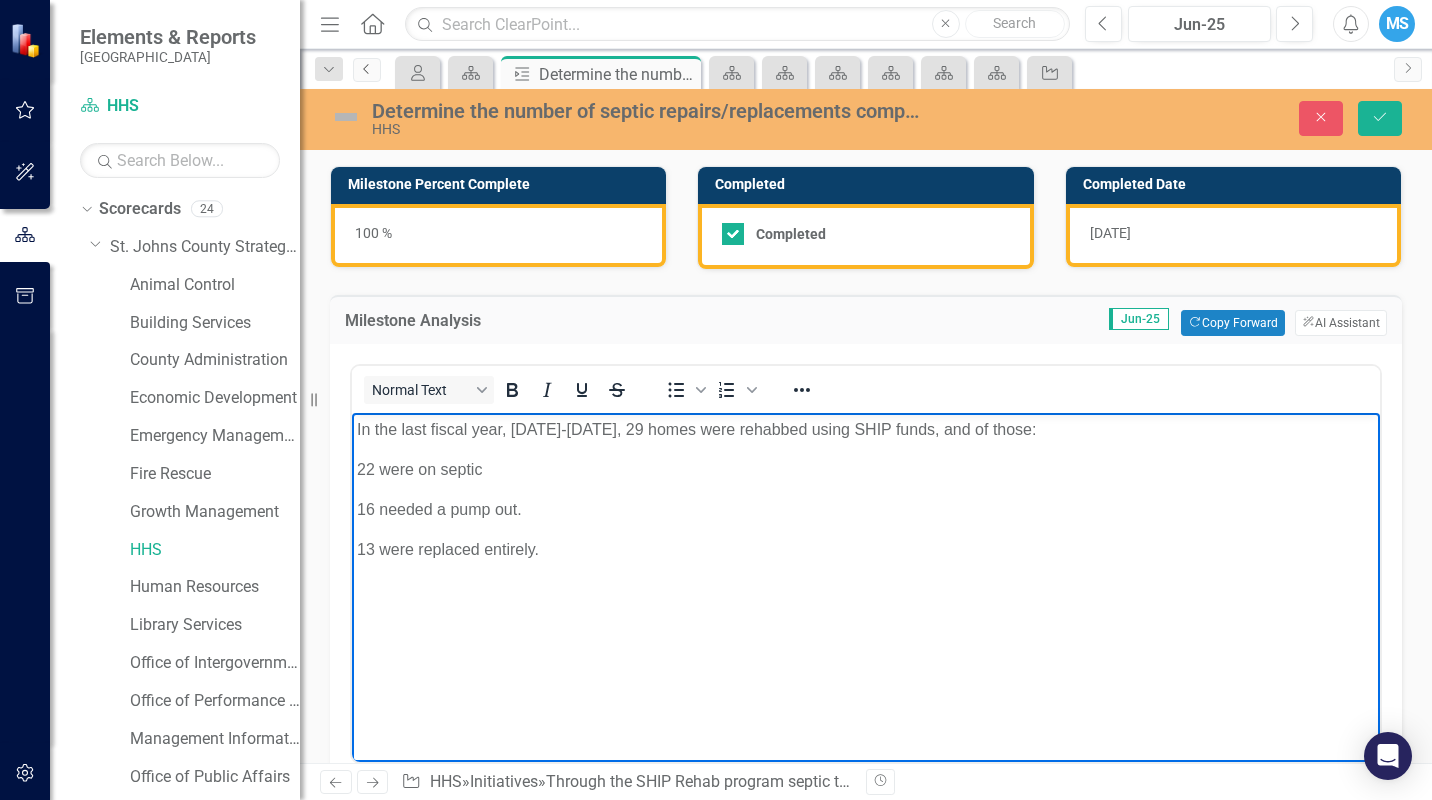click on "Previous" at bounding box center (367, 70) 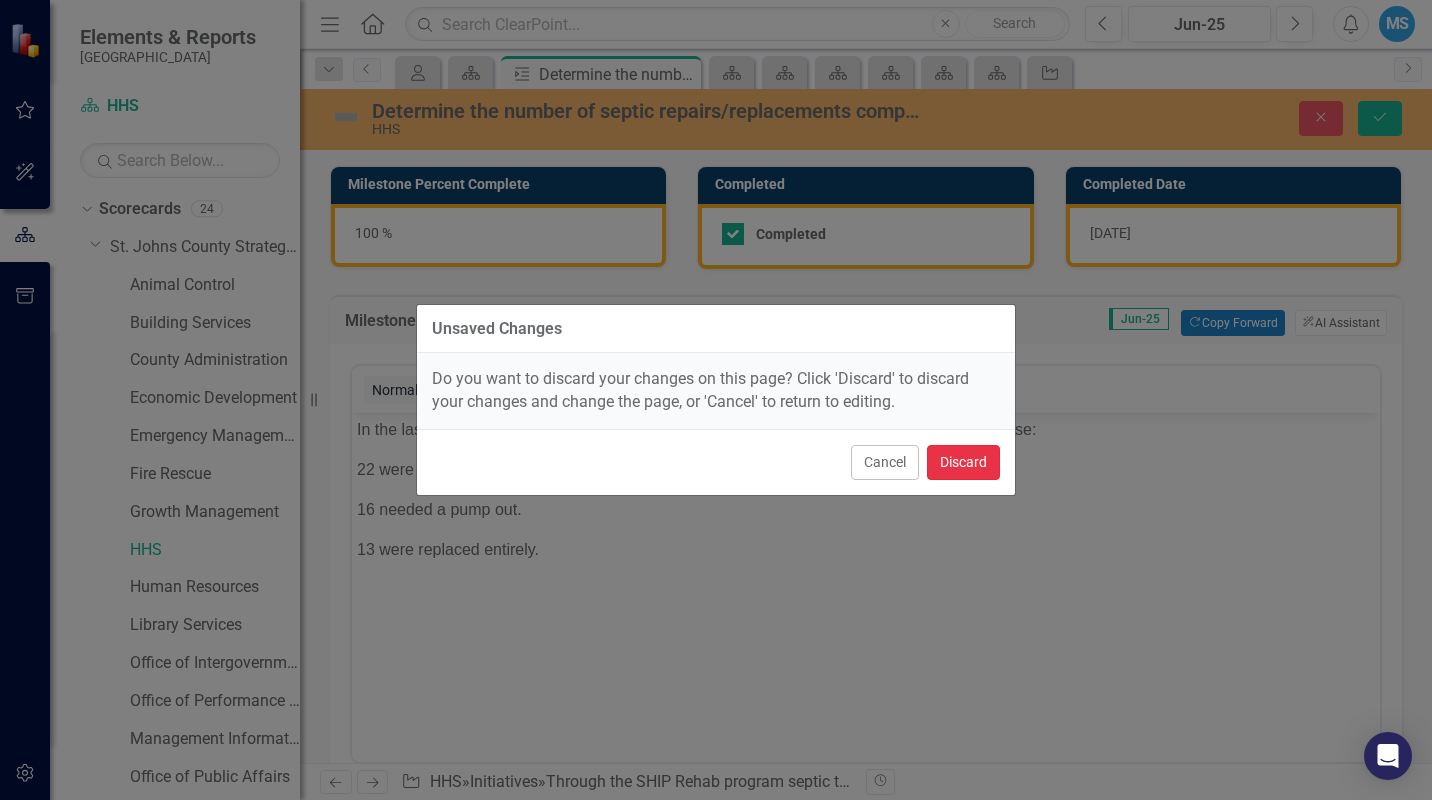 click on "Discard" at bounding box center [963, 462] 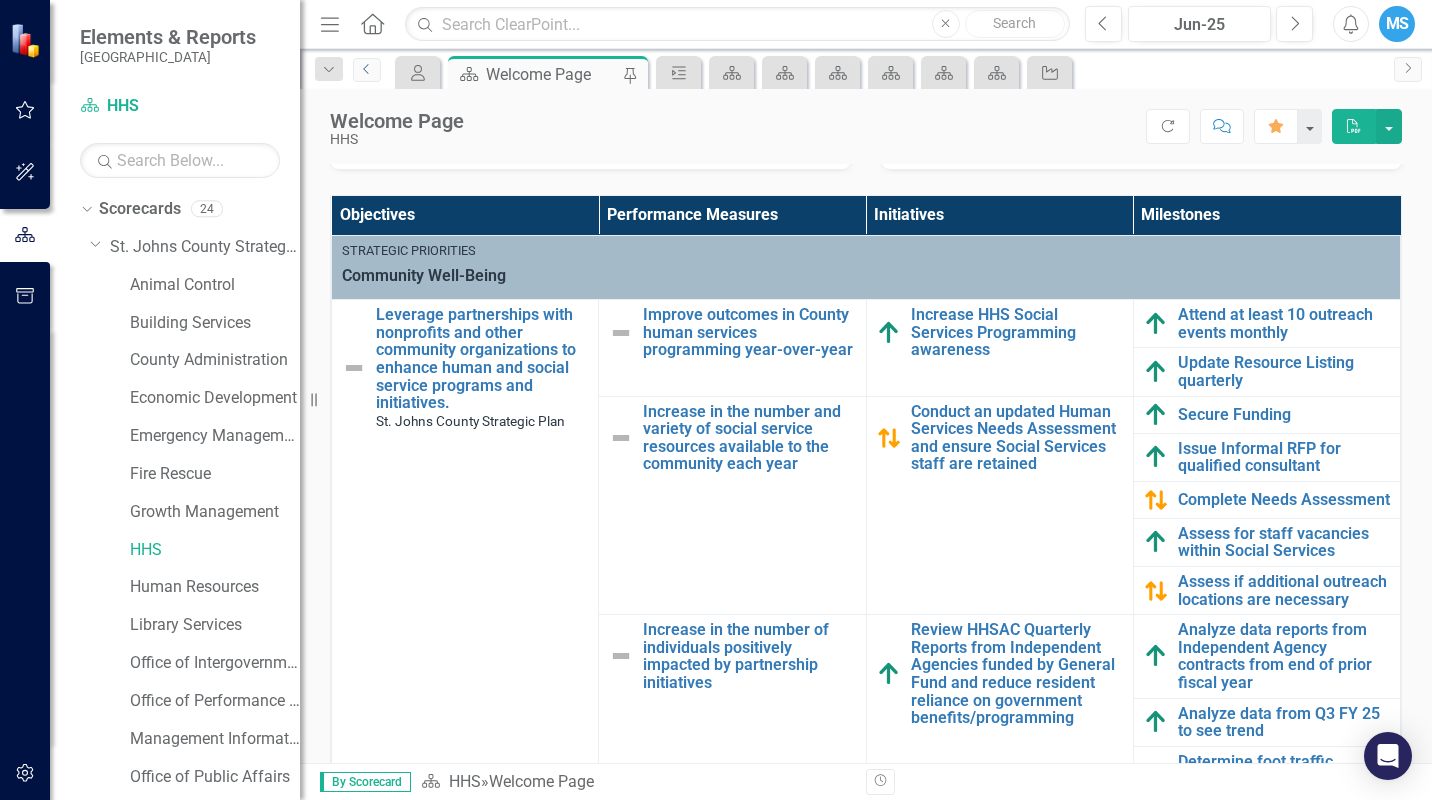 scroll, scrollTop: 636, scrollLeft: 0, axis: vertical 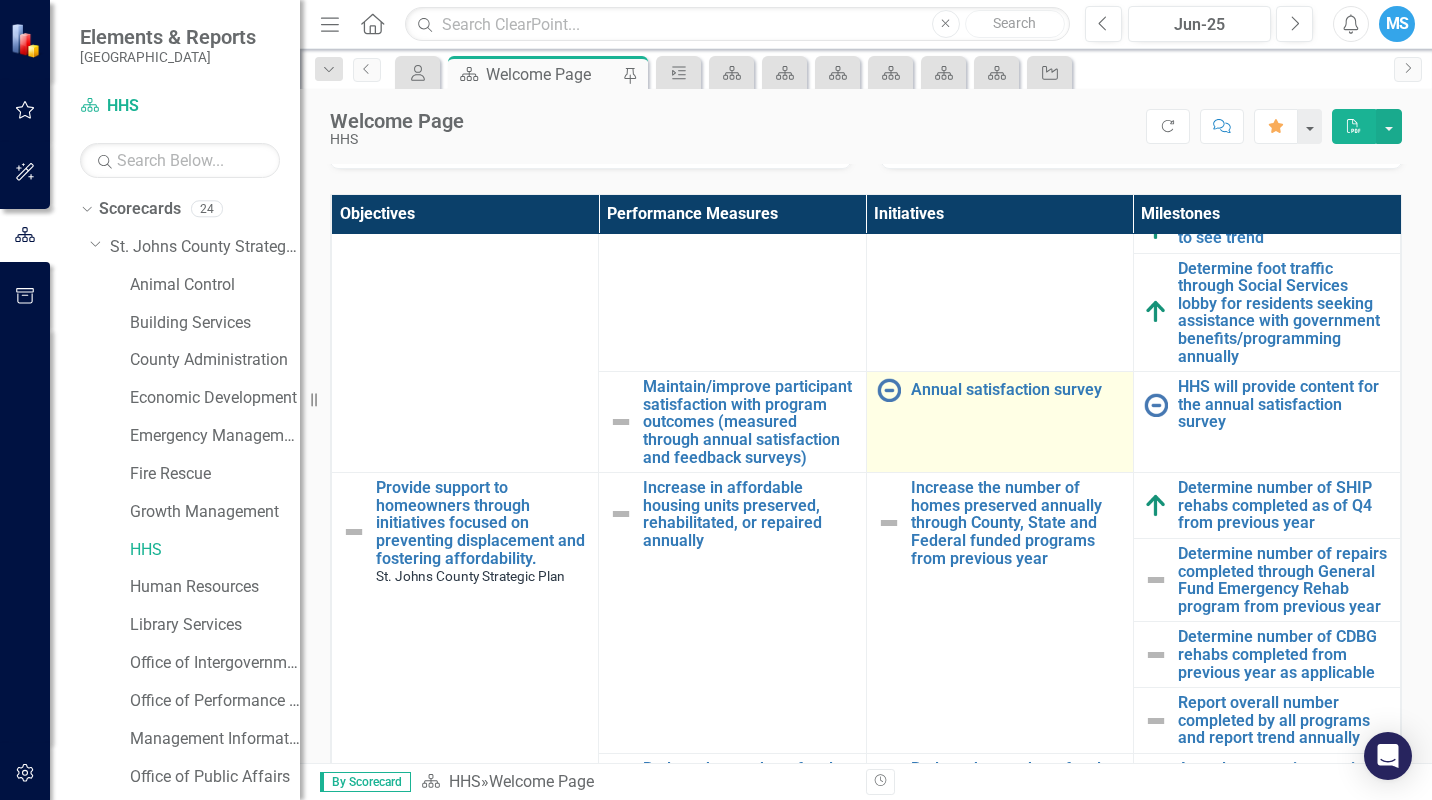 click at bounding box center [889, 390] 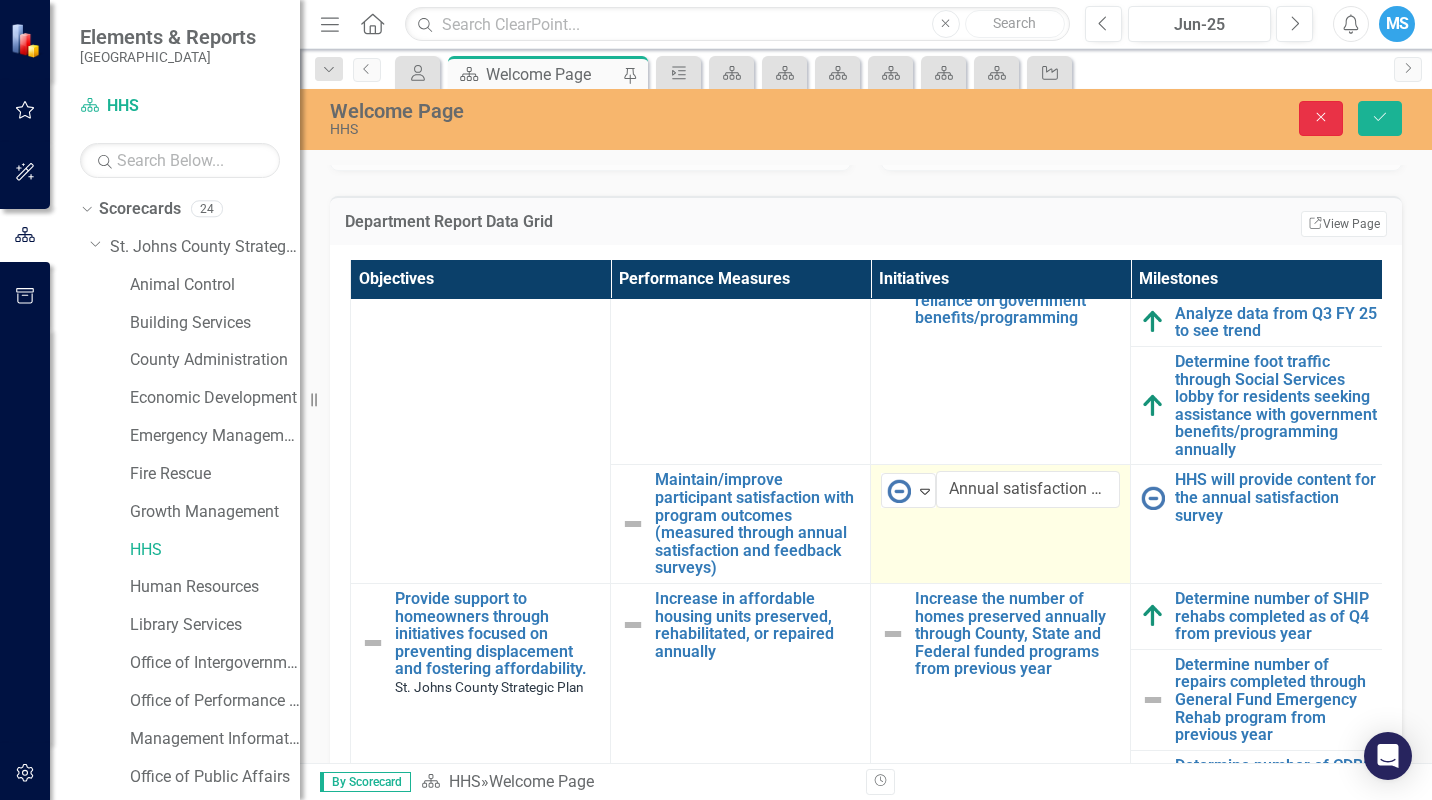 click on "Close" 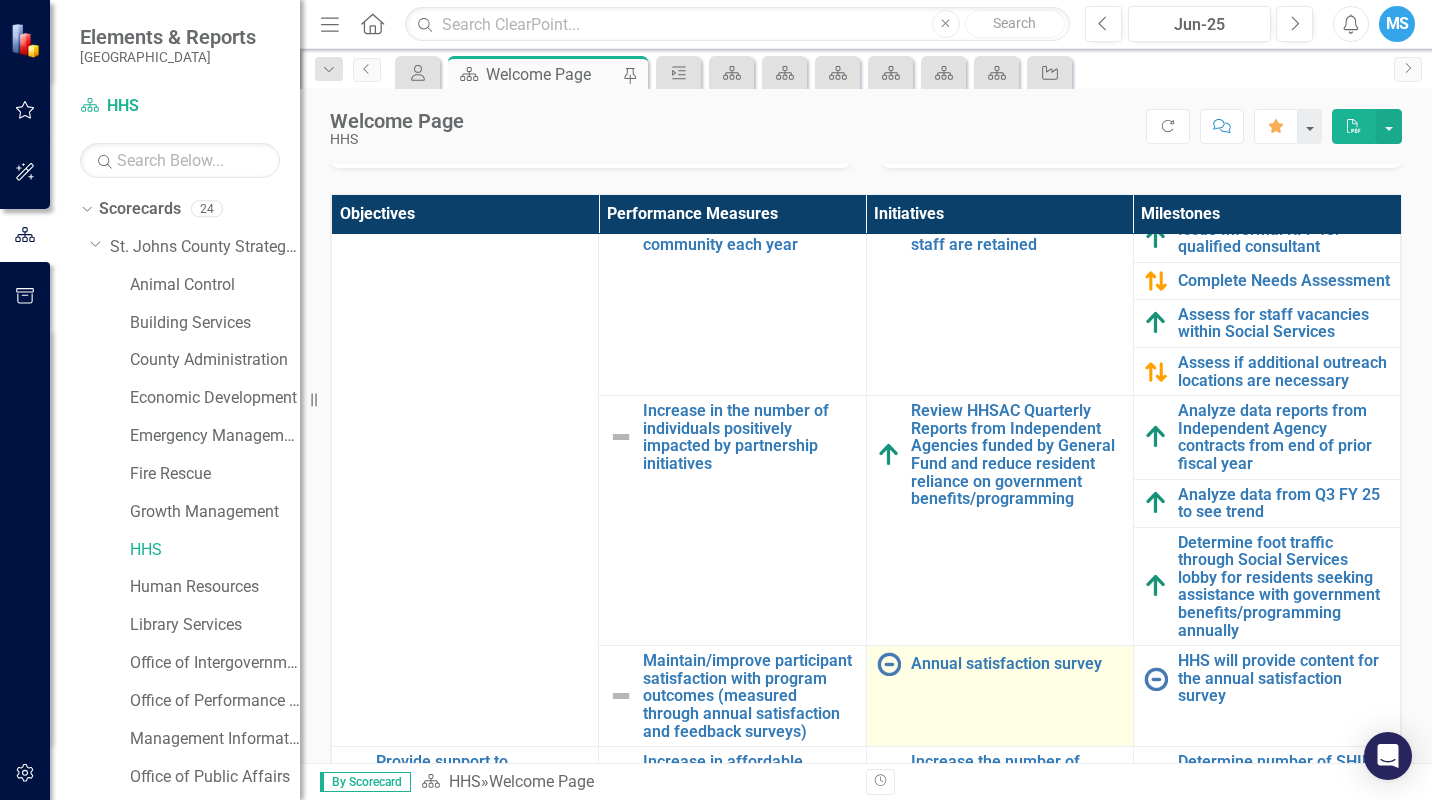 scroll, scrollTop: 0, scrollLeft: 0, axis: both 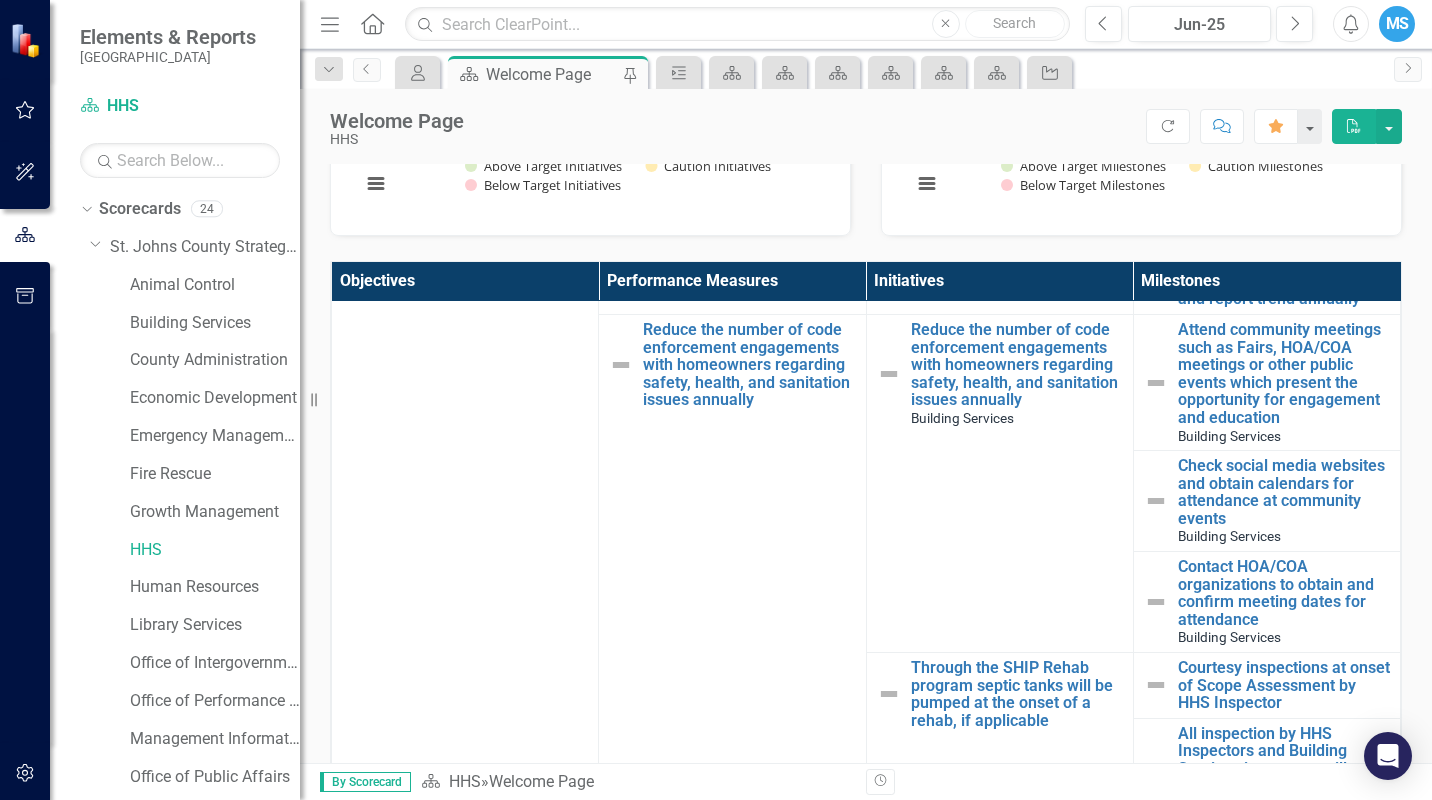 click on "Reduce the number of code enforcement engagements with homeowners regarding safety, health, and sanitation issues annually Building Services Link Open Element" at bounding box center [999, 483] 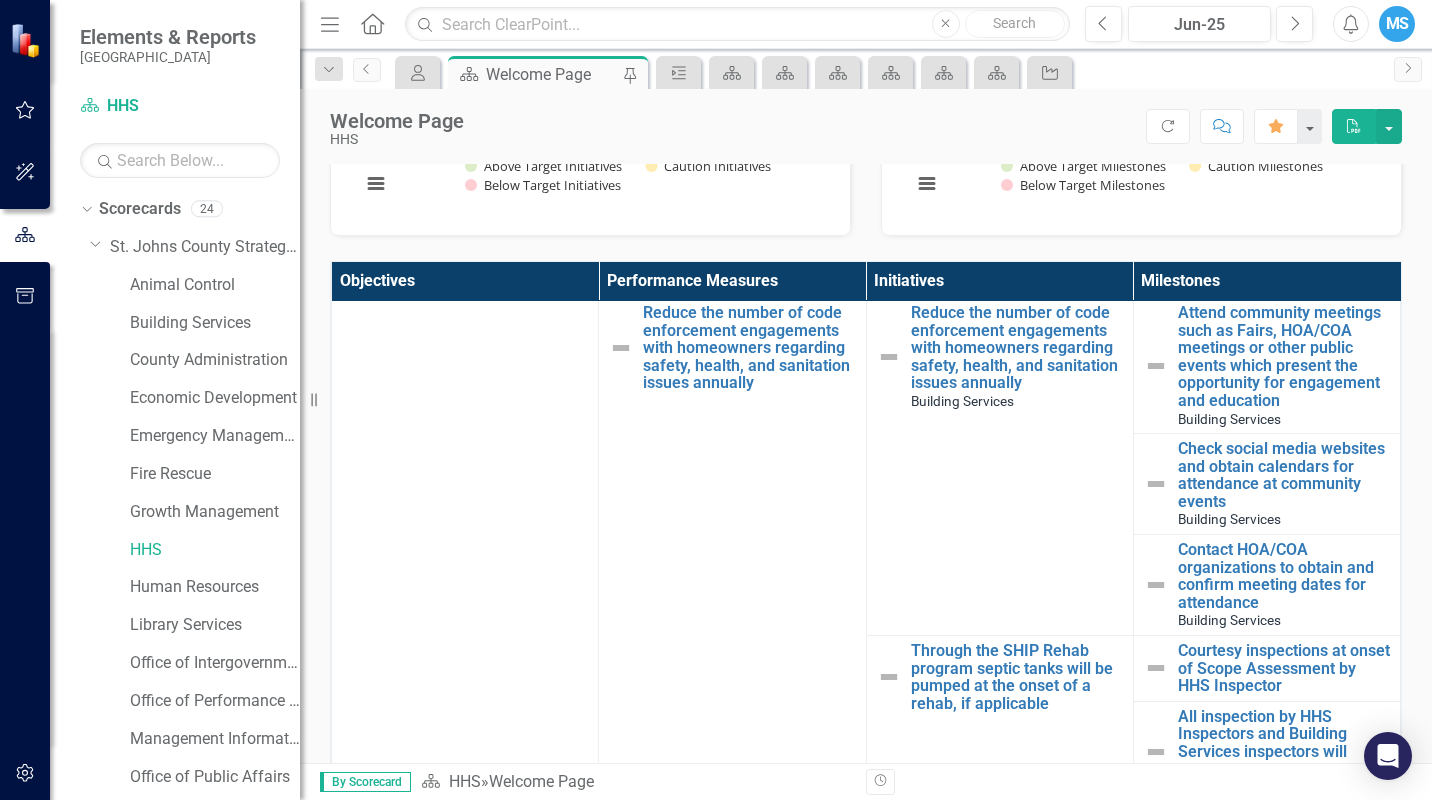 scroll, scrollTop: 1016, scrollLeft: 0, axis: vertical 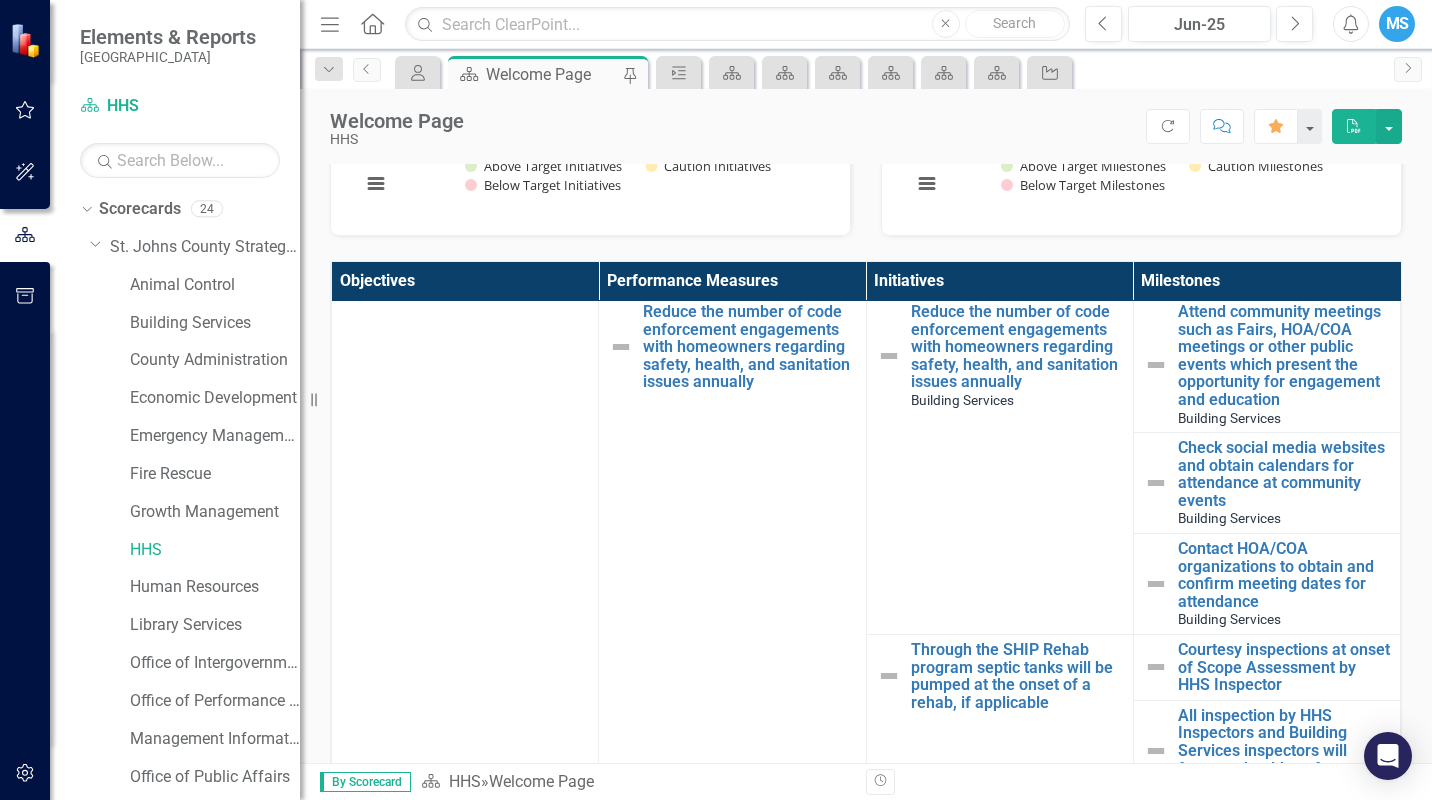 click on "Reduce the number of code enforcement engagements with homeowners regarding safety, health, and sanitation issues annually Building Services Link Open Element" at bounding box center [999, 465] 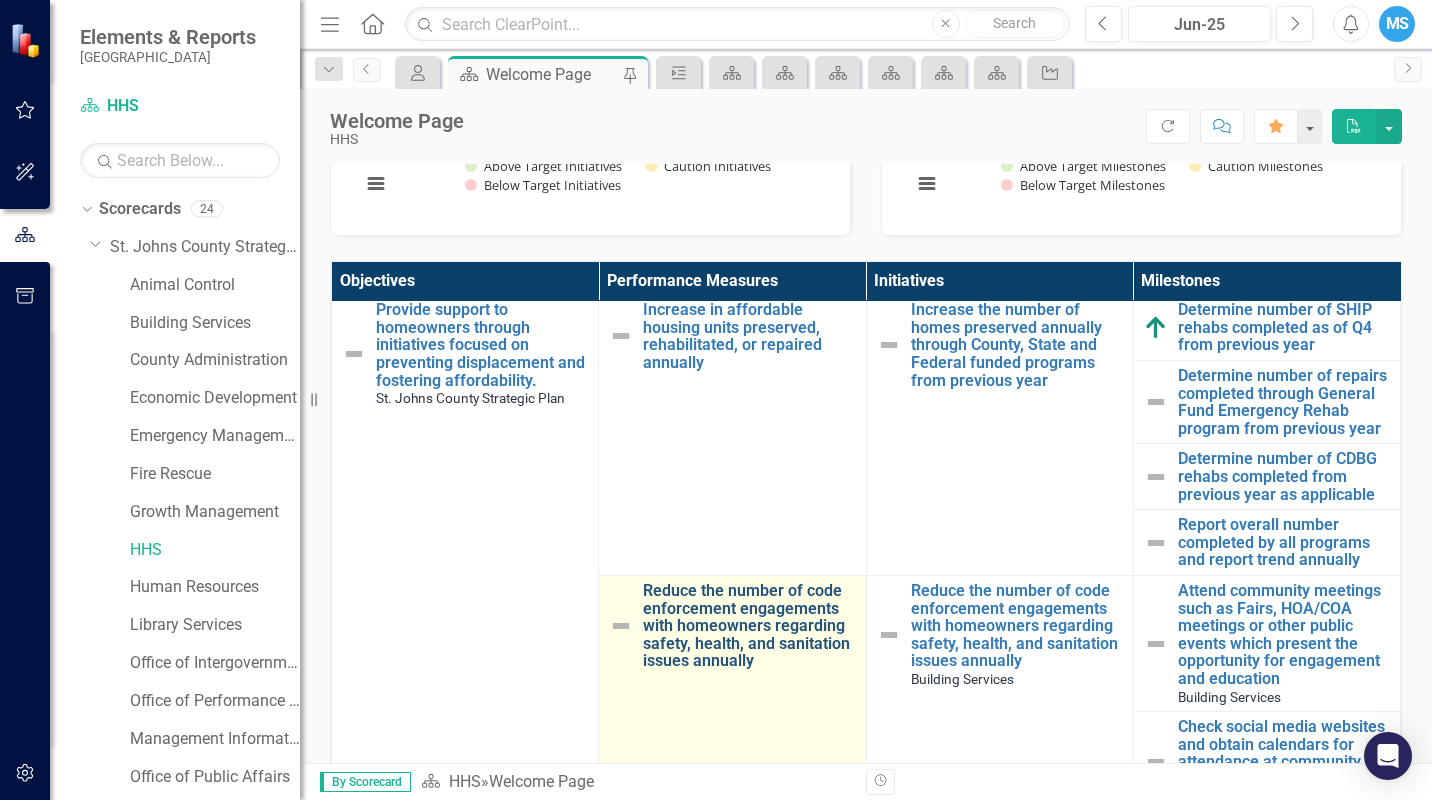 scroll, scrollTop: 0, scrollLeft: 0, axis: both 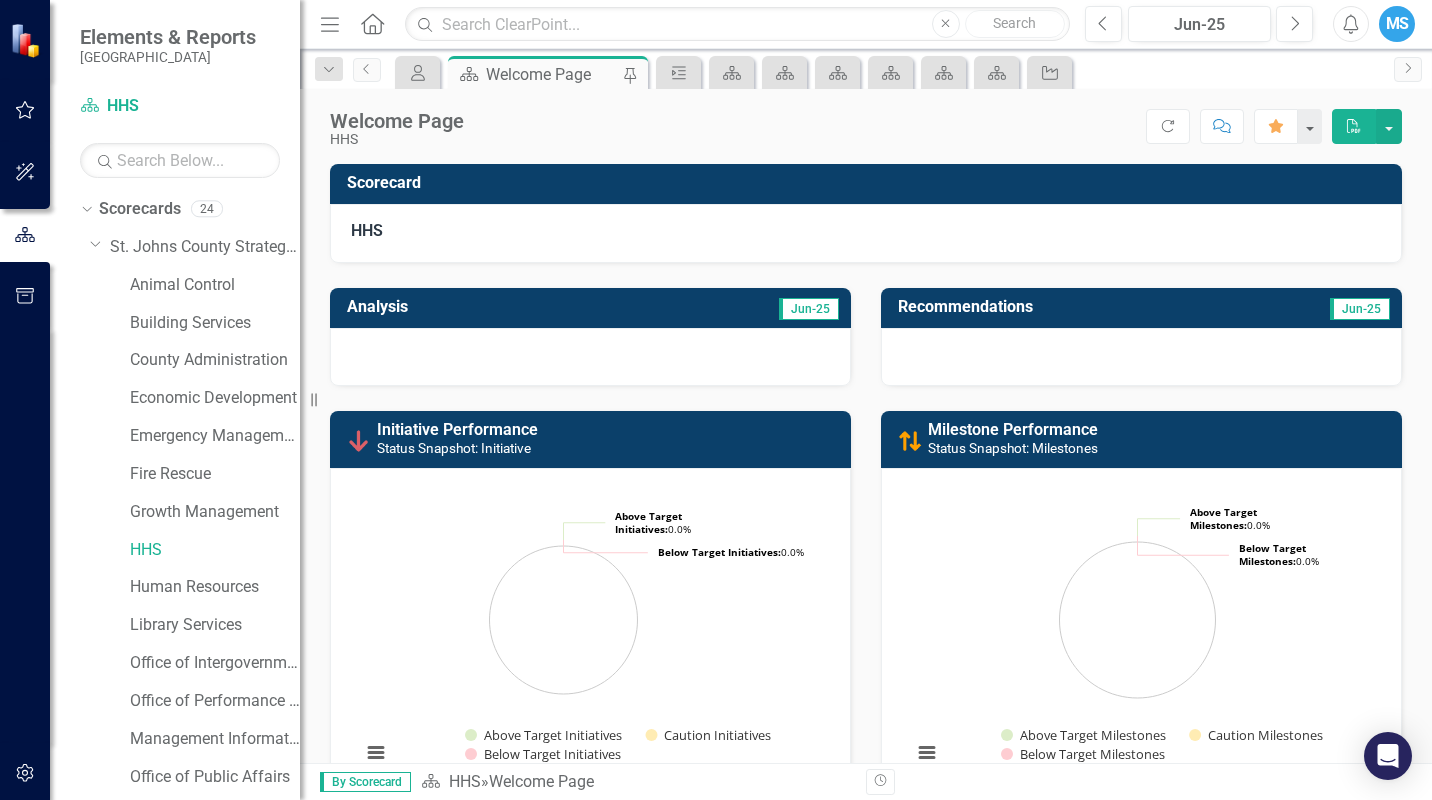 click on "Milestone" at bounding box center [678, 72] 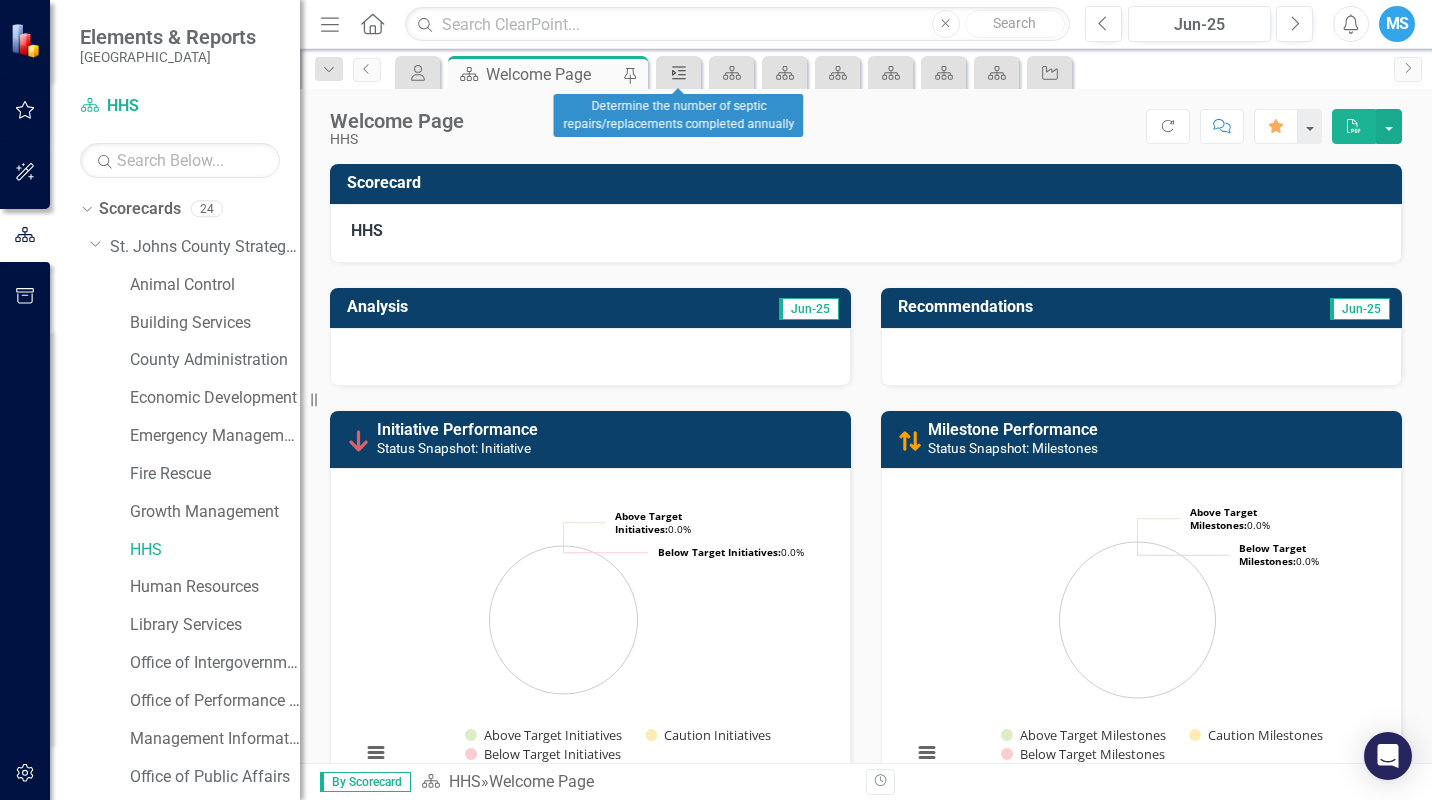 click on "Milestone" 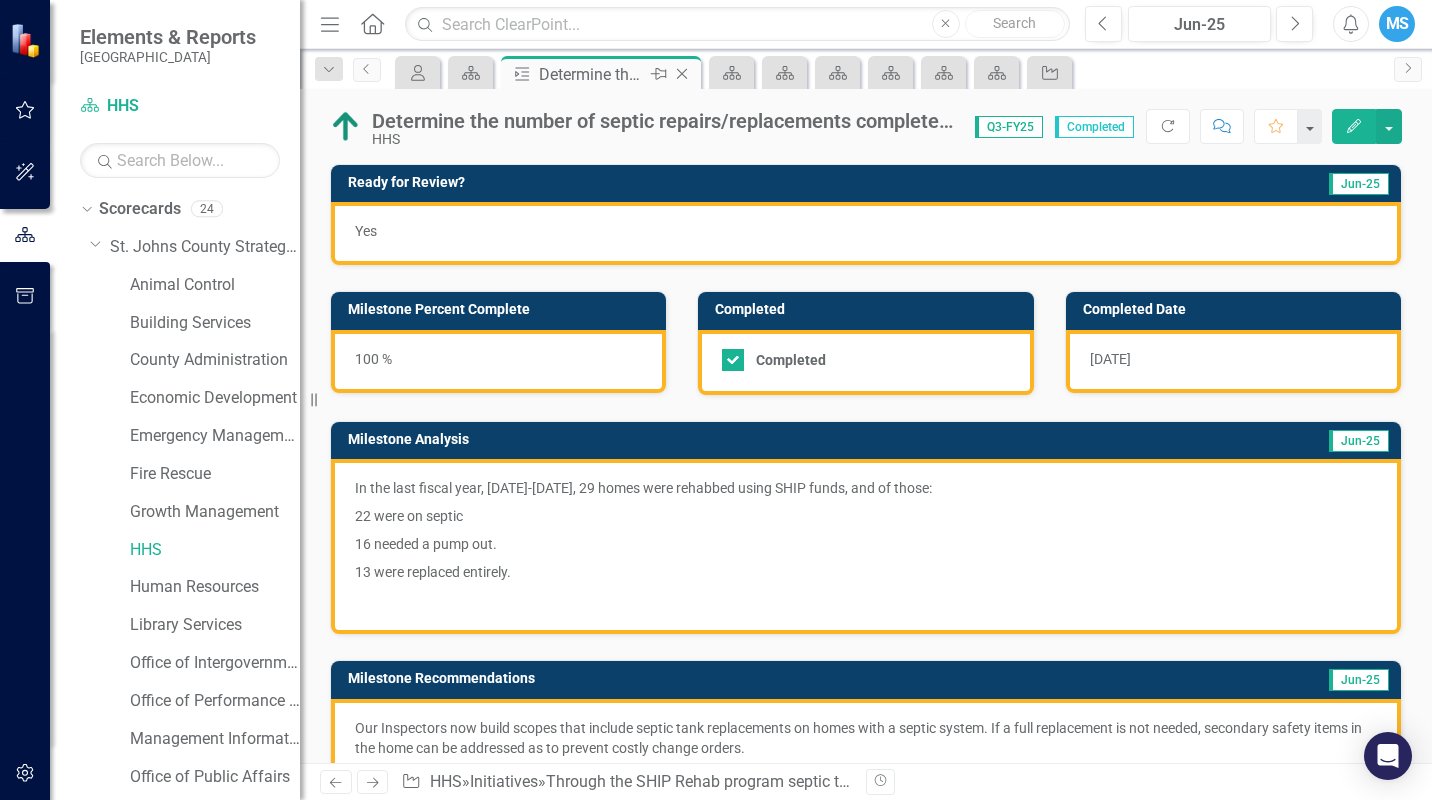 click on "Close" 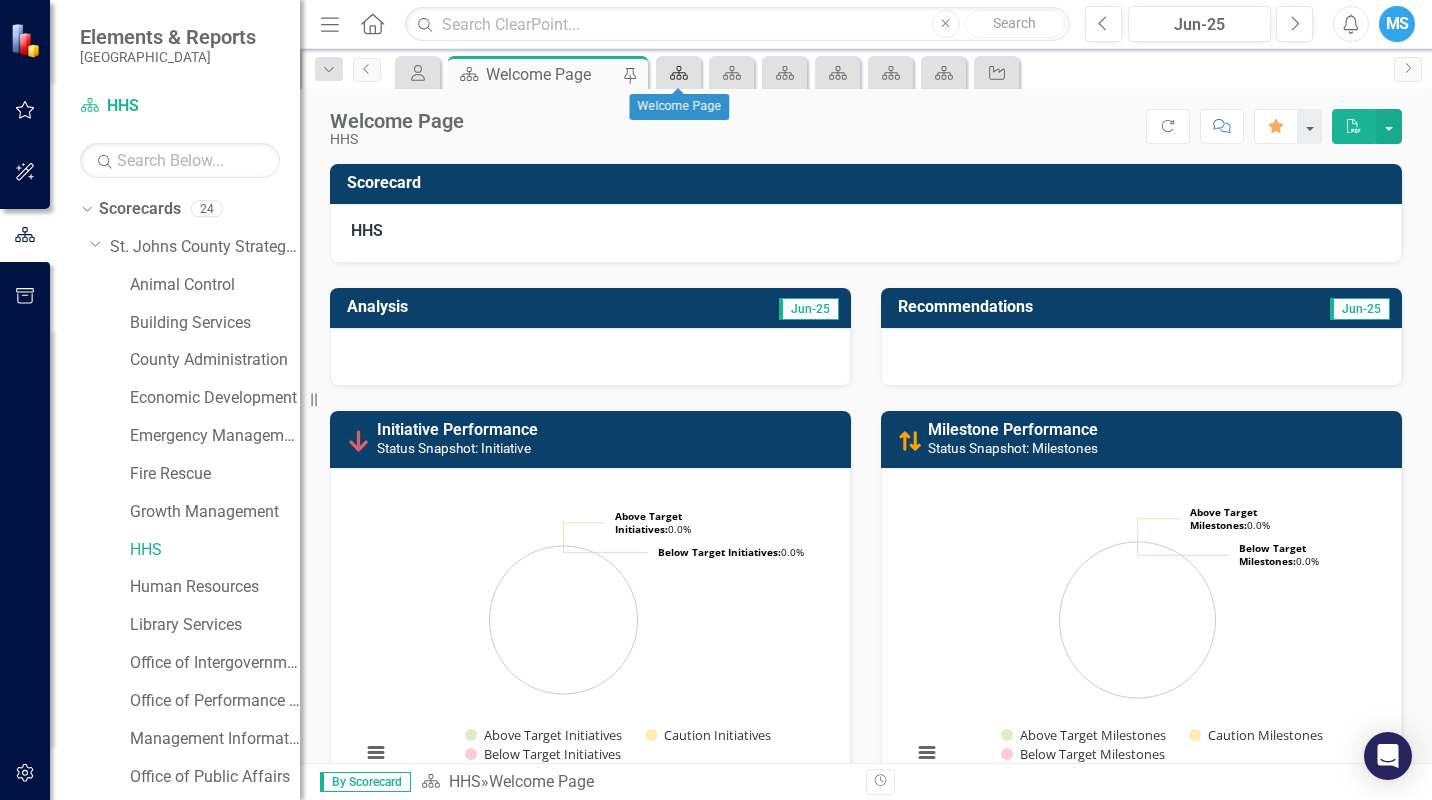 click 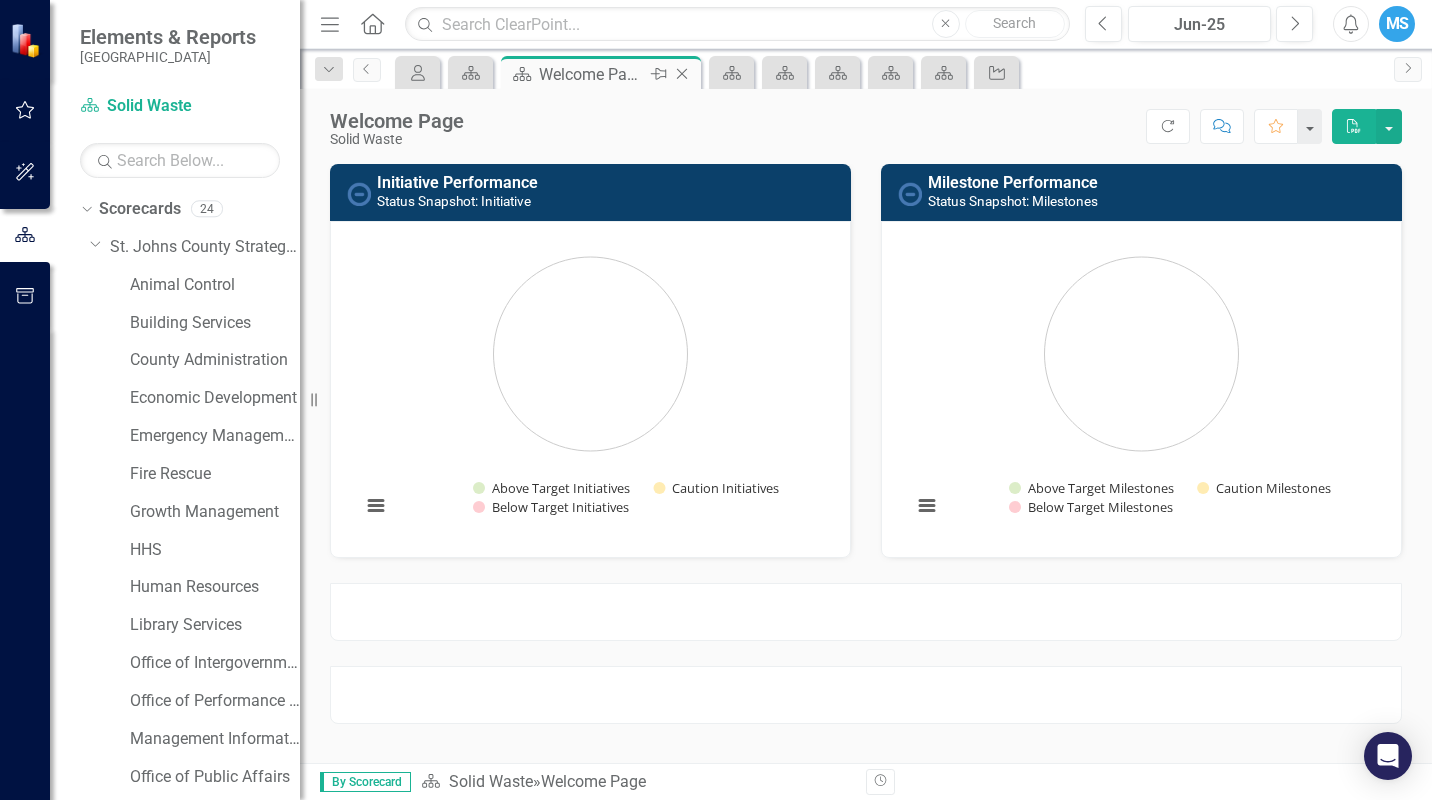 click 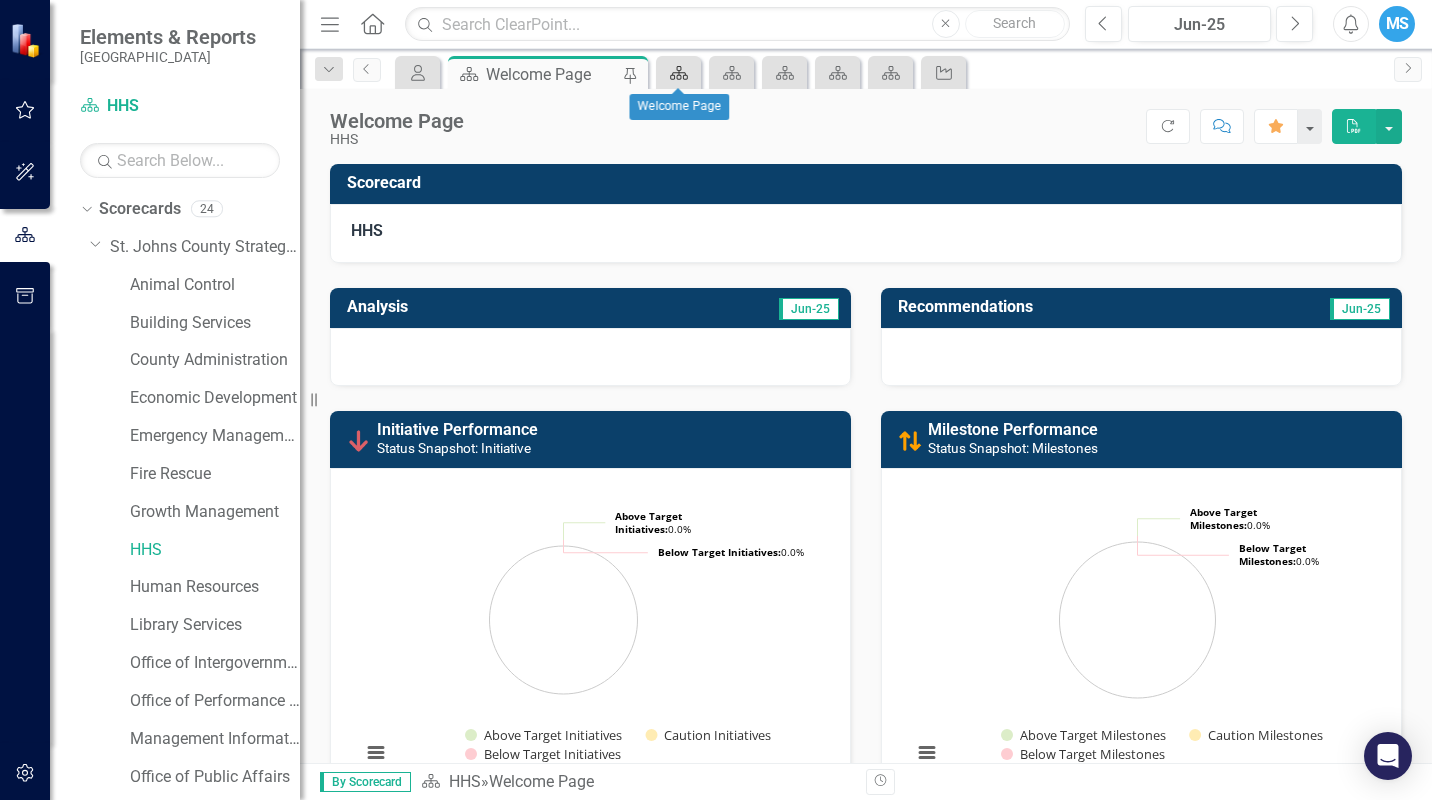 click 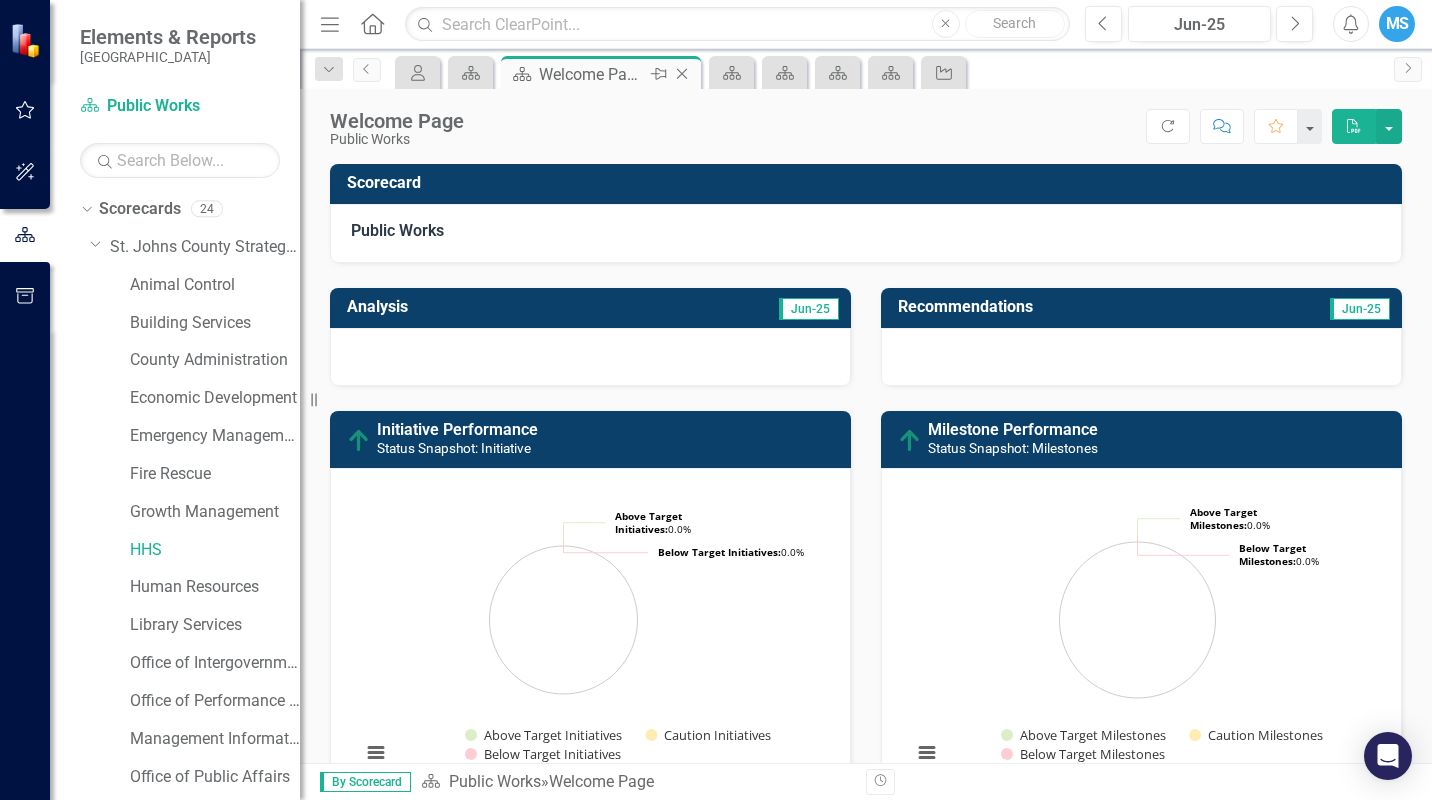click on "Close" 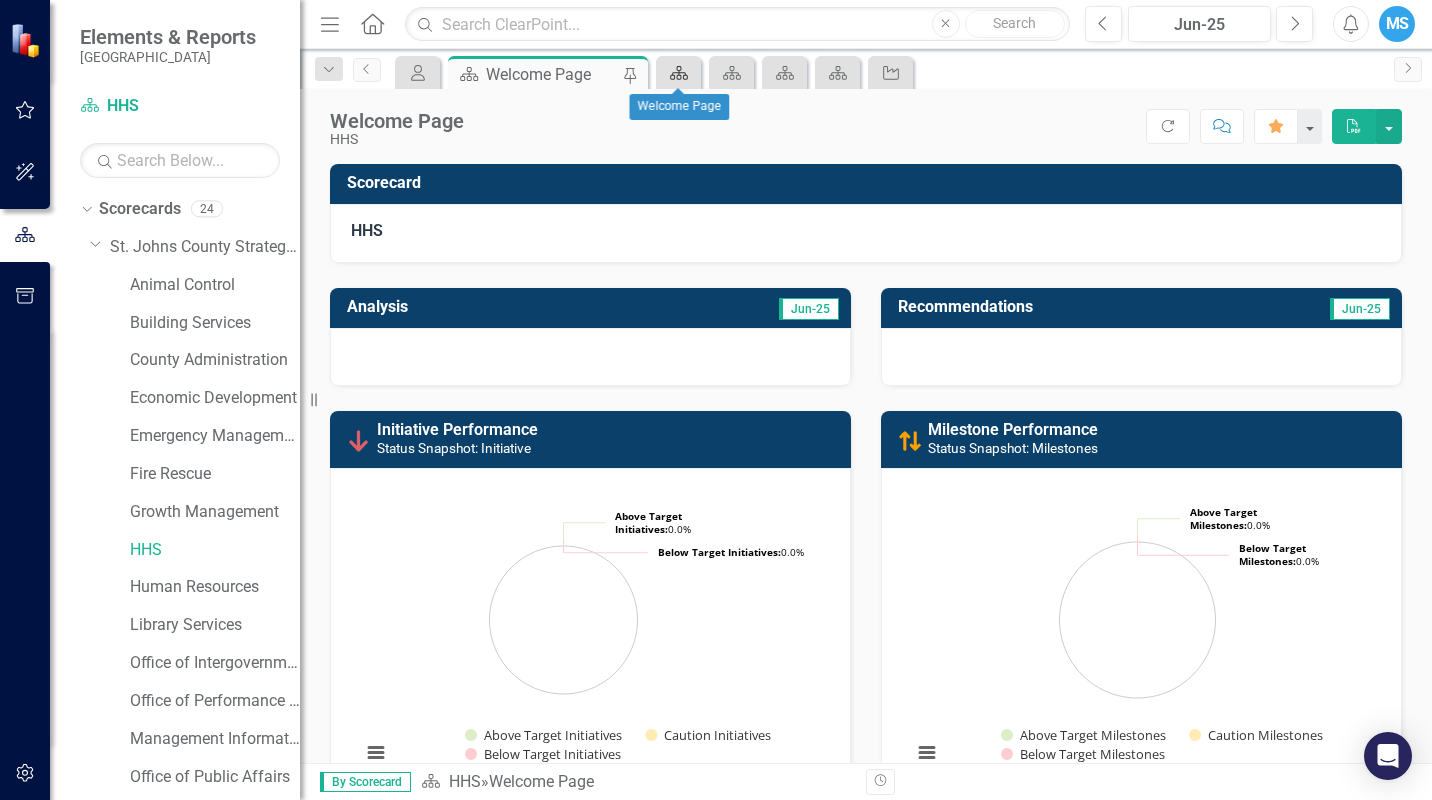 click on "Scorecard" 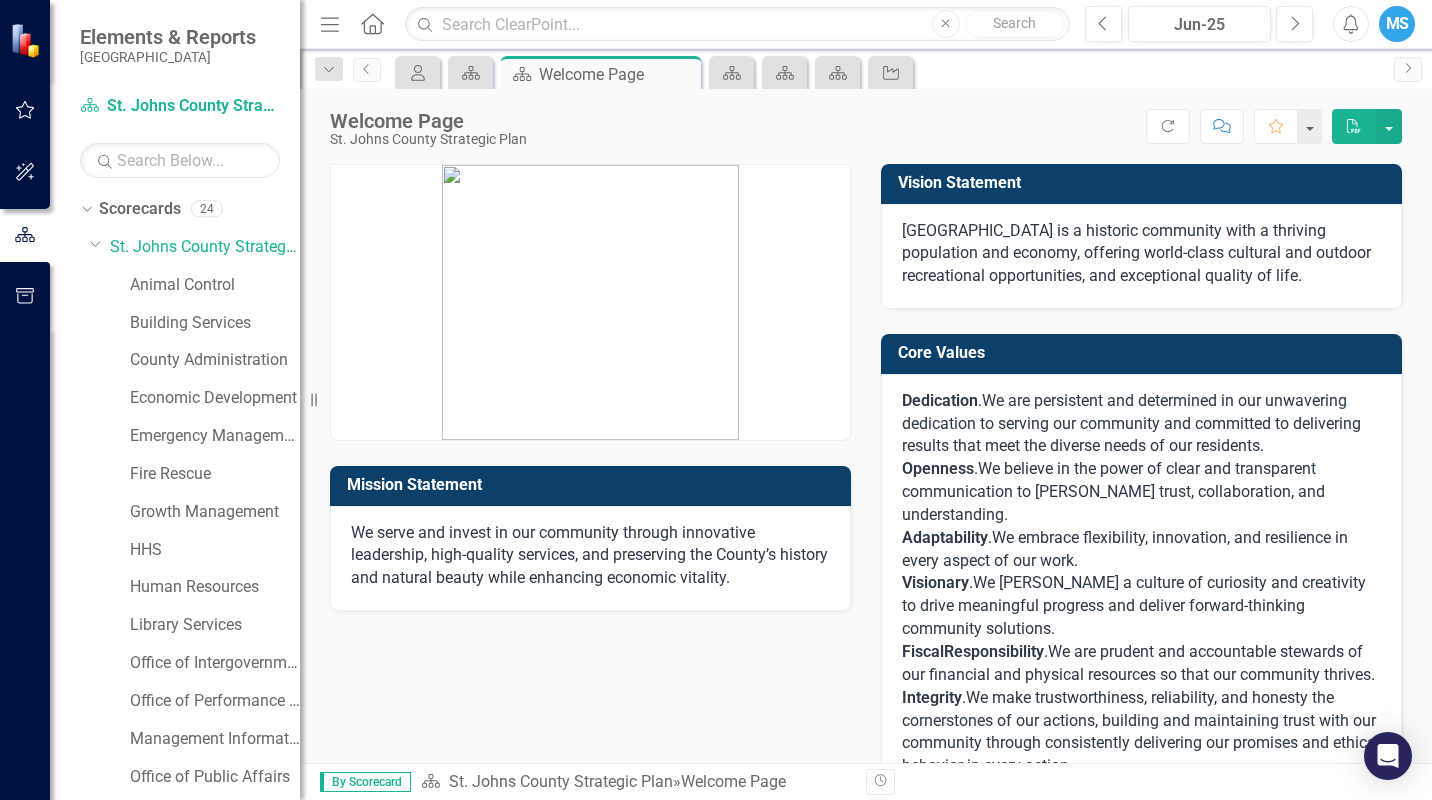 click on "Close" 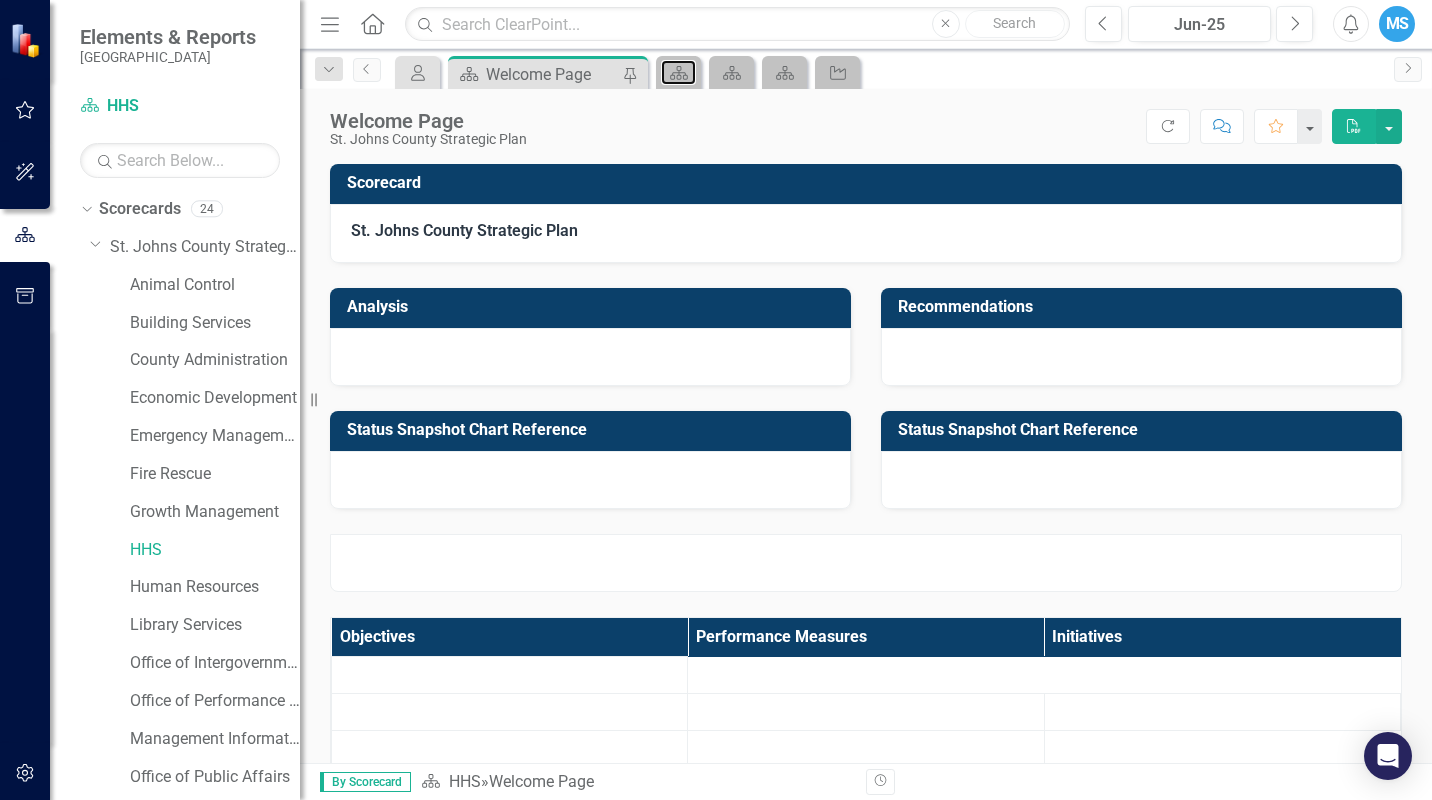 click on "Scorecard" 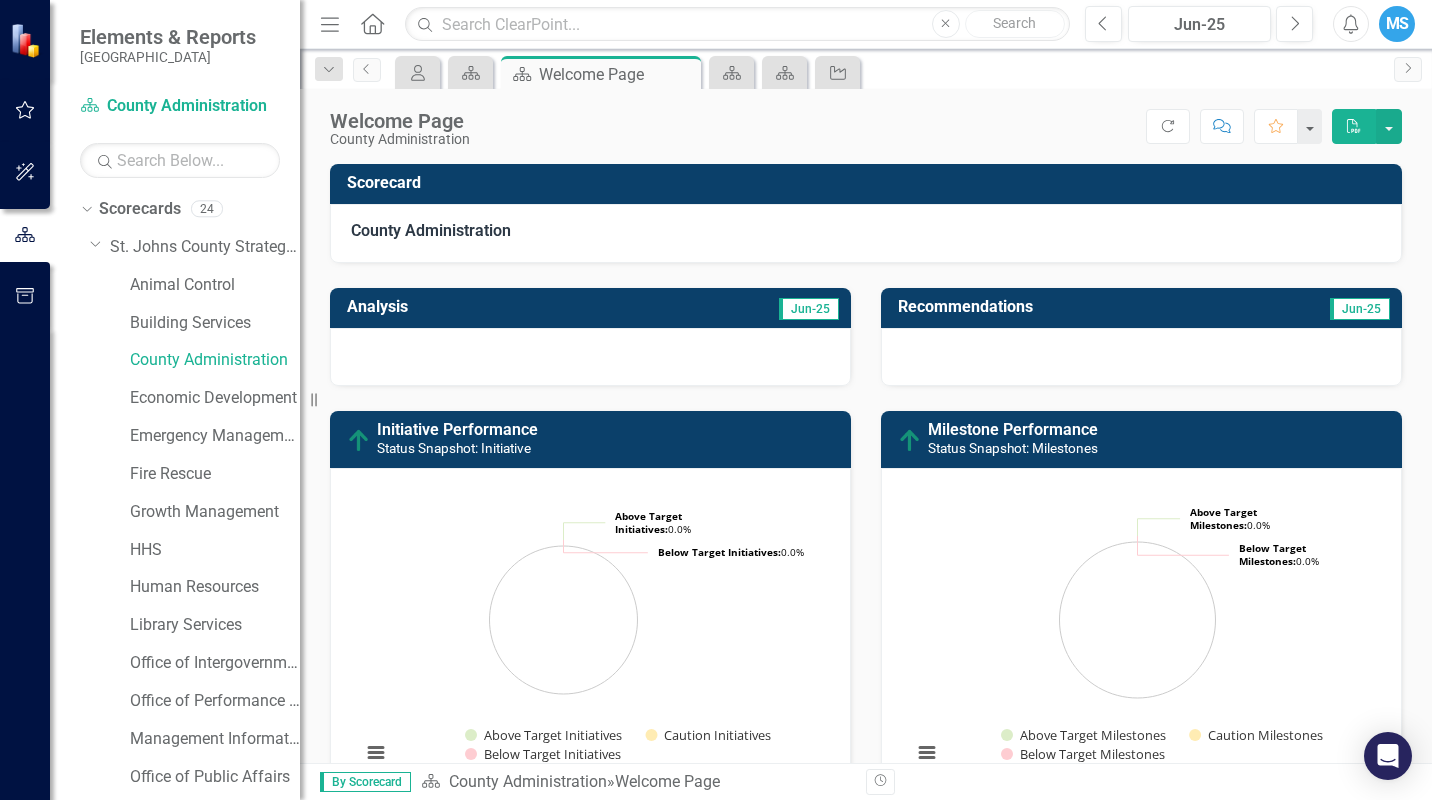 click on "Close" 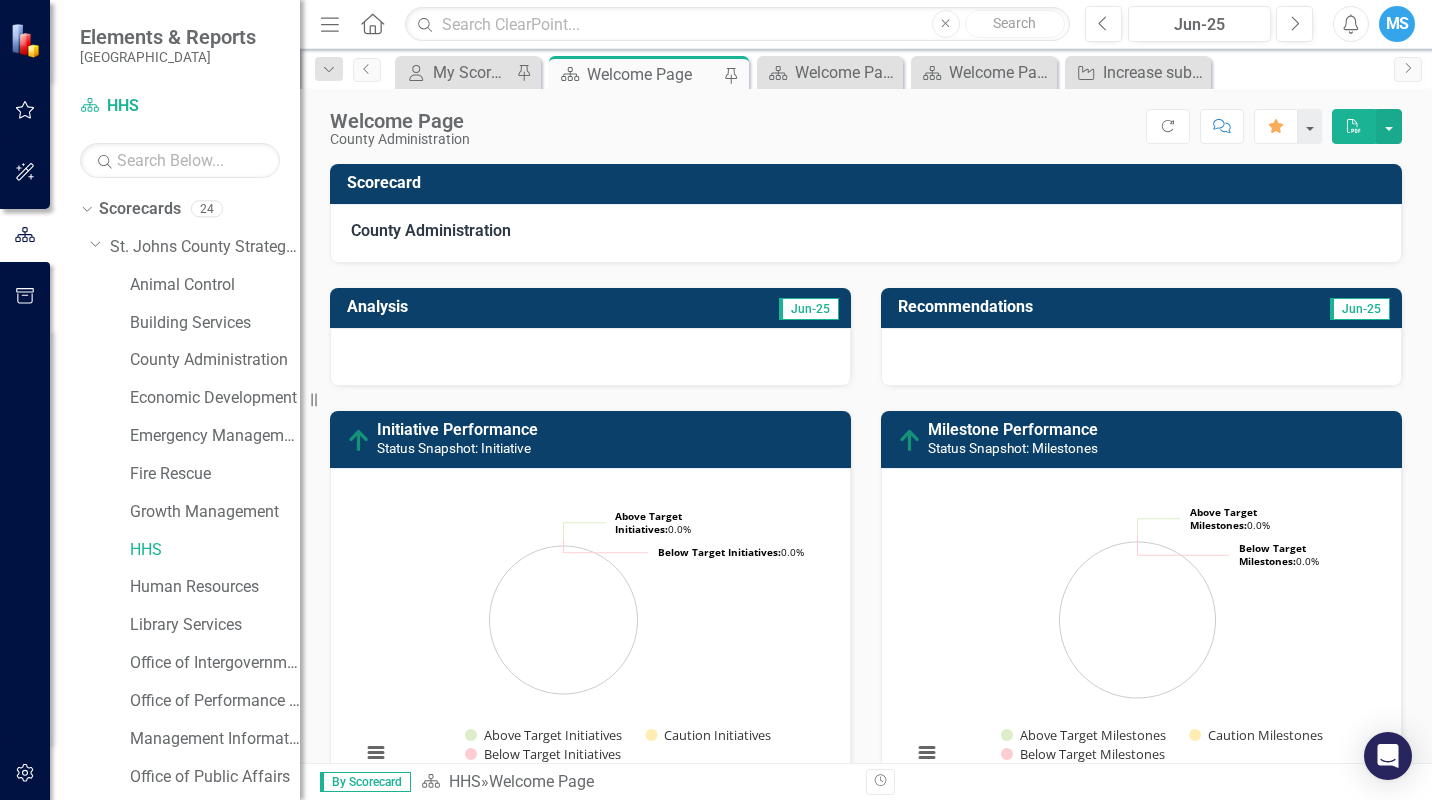 click on "Welcome Page" at bounding box center (653, 74) 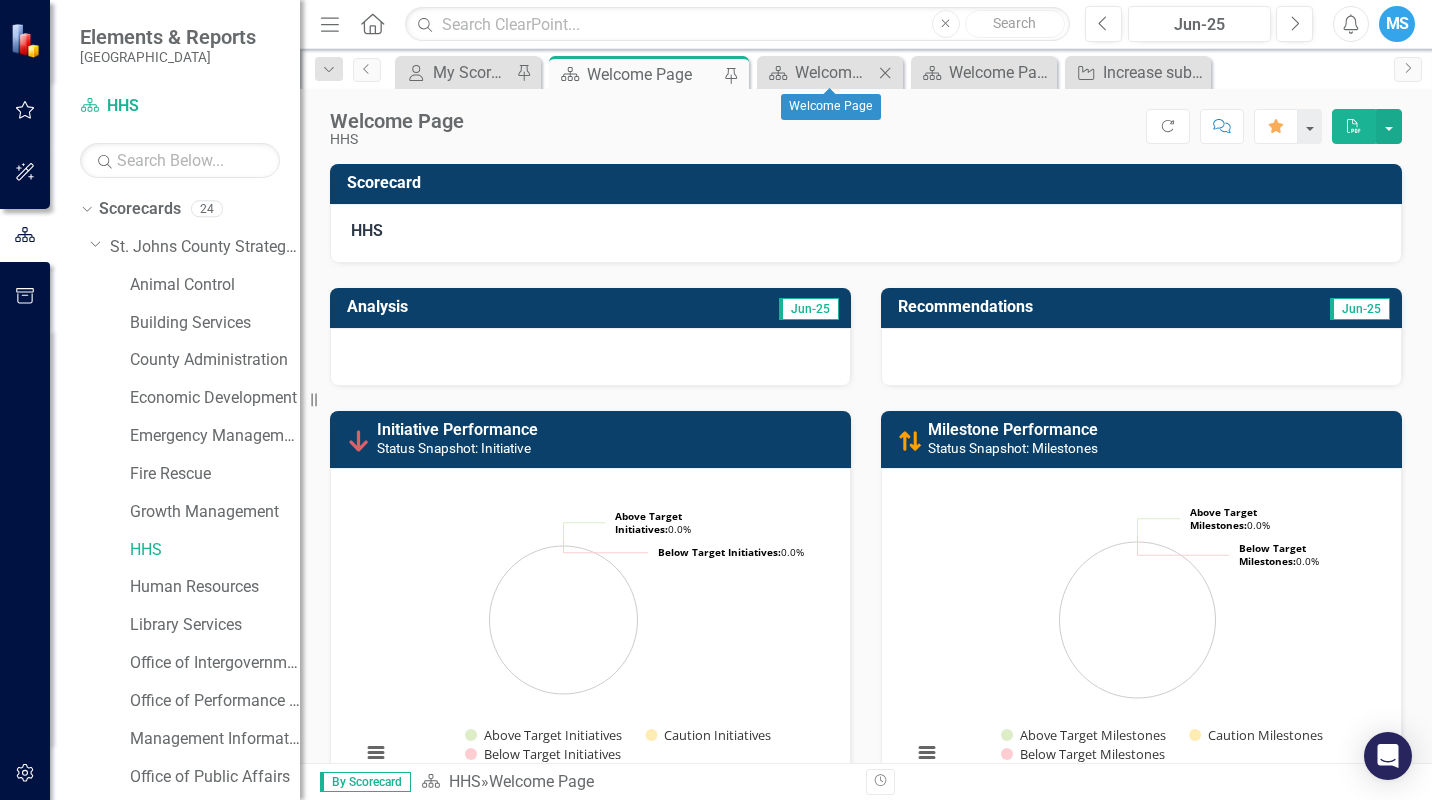 click on "Close" 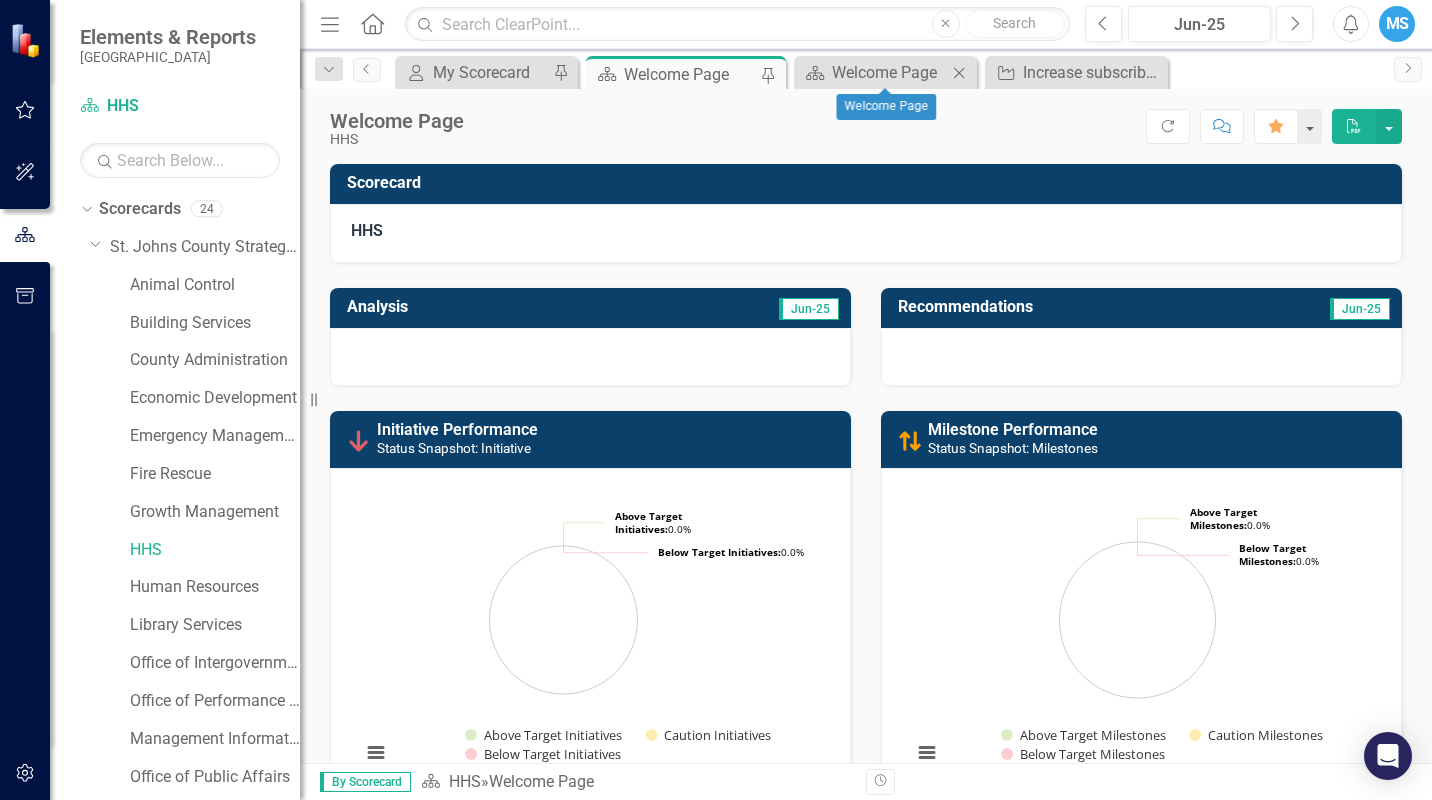 click on "Close" 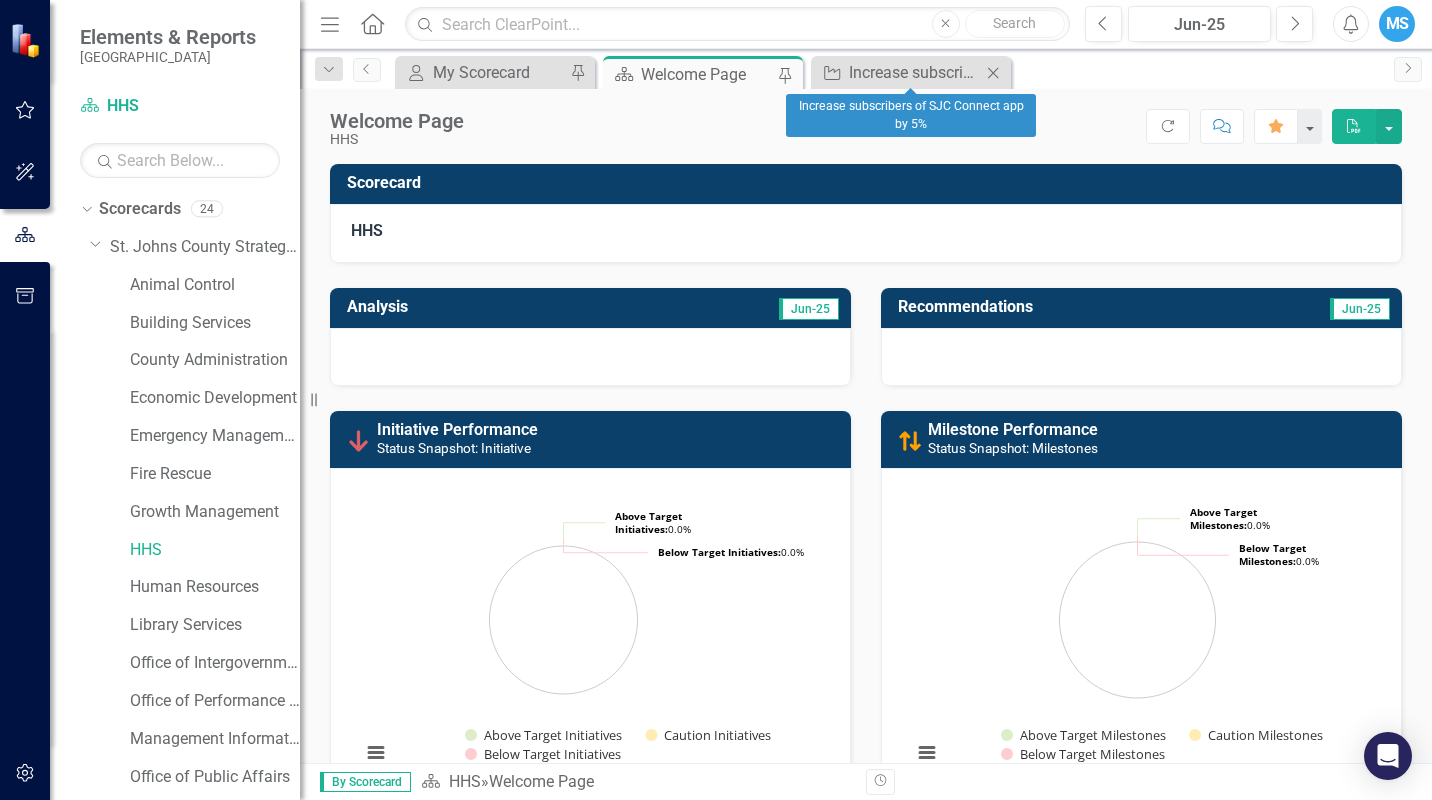 click on "Close" 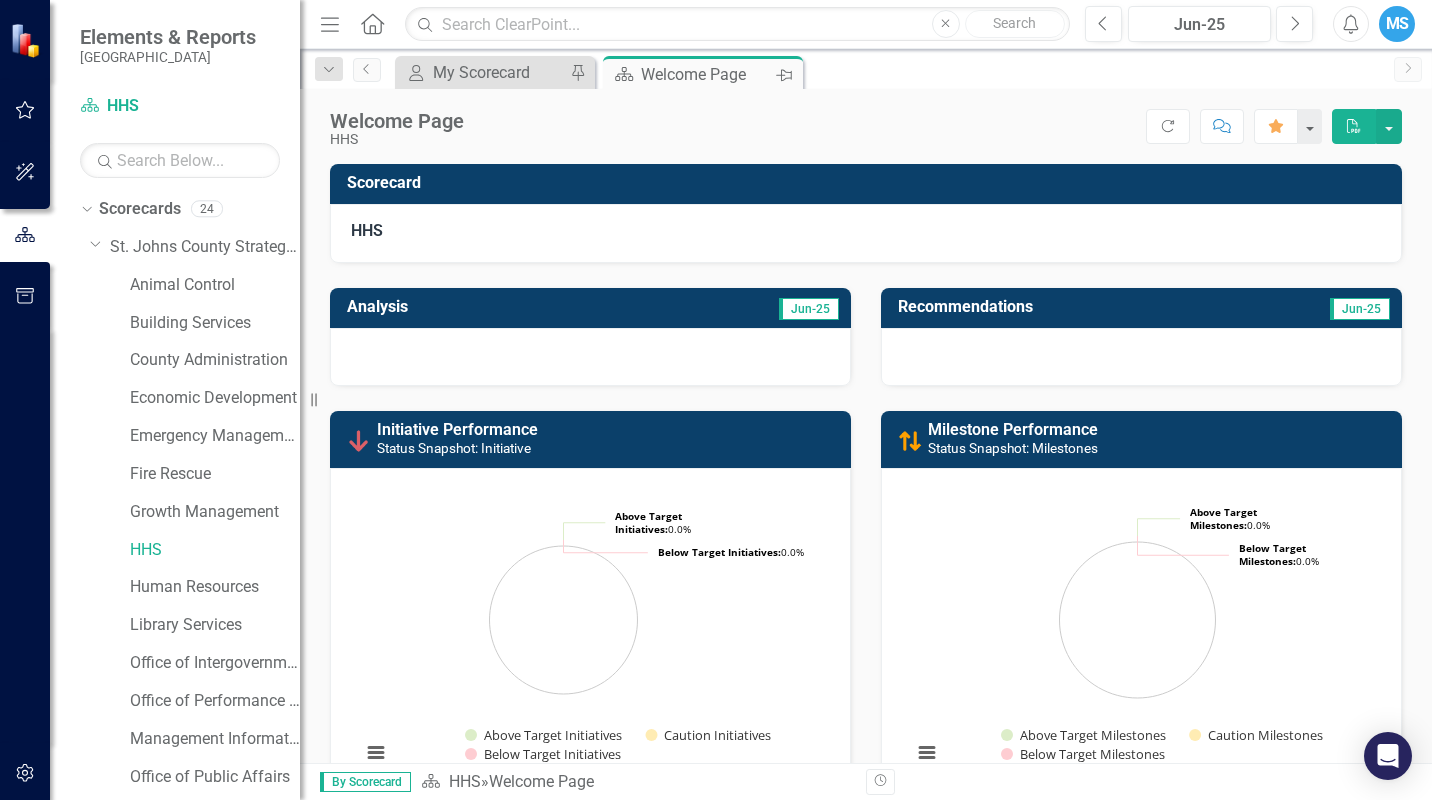 click on "Pin" 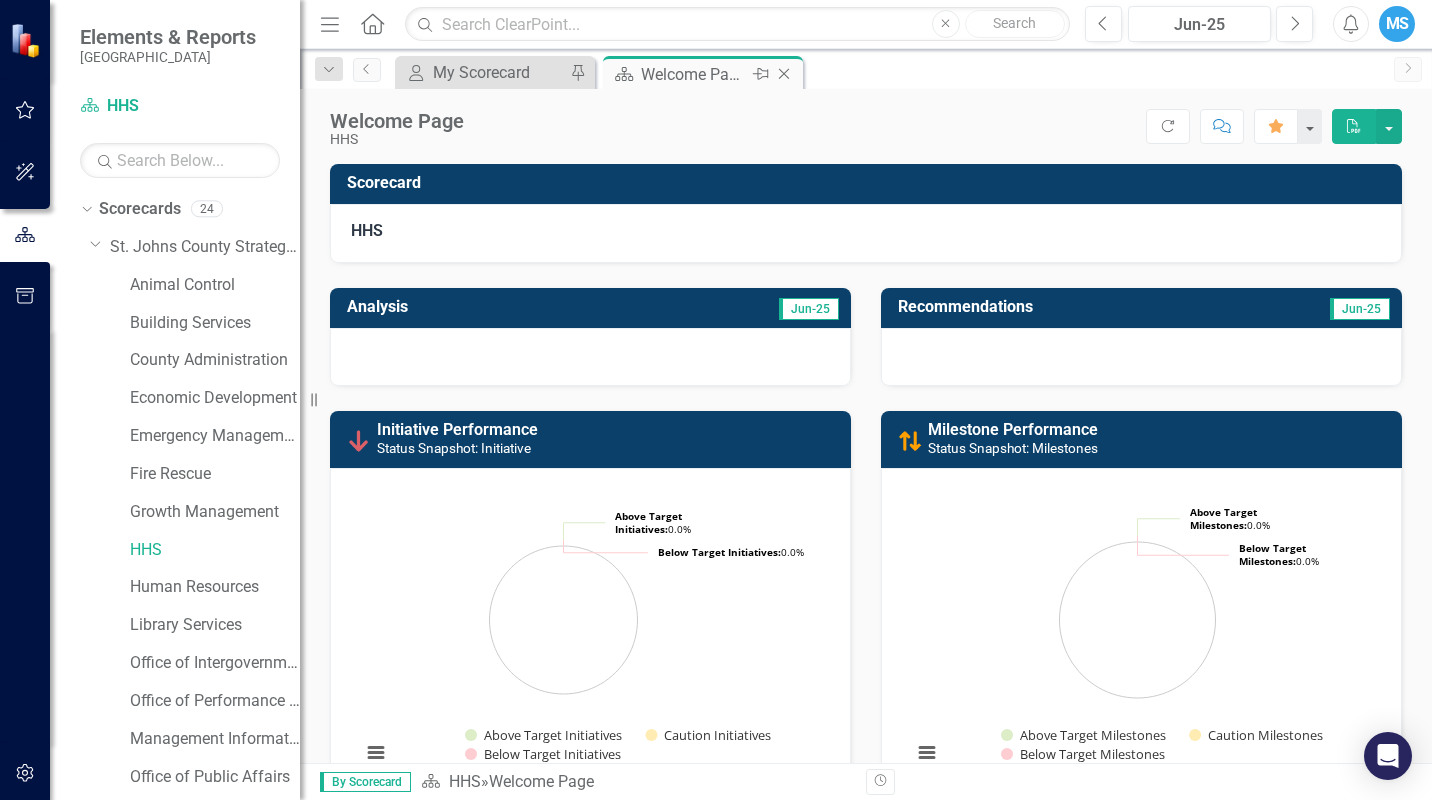 click on "Close" 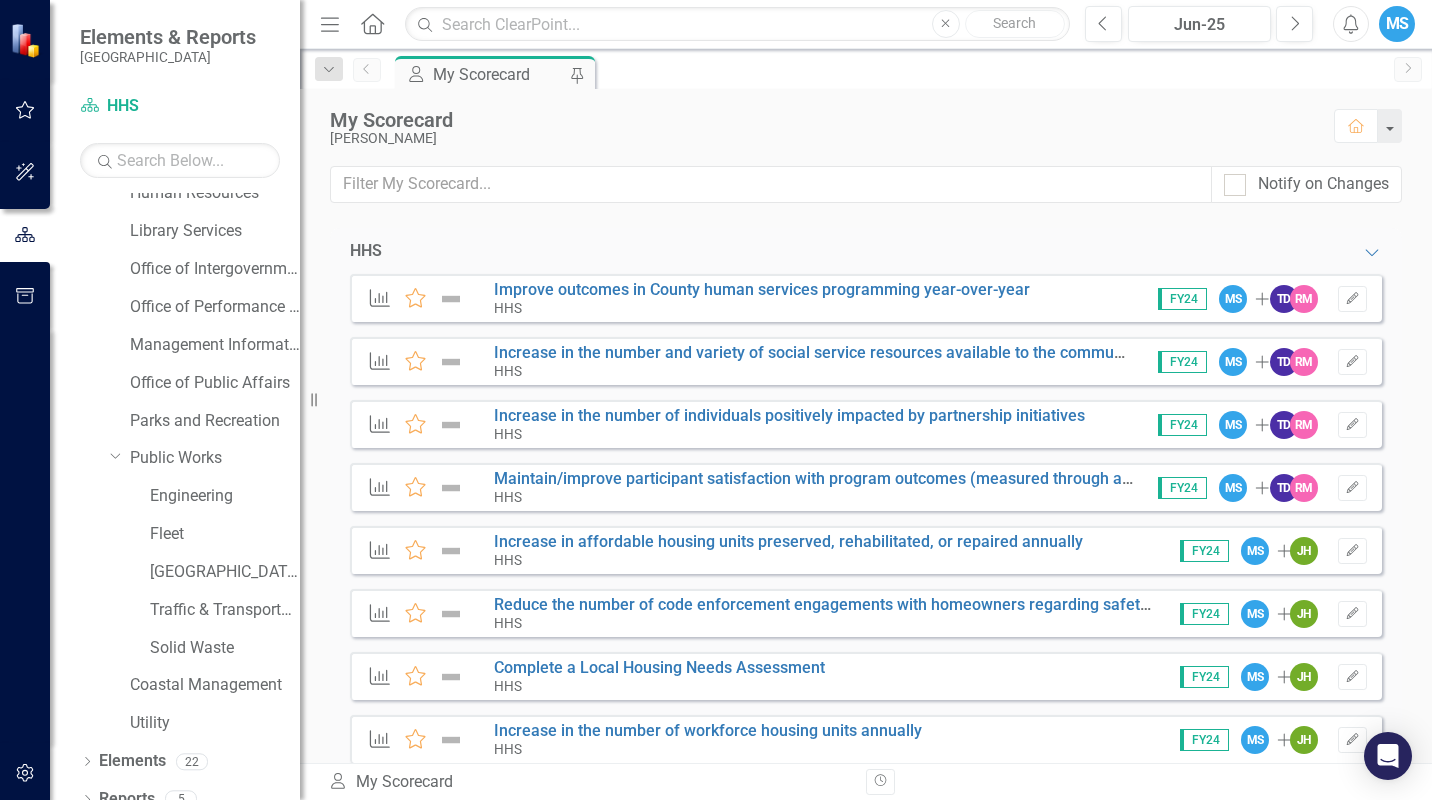 scroll, scrollTop: 395, scrollLeft: 0, axis: vertical 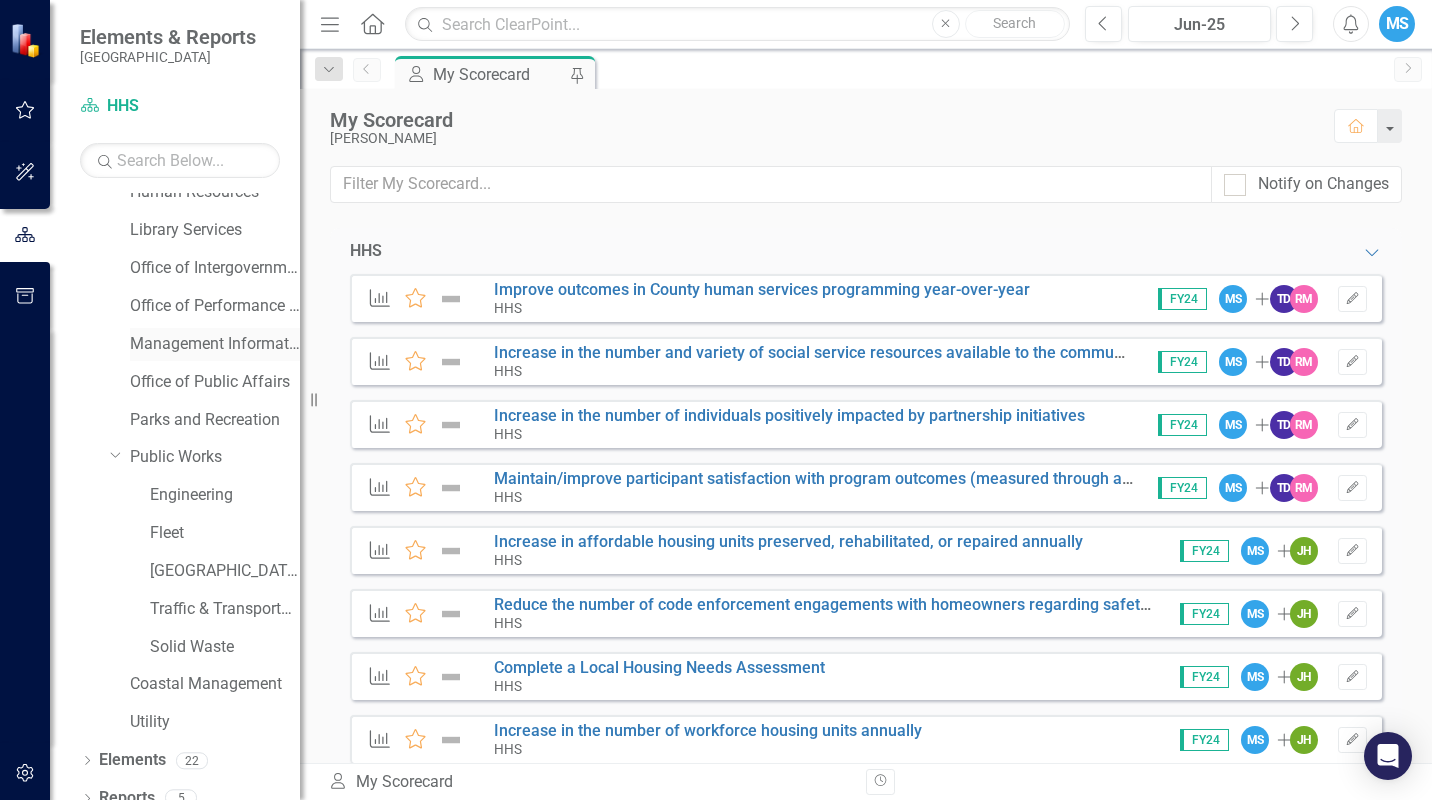 click on "Management Information Systems" at bounding box center [215, 344] 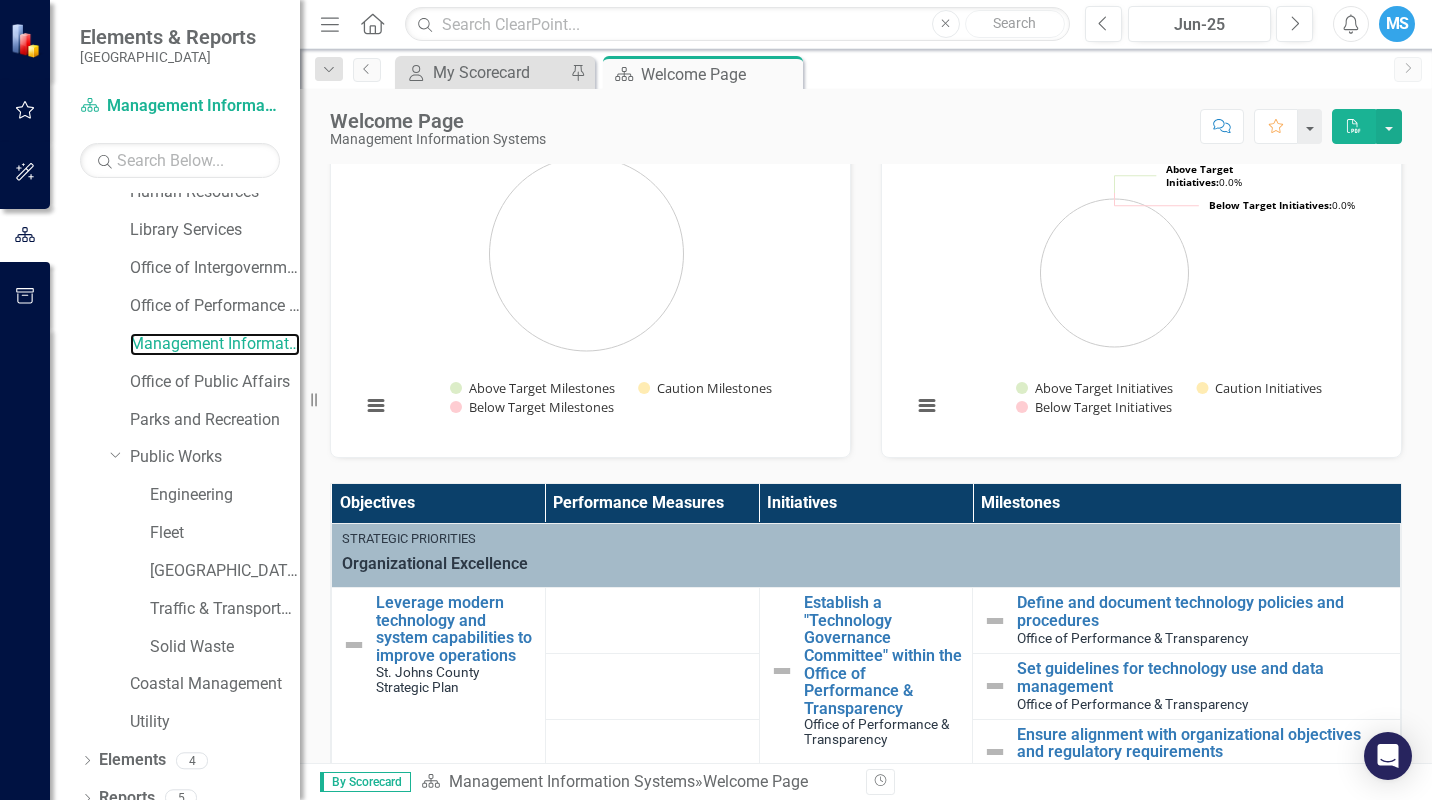 scroll, scrollTop: 366, scrollLeft: 0, axis: vertical 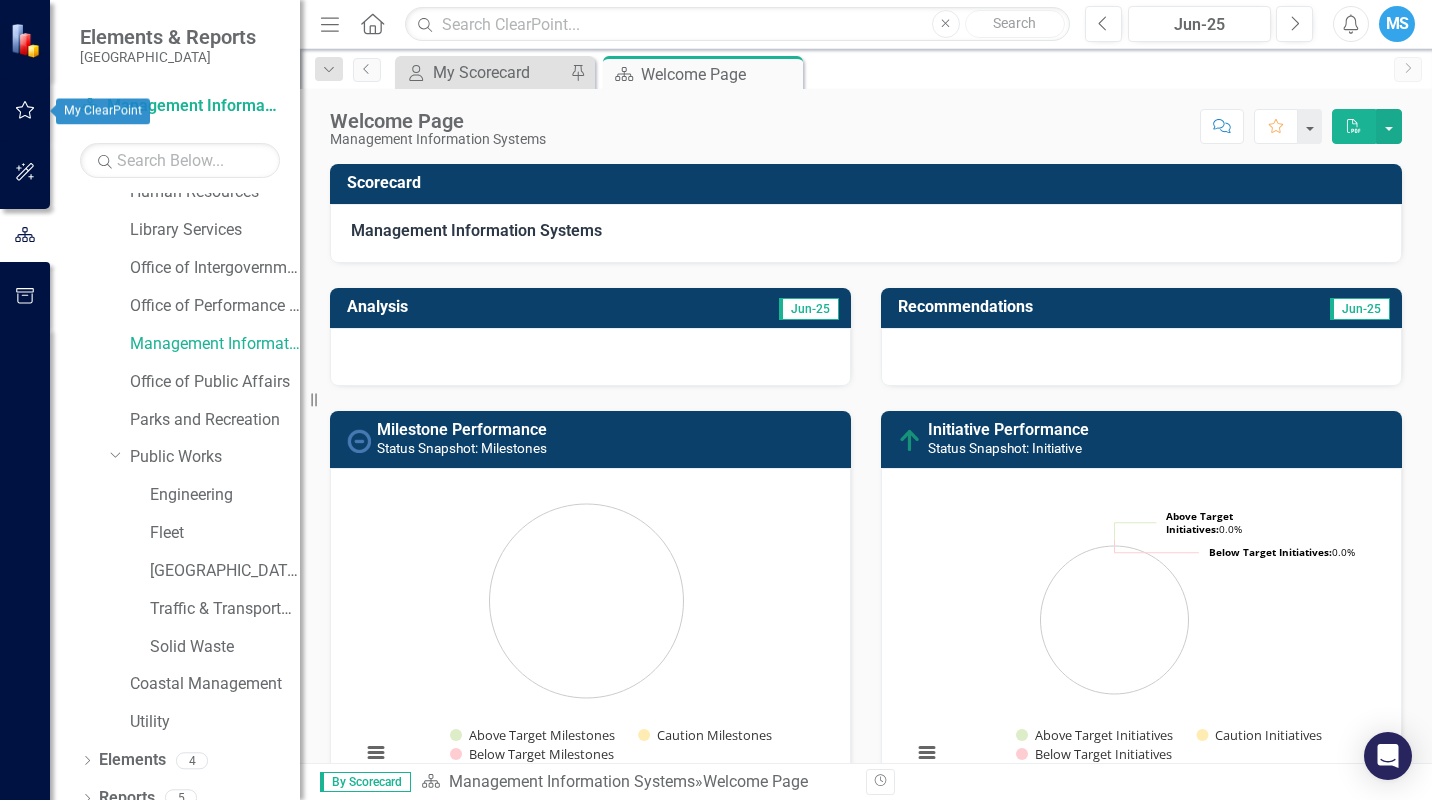 click at bounding box center [25, 111] 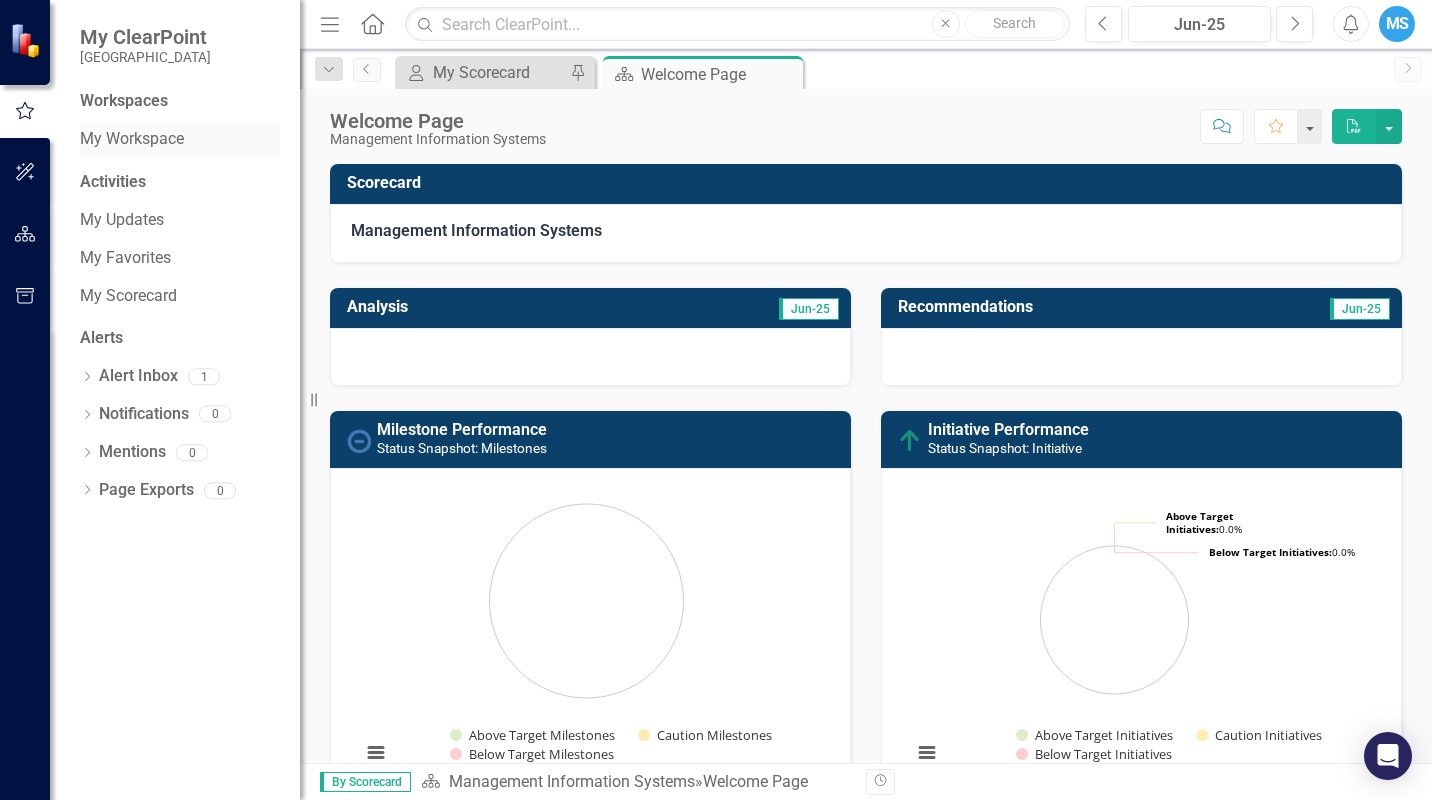 click on "My Workspace" at bounding box center (180, 139) 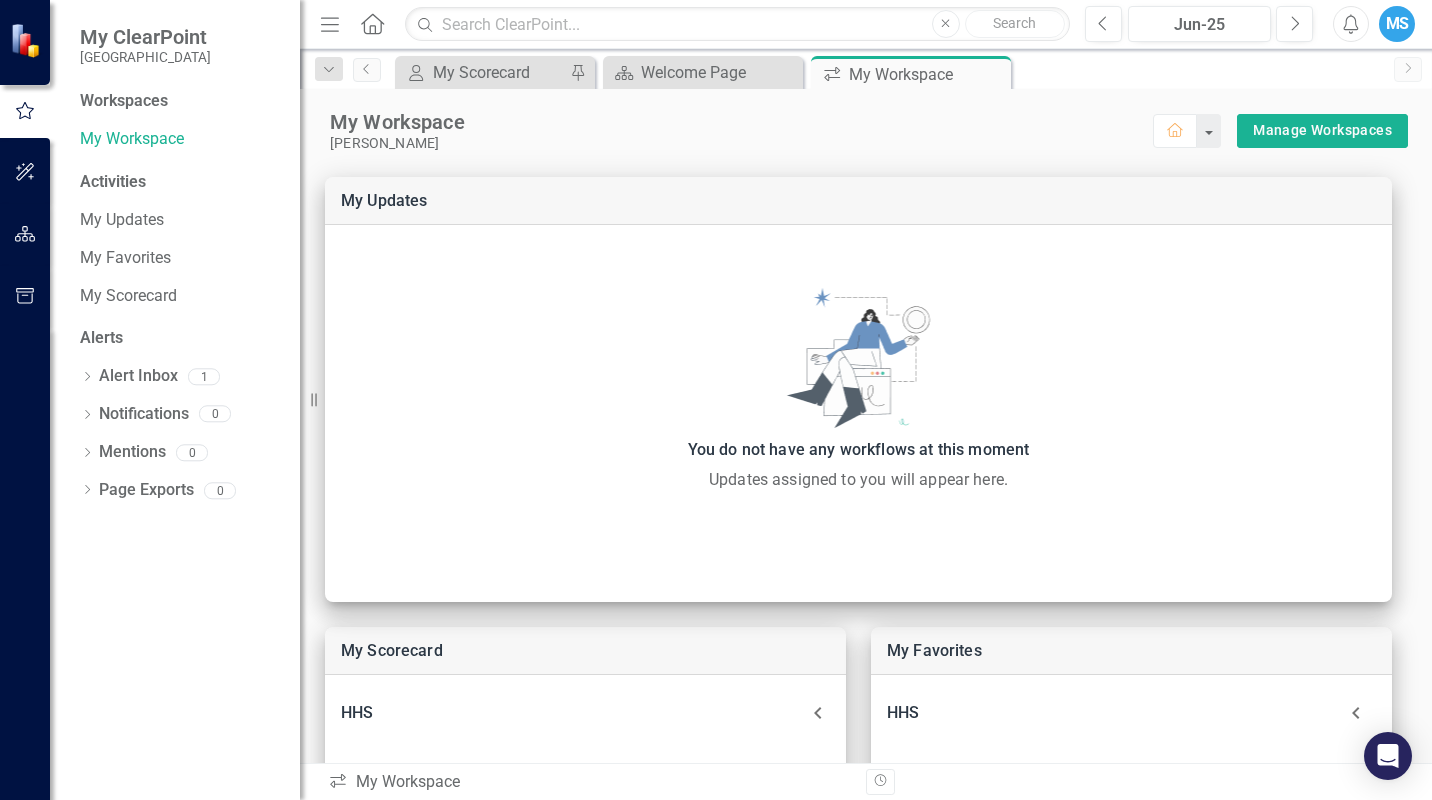 drag, startPoint x: 991, startPoint y: 79, endPoint x: 807, endPoint y: 83, distance: 184.04347 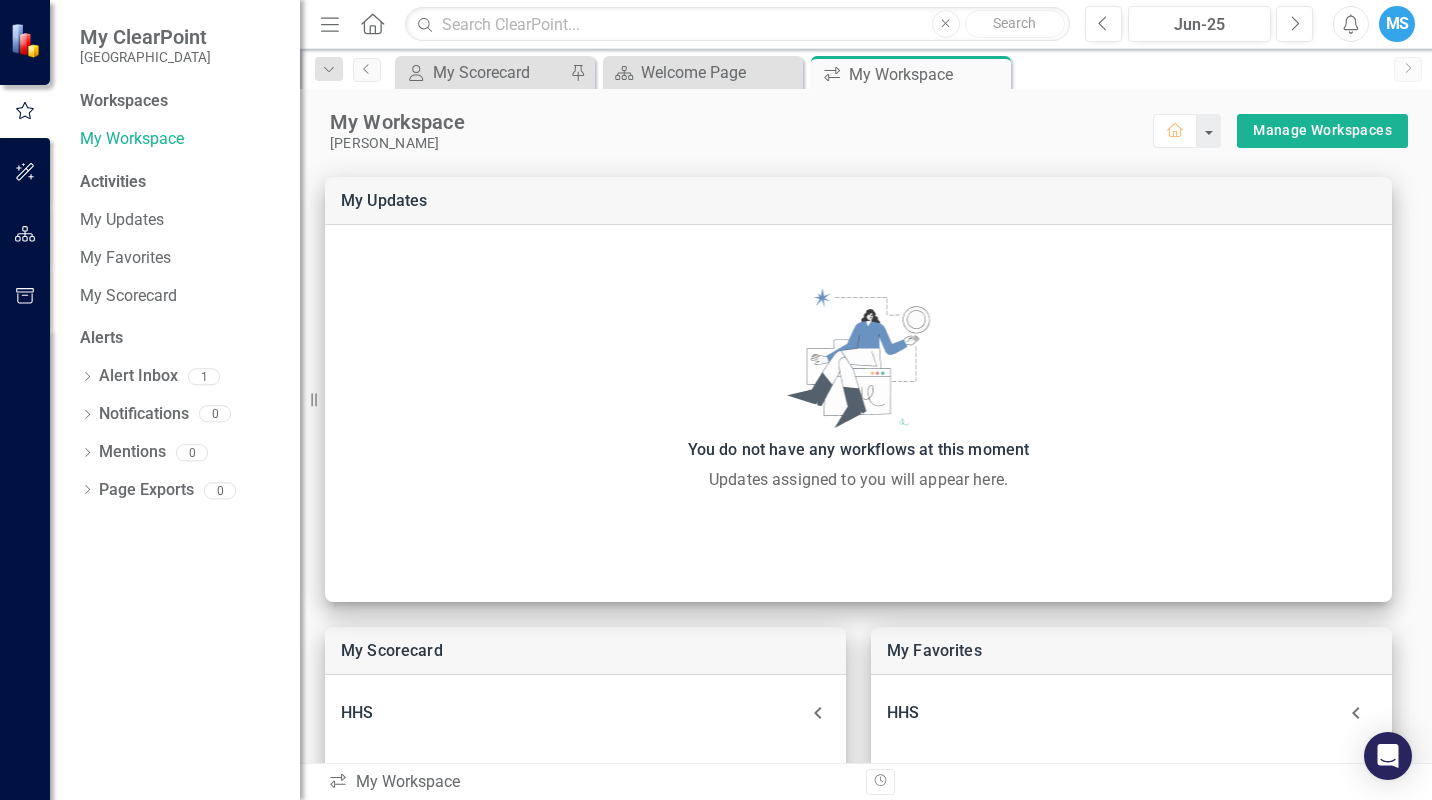 click on "Close" 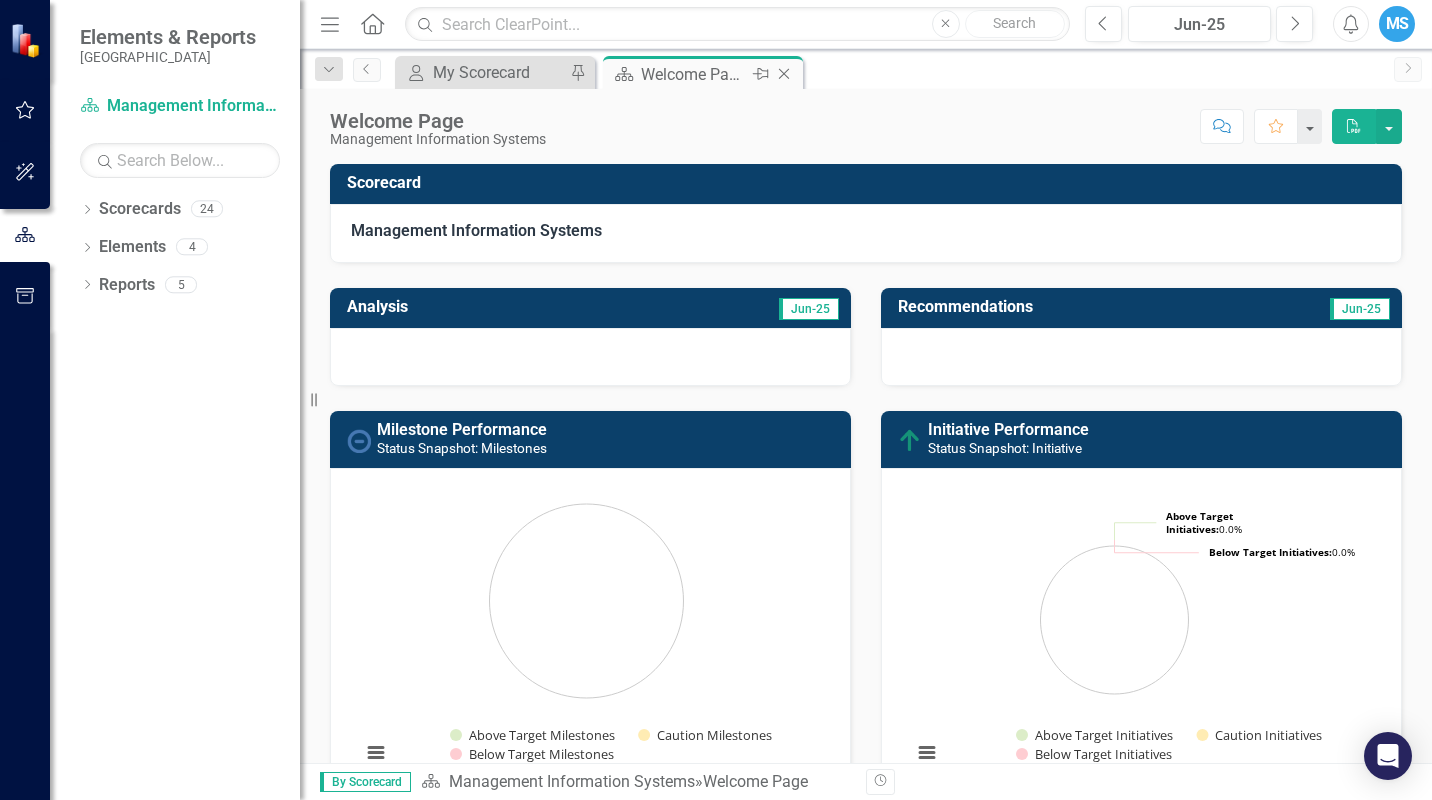 click on "Close" 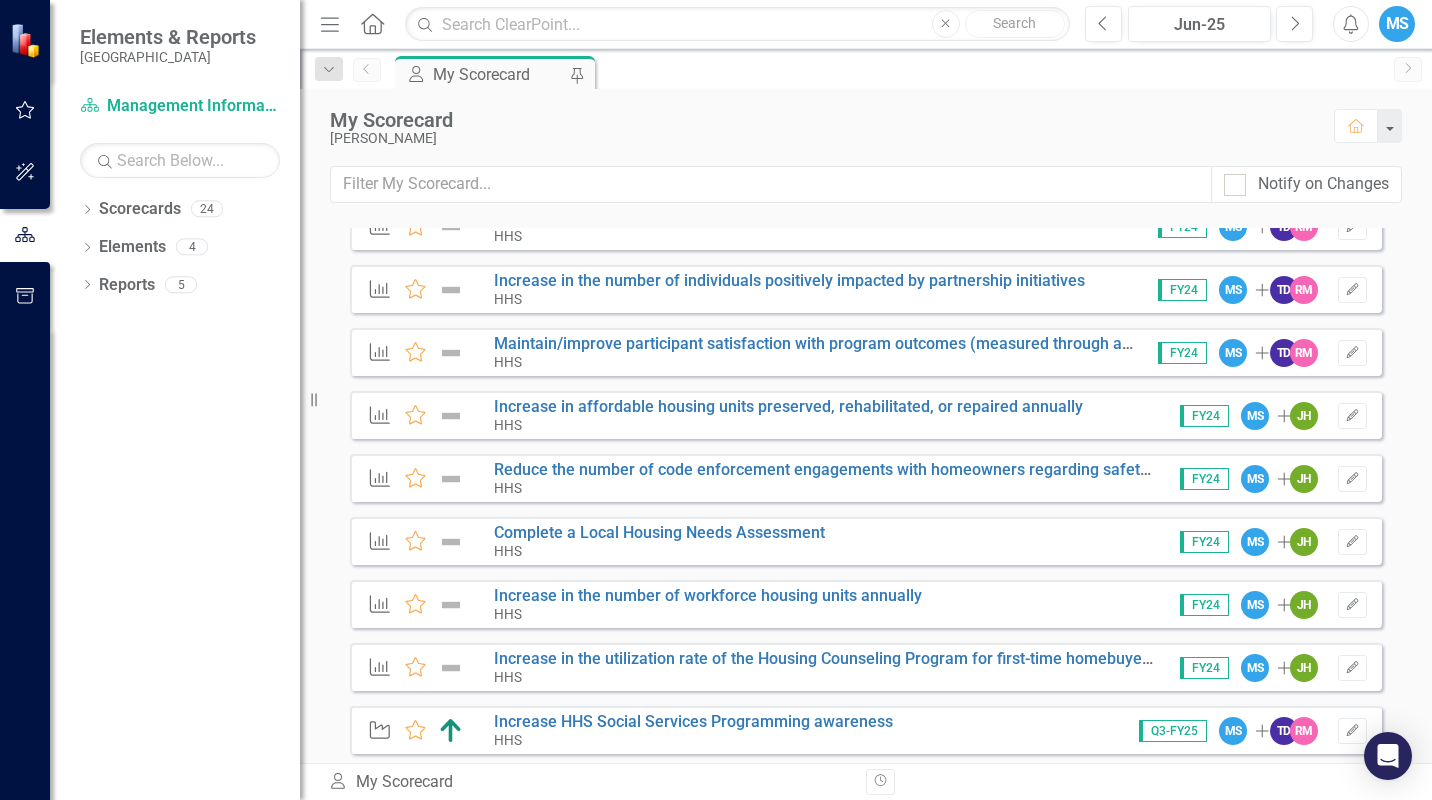 scroll, scrollTop: 0, scrollLeft: 0, axis: both 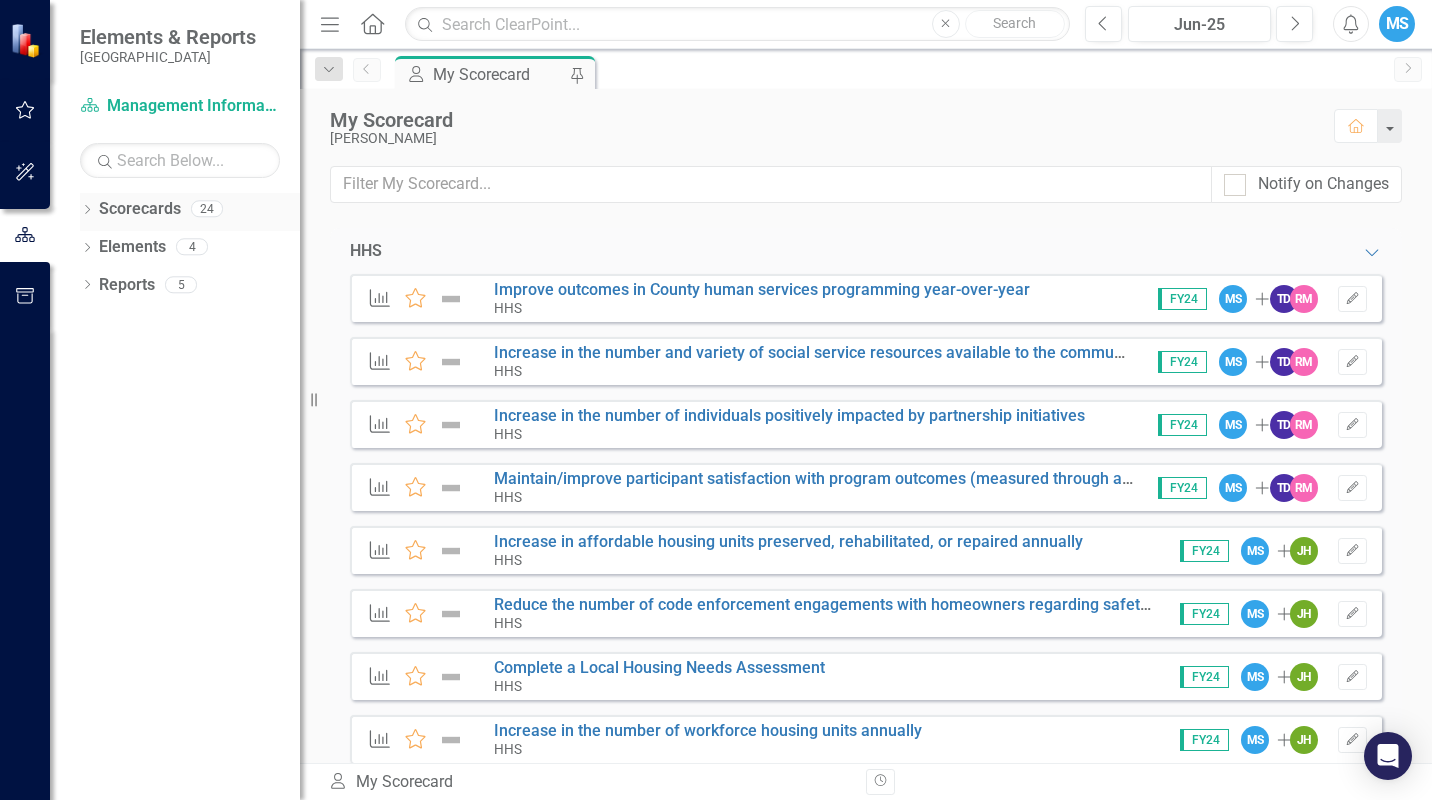 click on "Dropdown" 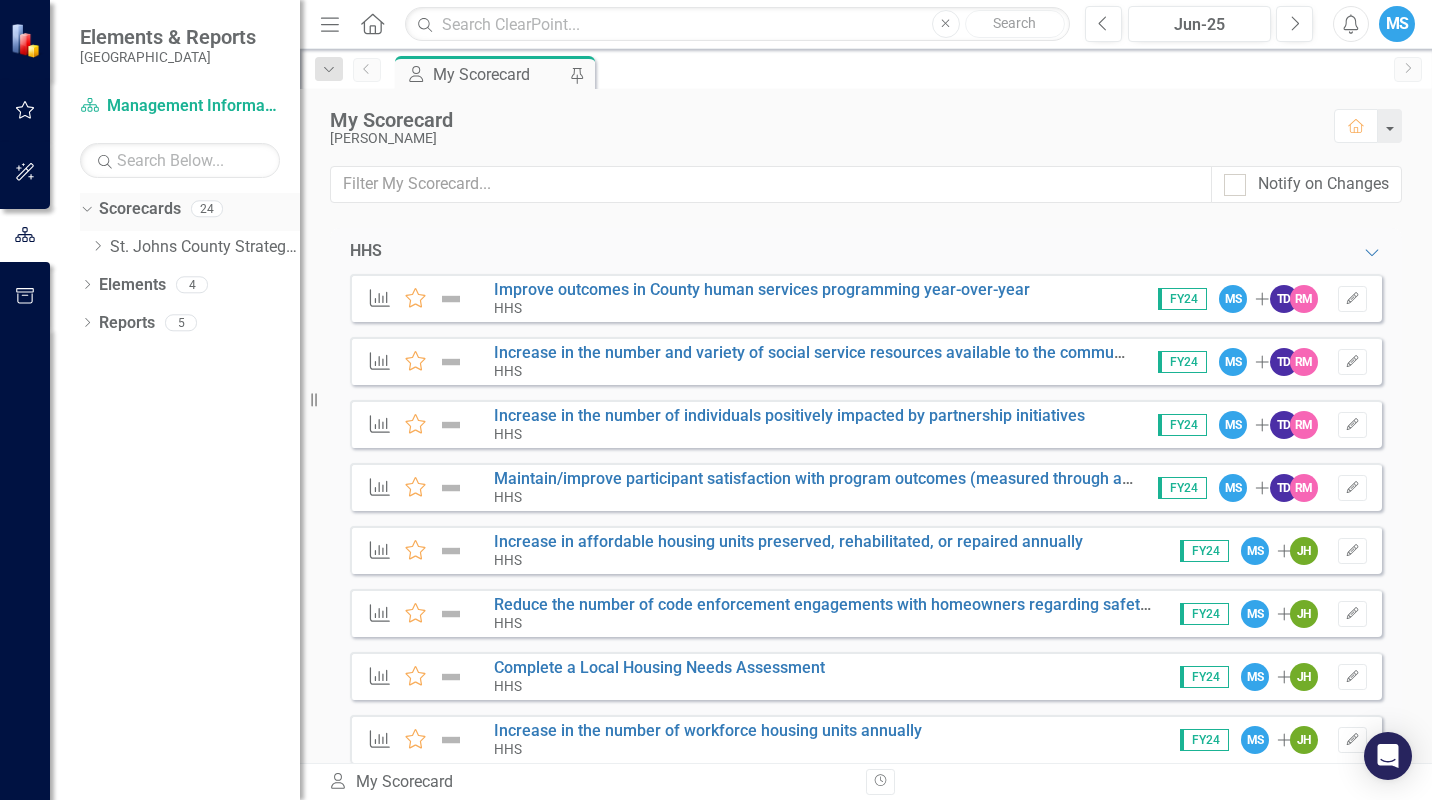 click on "Dropdown" 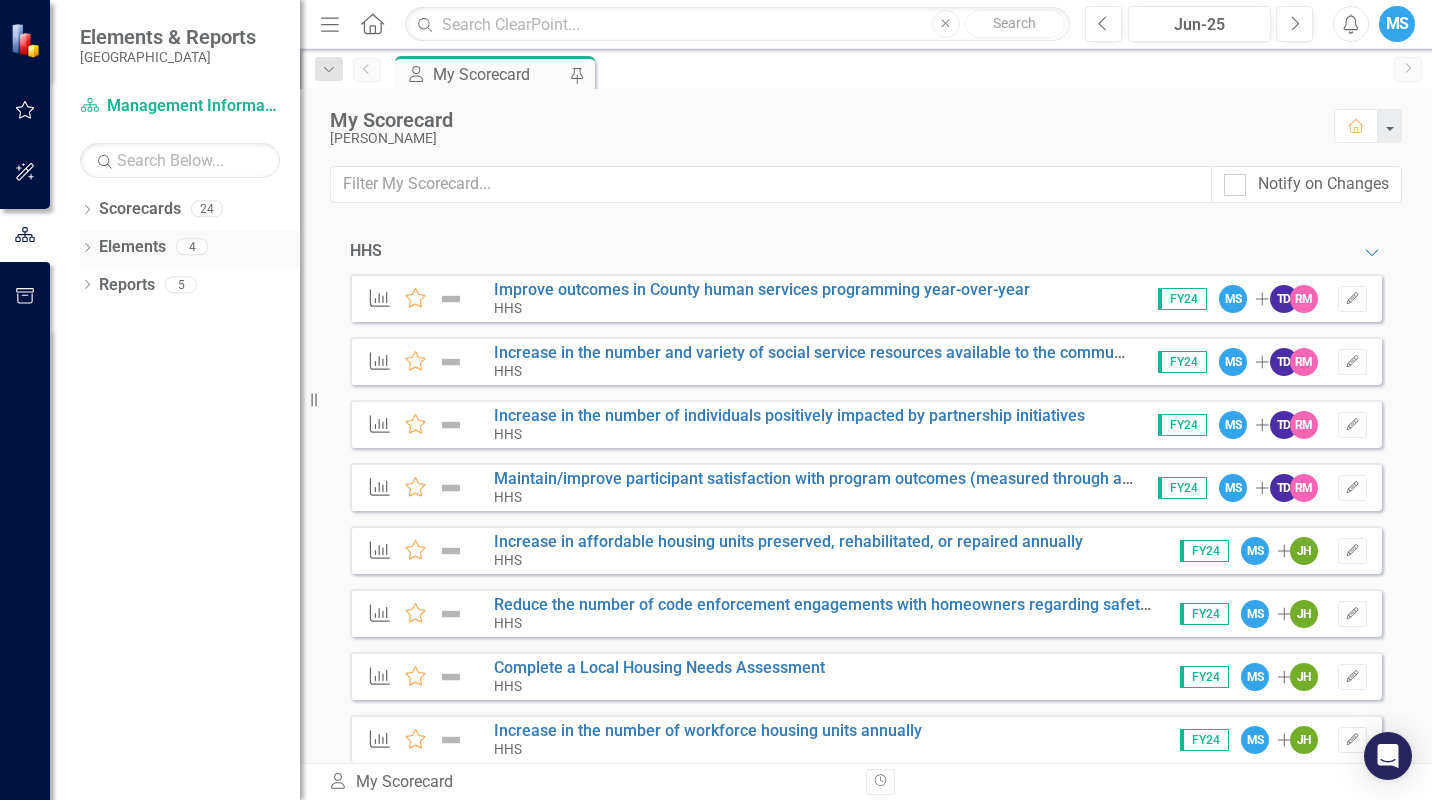 click on "Dropdown" at bounding box center (87, 249) 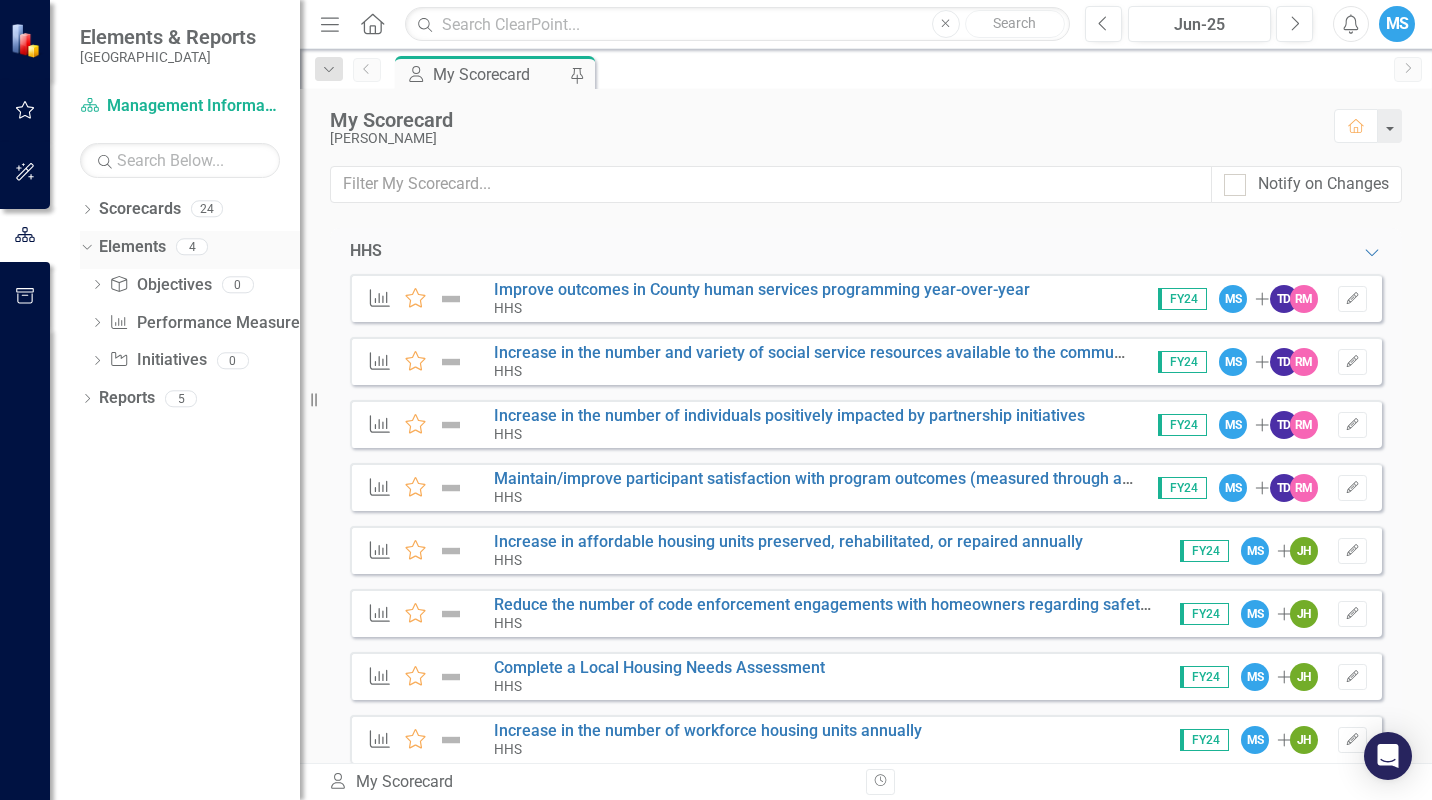 click on "Dropdown" 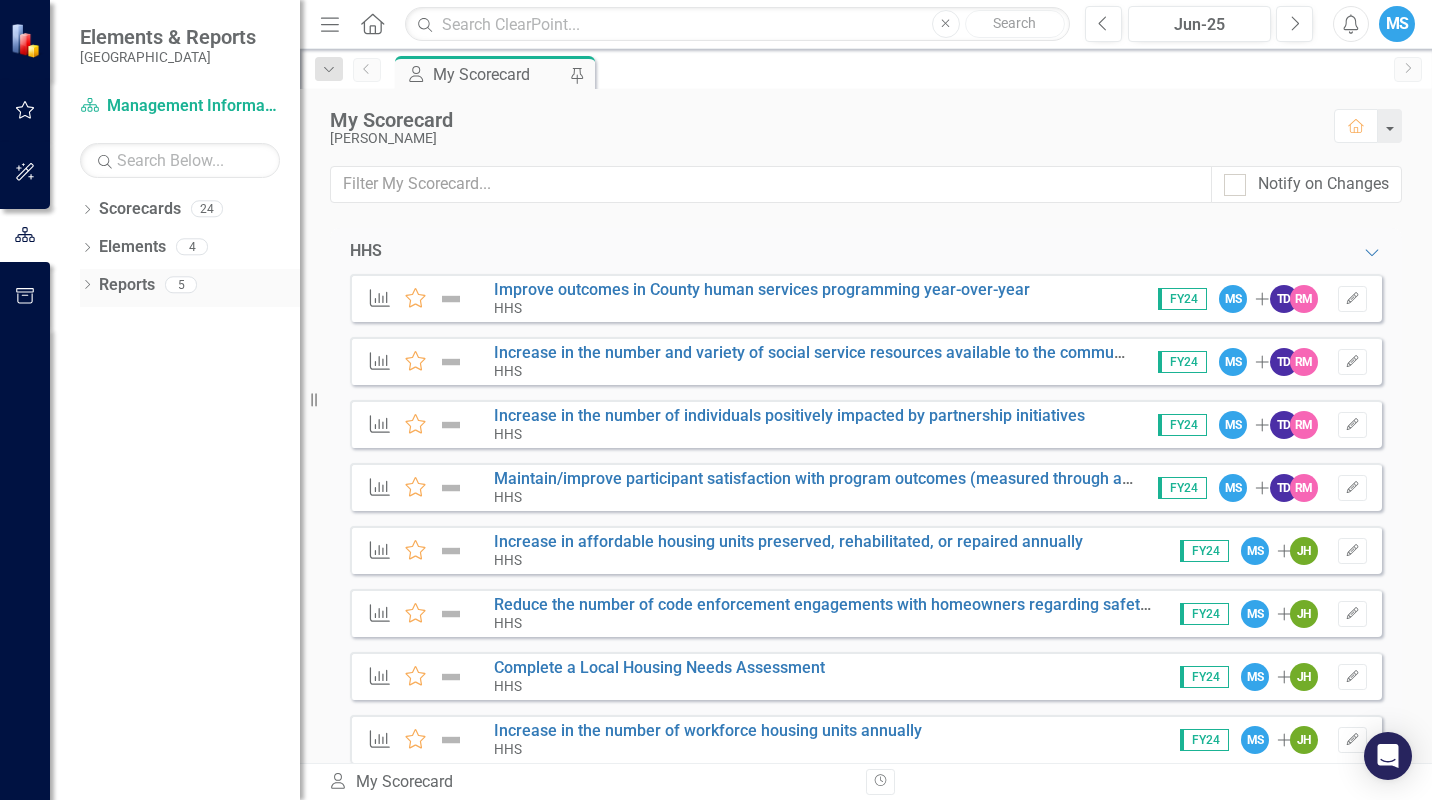click on "Dropdown Reports 5" at bounding box center (190, 288) 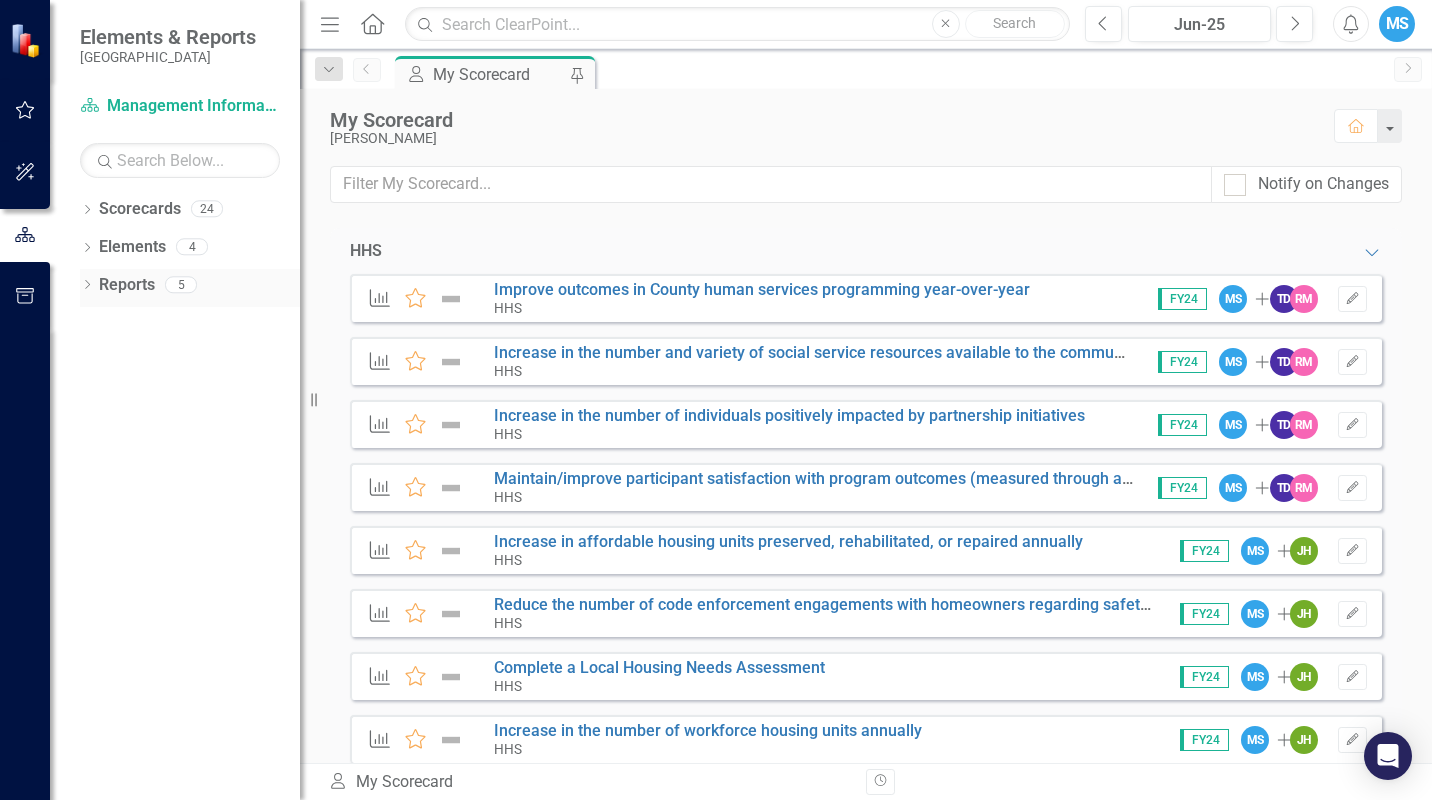 click on "Dropdown" 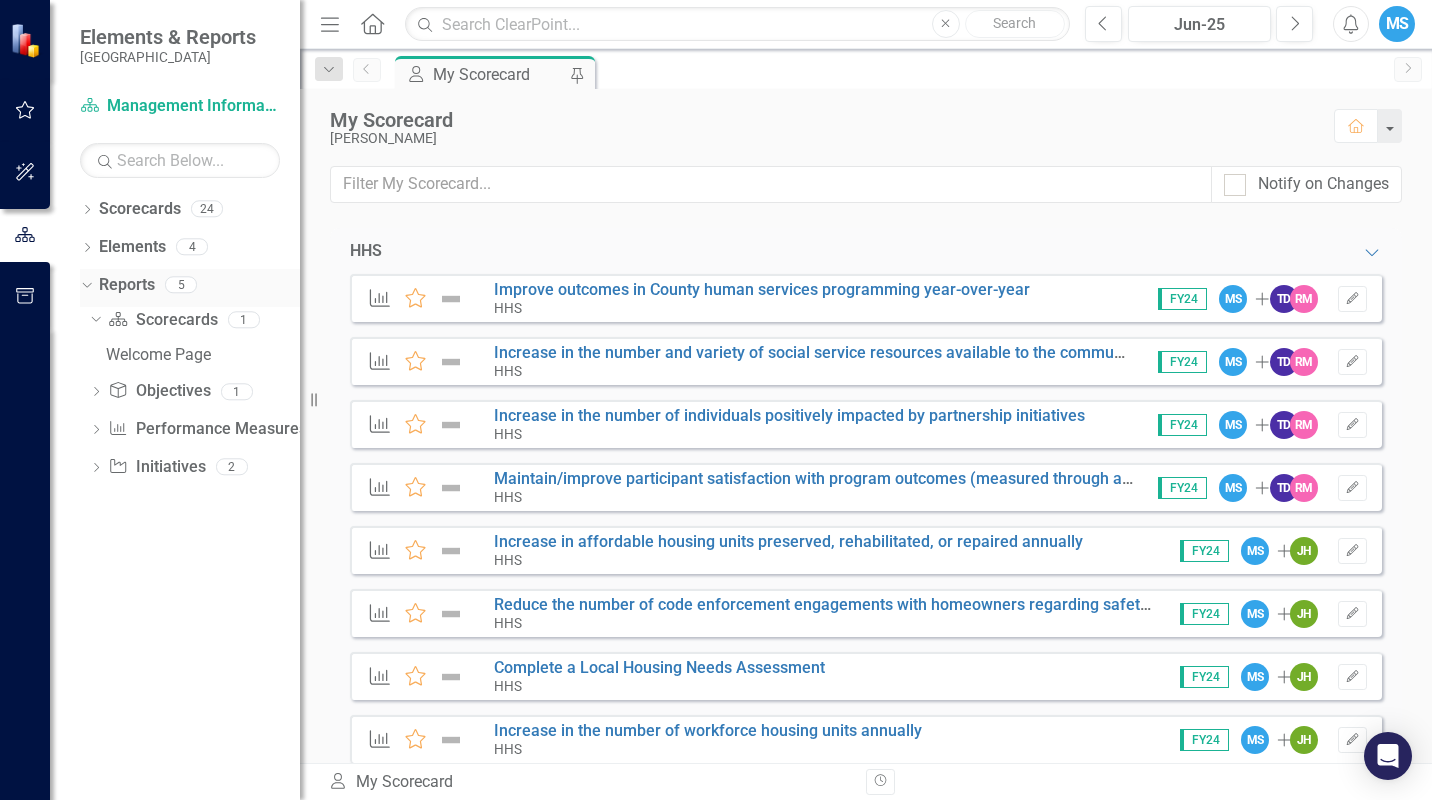 click on "Dropdown" 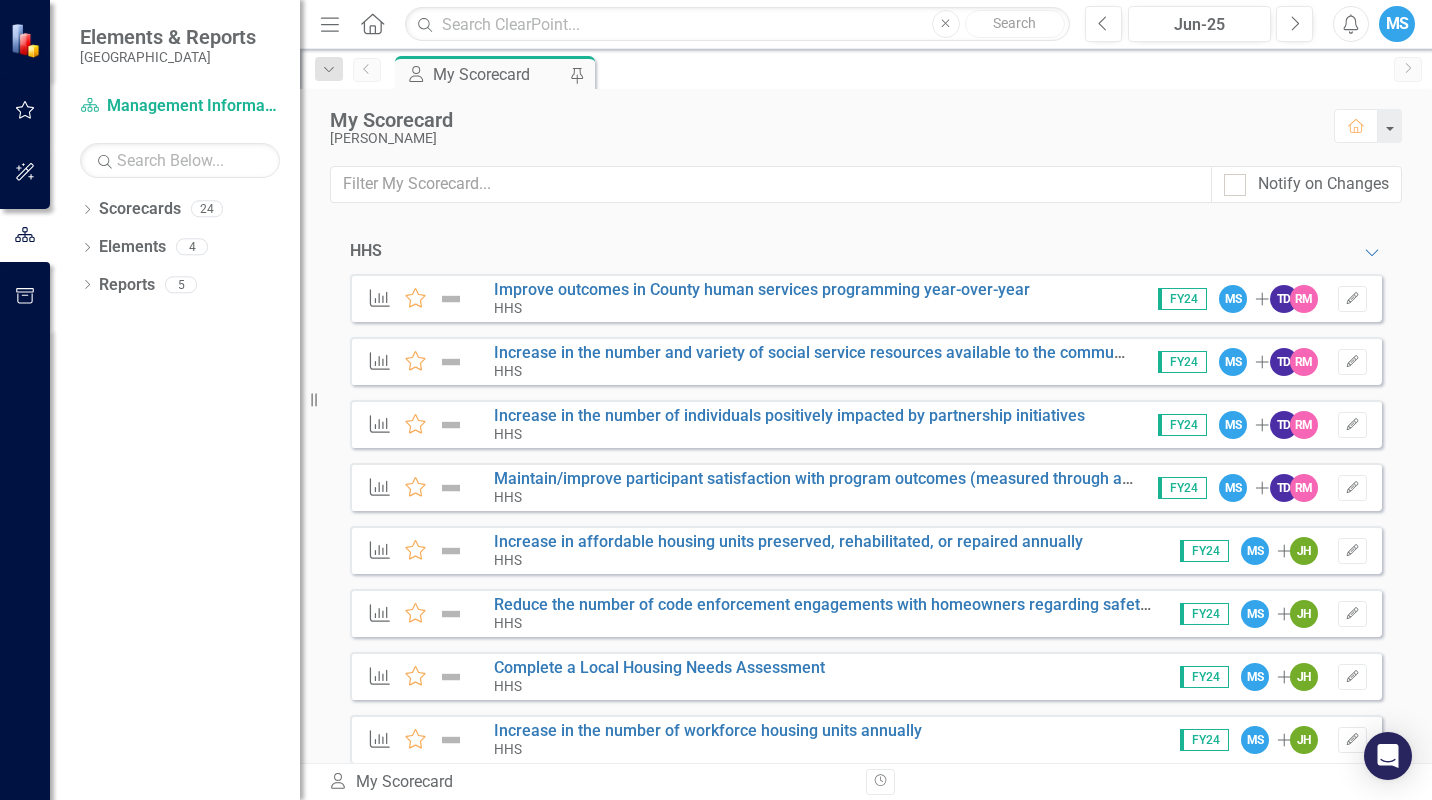 click on "Dropdown Scorecards 24 Dropdown [GEOGRAPHIC_DATA] Strategic Plan Animal Control Building Services County Administration Economic Development Emergency Management Fire Rescue Growth Management HHS Human Resources Library Services Office of Intergovernmental Affairs Office of Performance & Transparency Management Information Systems Office of Public Affairs Parks and Recreation Dropdown Public Works Engineering Fleet Road and Bridge Traffic & Transportation Solid Waste Coastal Management Utility Dropdown Elements 4 Dropdown Objective Objectives 0 Dropdown Performance Measure Performance Measures 4 Status Snapshot: Objective Status Snapshot: Measure Status Snapshot: Initiative Status Snapshot: Milestones Dropdown Initiative Initiatives 0 Dropdown Reports 5 Dropdown Scorecard Scorecards 1 Welcome Page Dropdown Objective Objectives 1 Department Strategy Alignment Dropdown Performance Measure Performance Measures 1 Measure Dashboard Dropdown Initiative Initiatives 2 [PERSON_NAME] Chart Initiative Progress" at bounding box center [175, 496] 